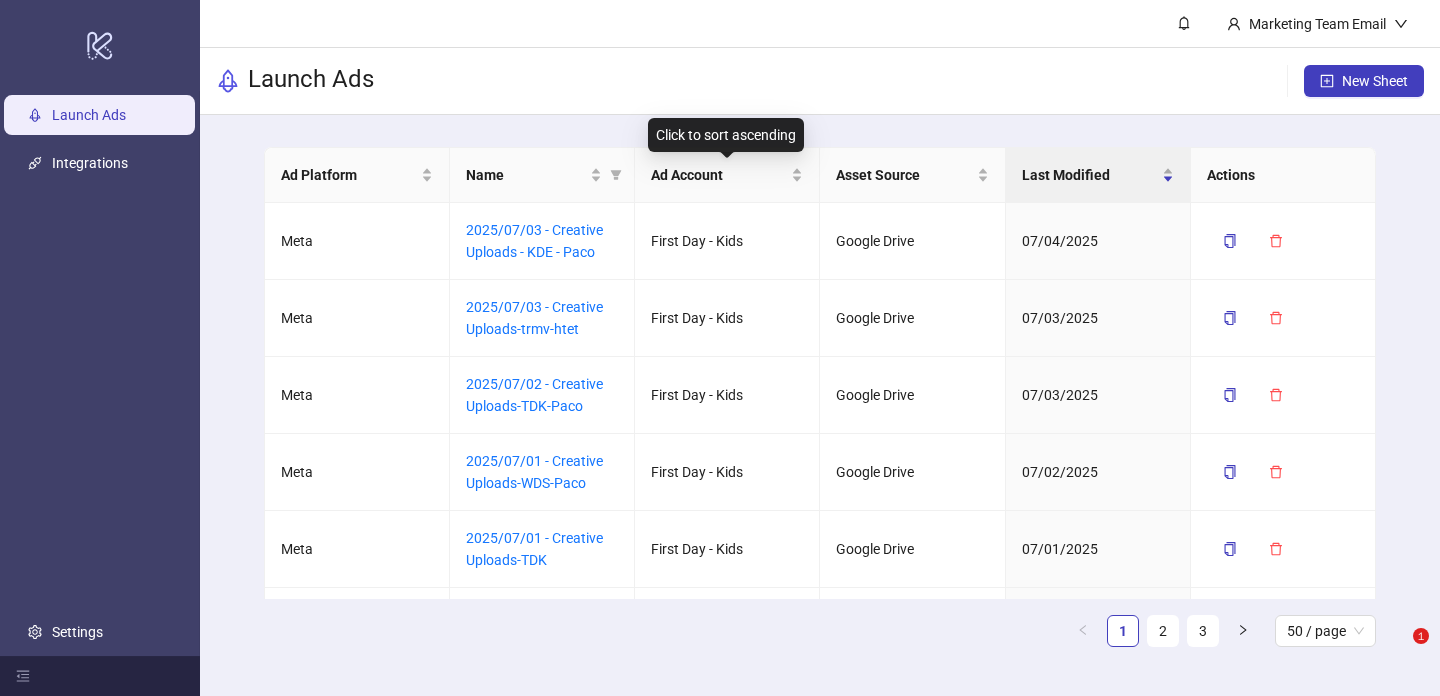 scroll, scrollTop: 0, scrollLeft: 0, axis: both 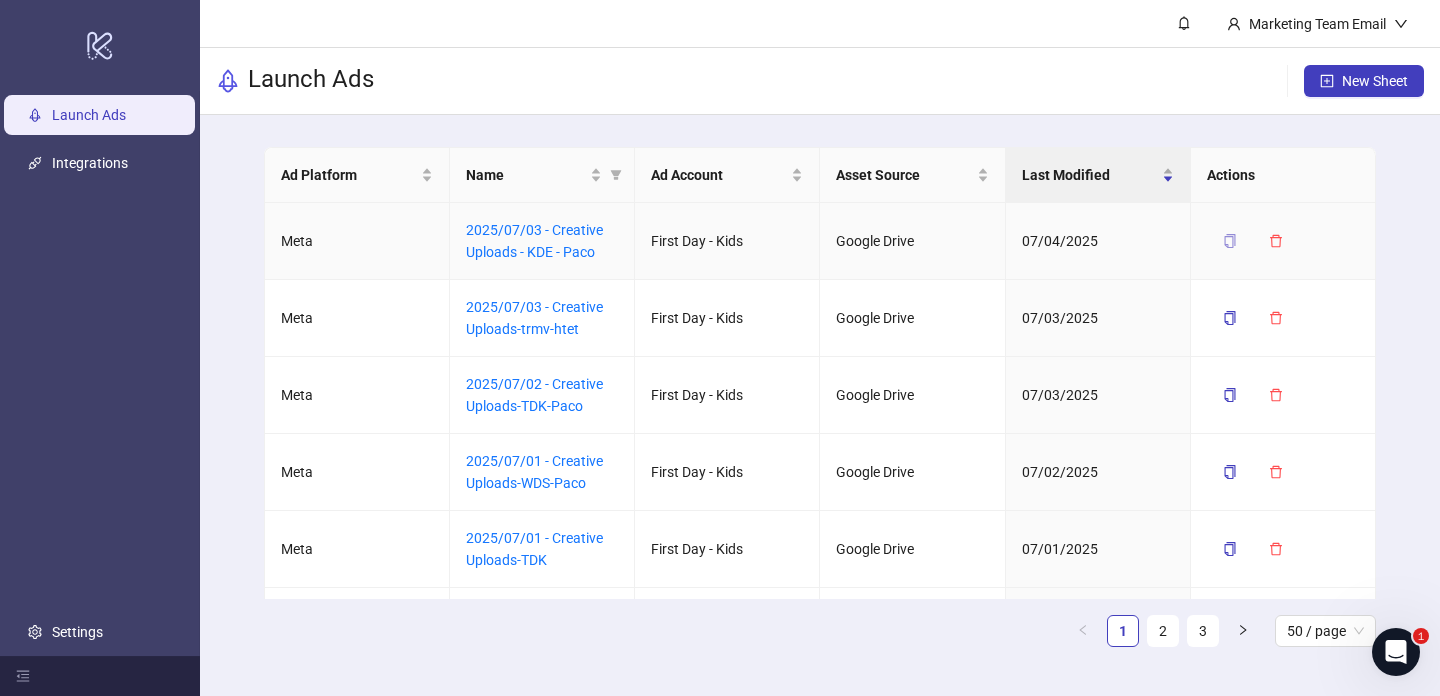 click at bounding box center (1230, 241) 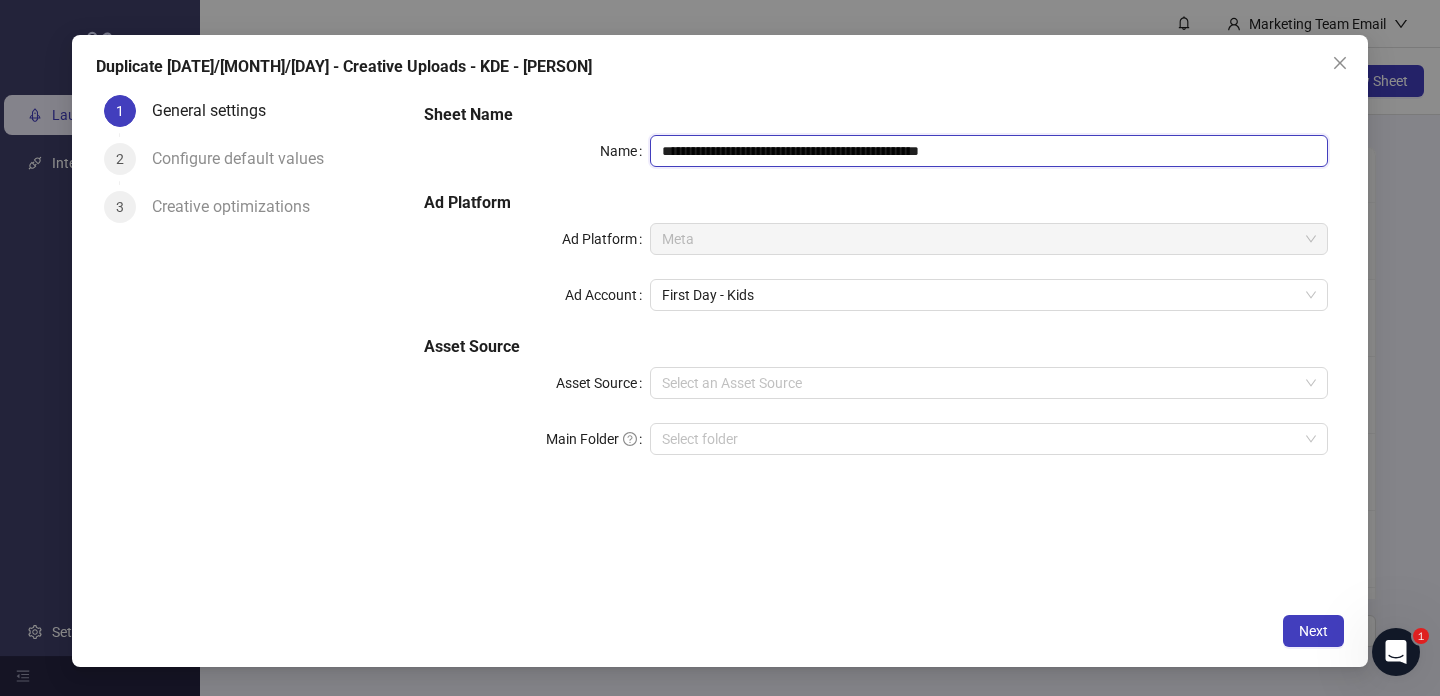 click on "**********" at bounding box center [989, 151] 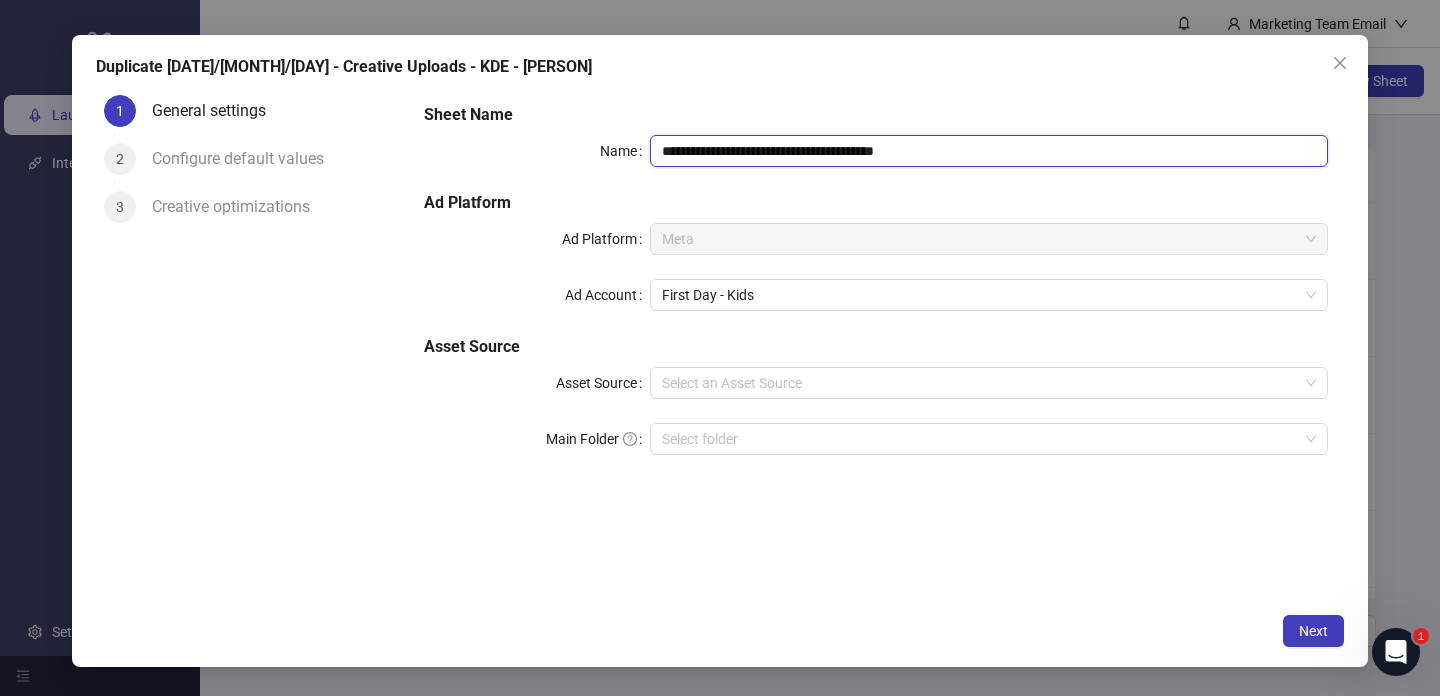 type on "**********" 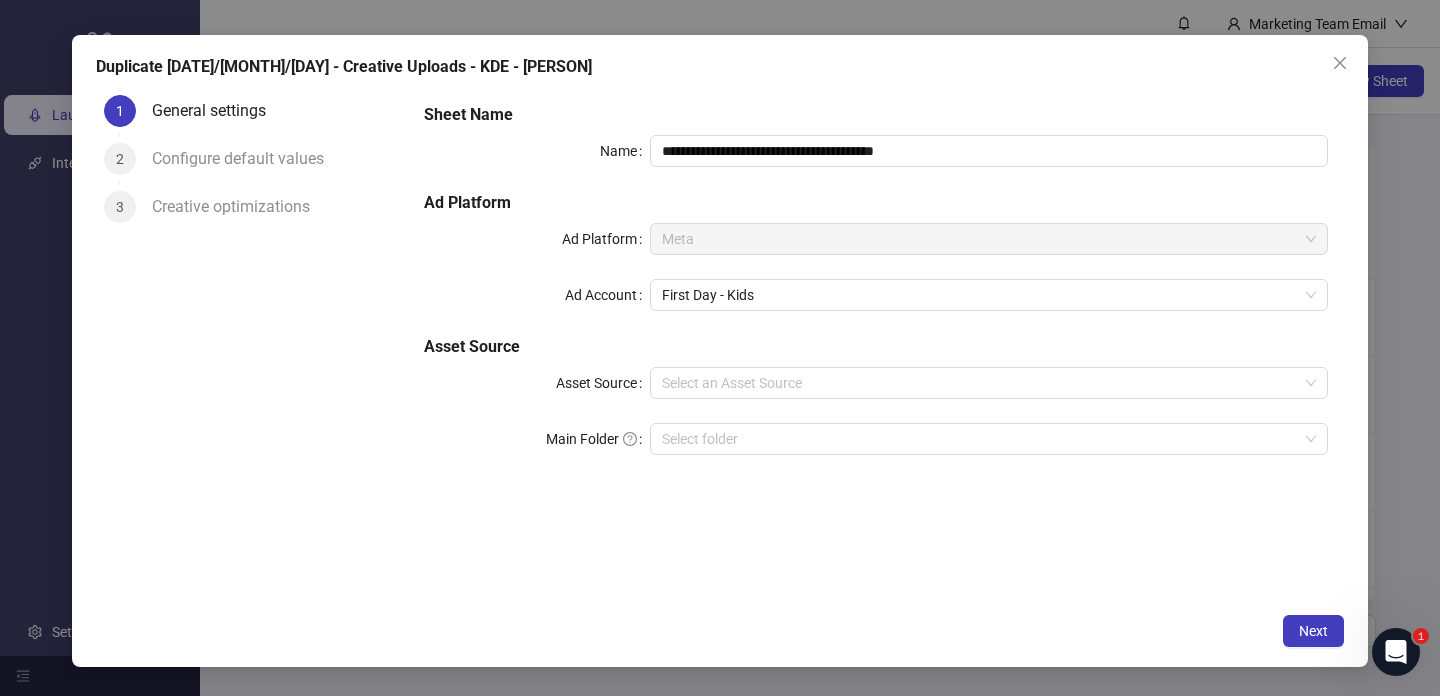 click on "**********" at bounding box center (720, 351) 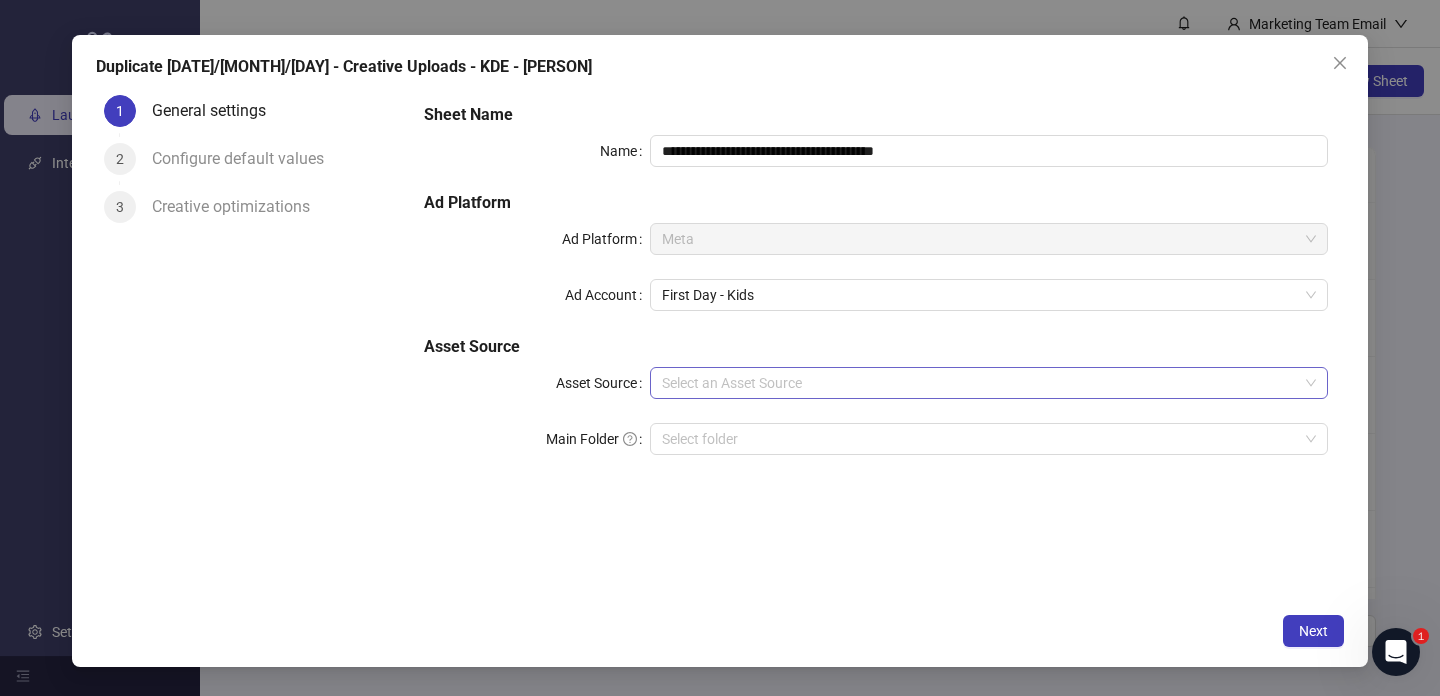 click on "Asset Source" at bounding box center (980, 383) 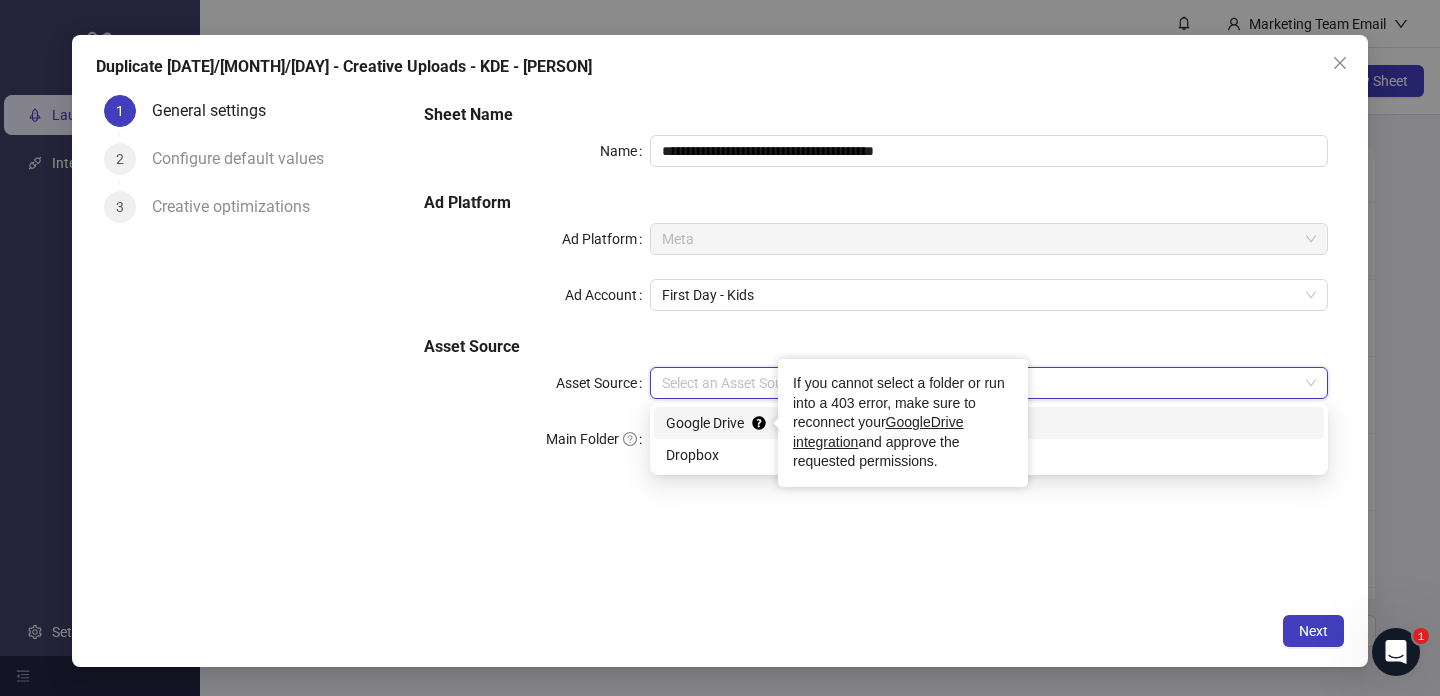 click on "Google Drive" at bounding box center [989, 423] 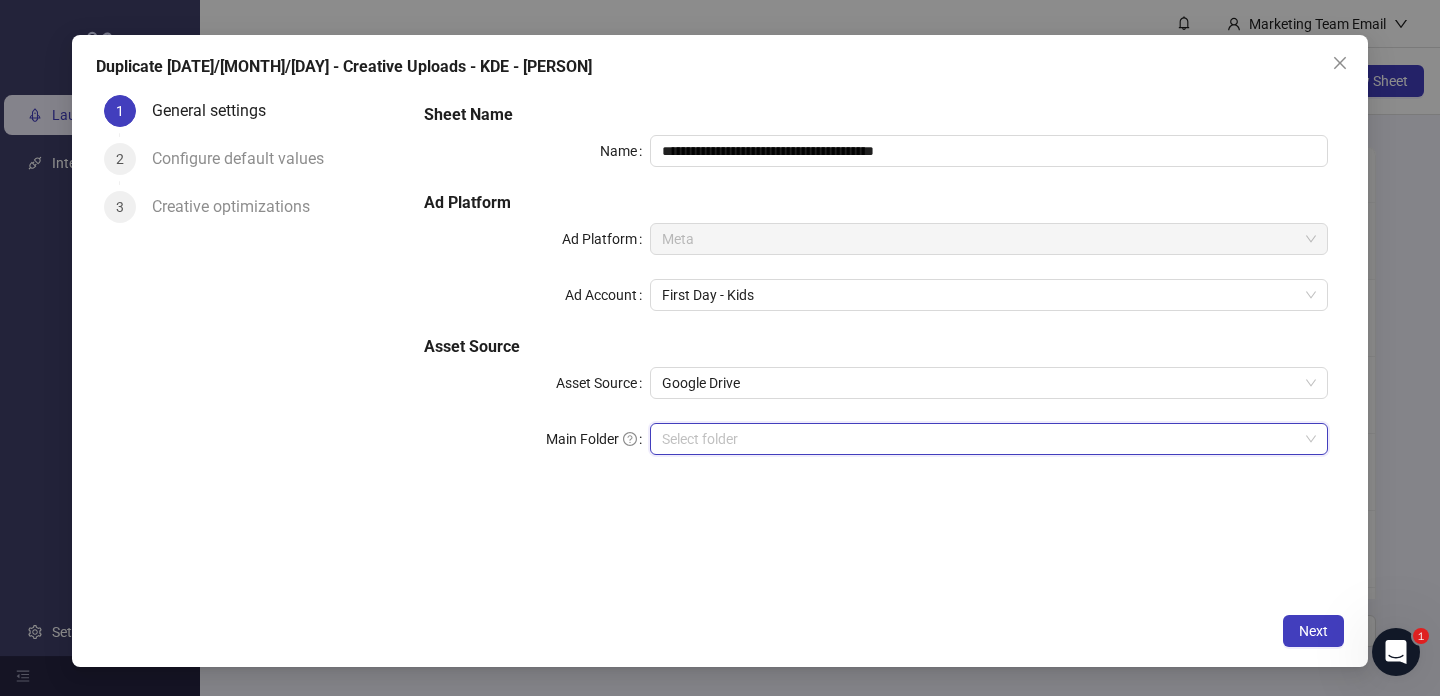 click on "Main Folder" at bounding box center [980, 439] 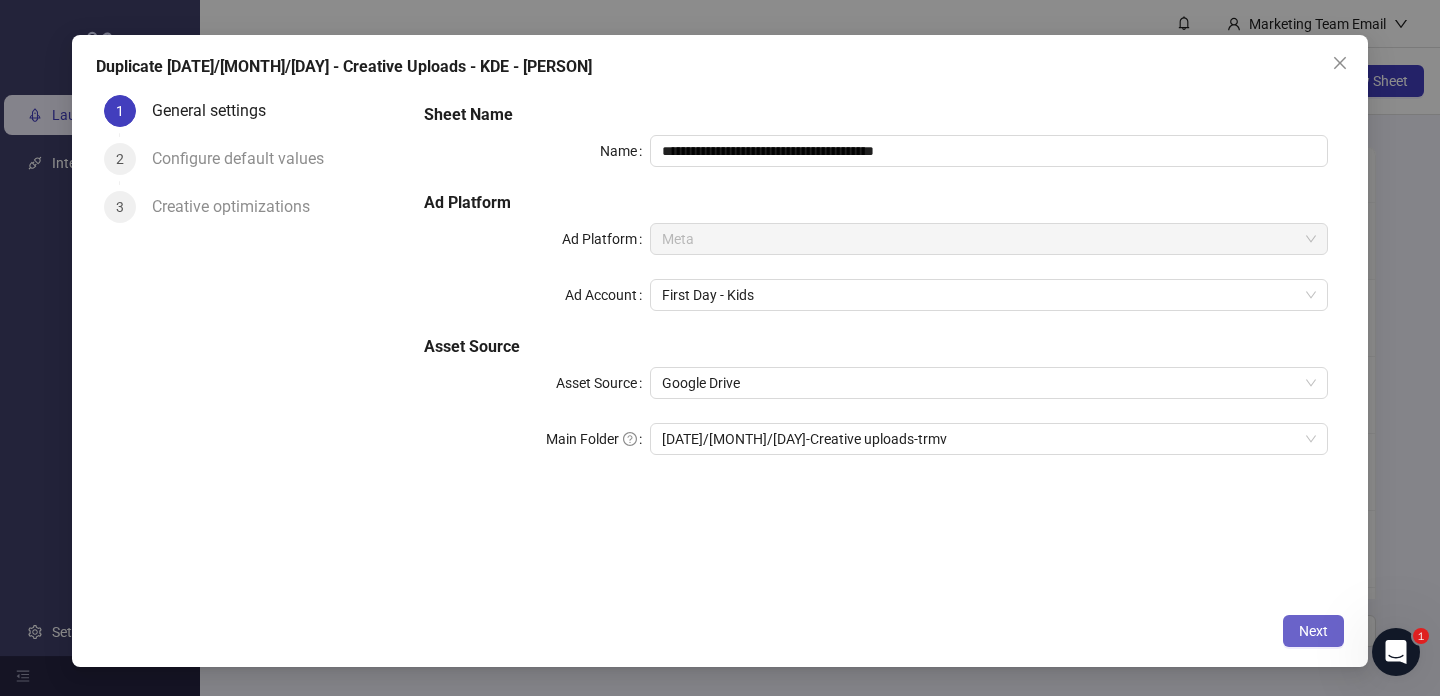 click on "Next" at bounding box center (1313, 631) 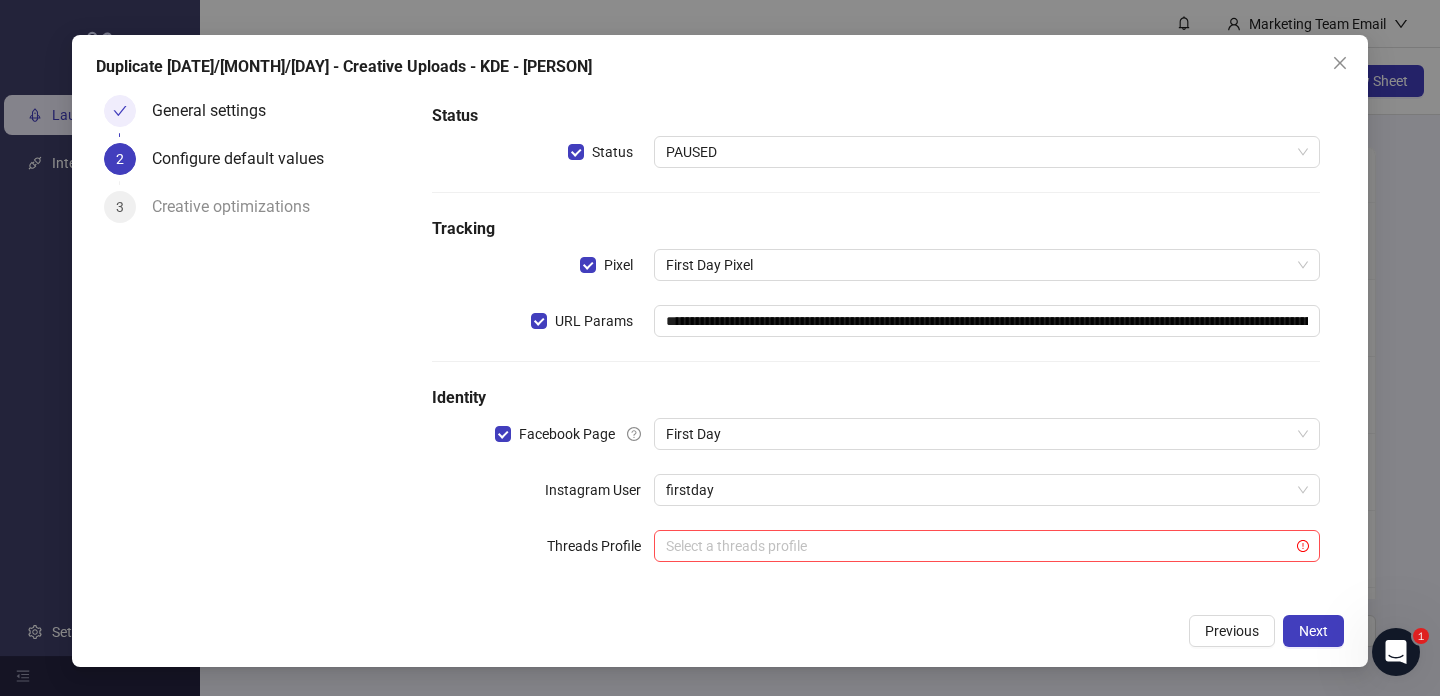 scroll, scrollTop: 77, scrollLeft: 0, axis: vertical 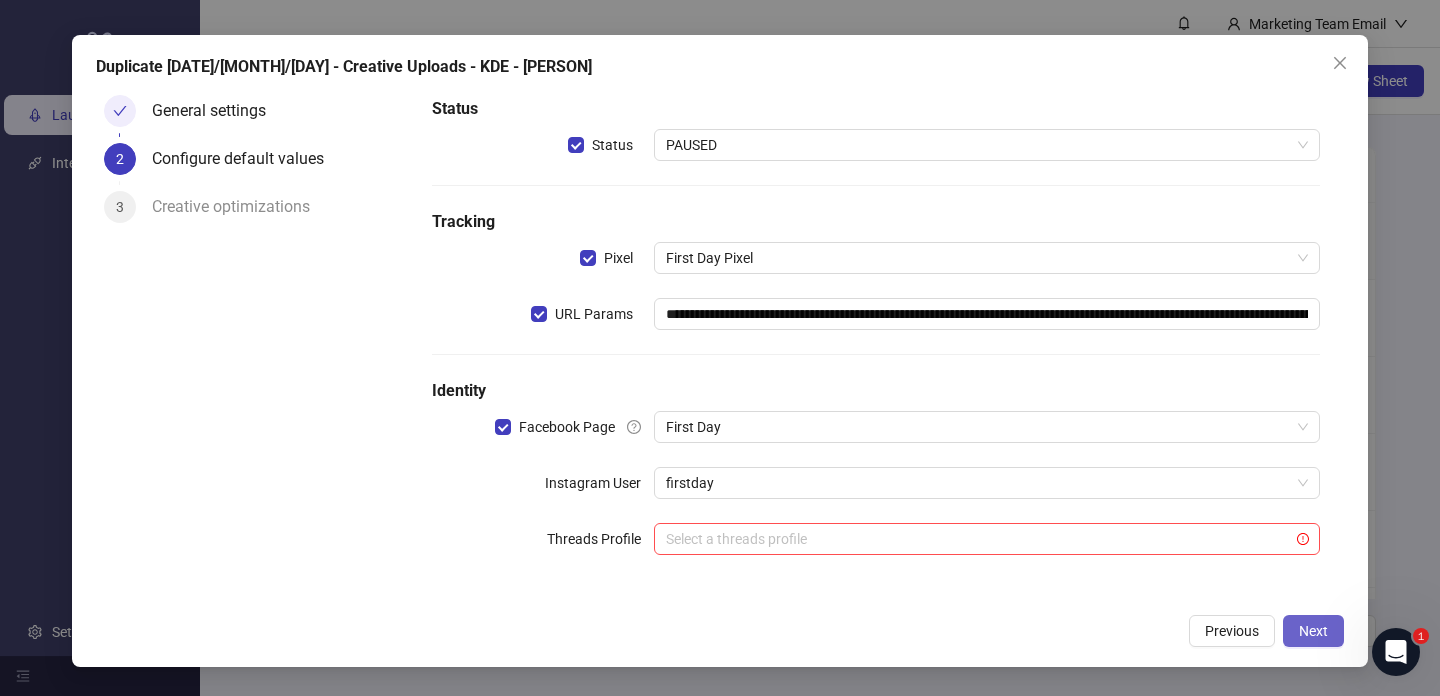 click on "Next" at bounding box center [1313, 631] 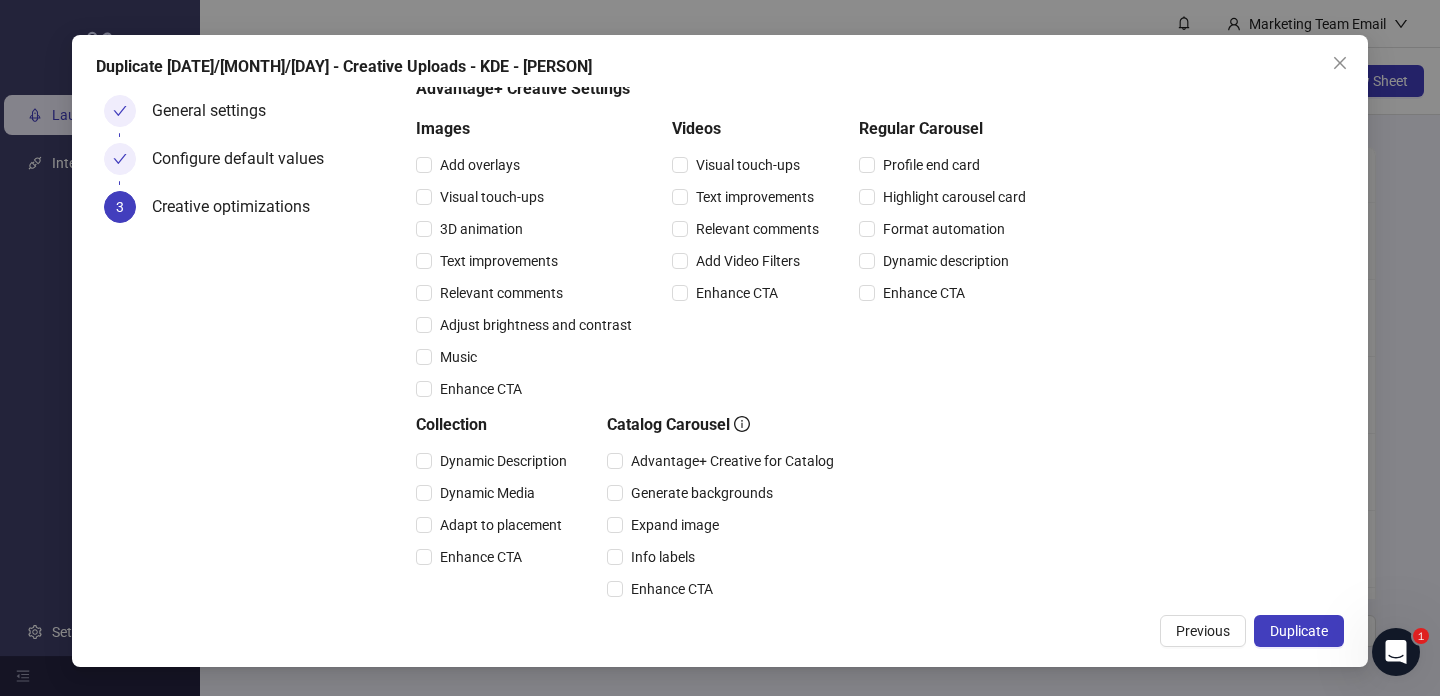 scroll, scrollTop: 312, scrollLeft: 0, axis: vertical 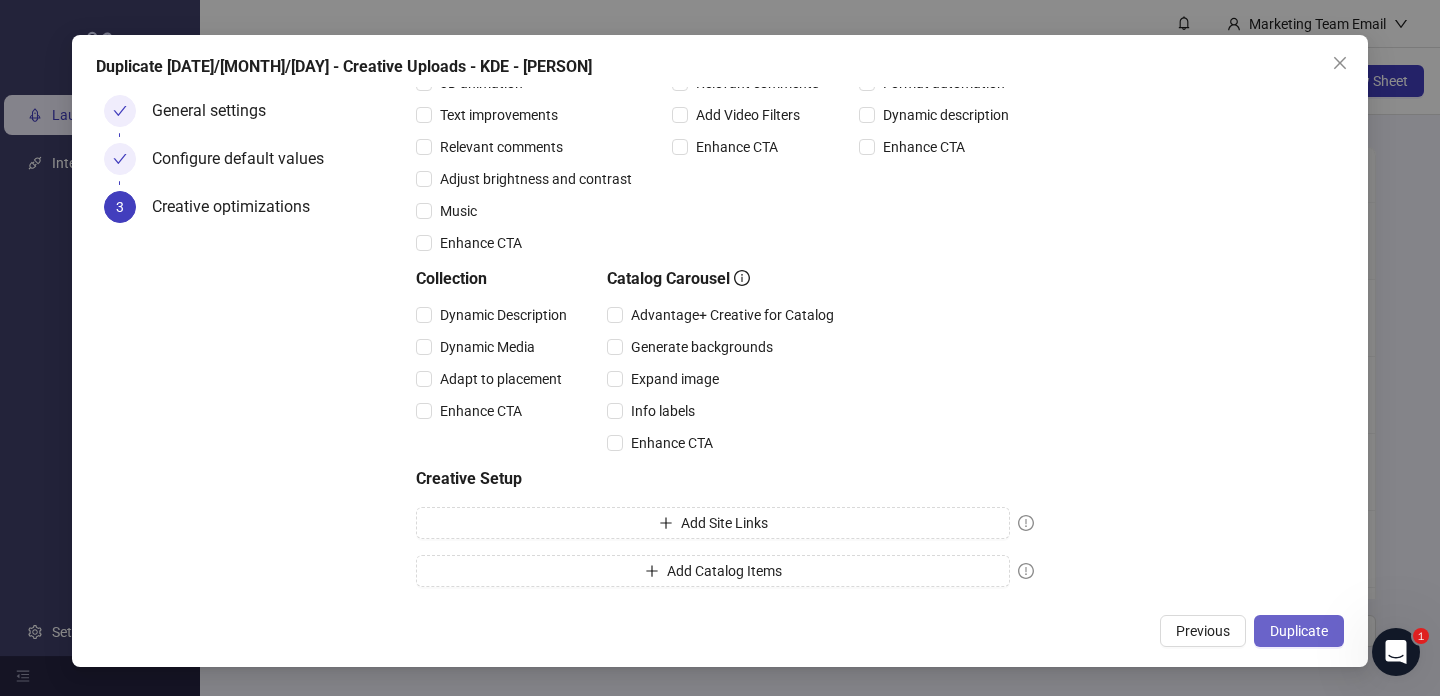 click on "Duplicate" at bounding box center [1299, 631] 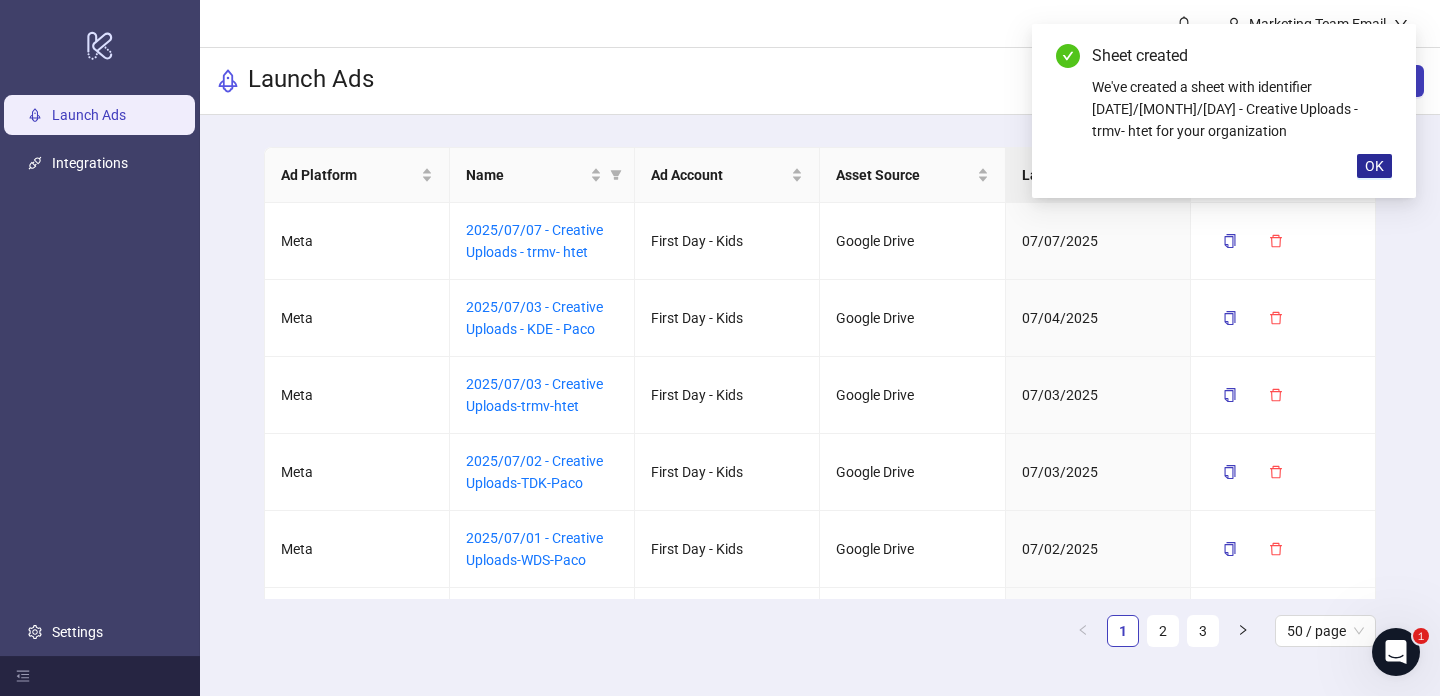 click on "OK" at bounding box center (1374, 166) 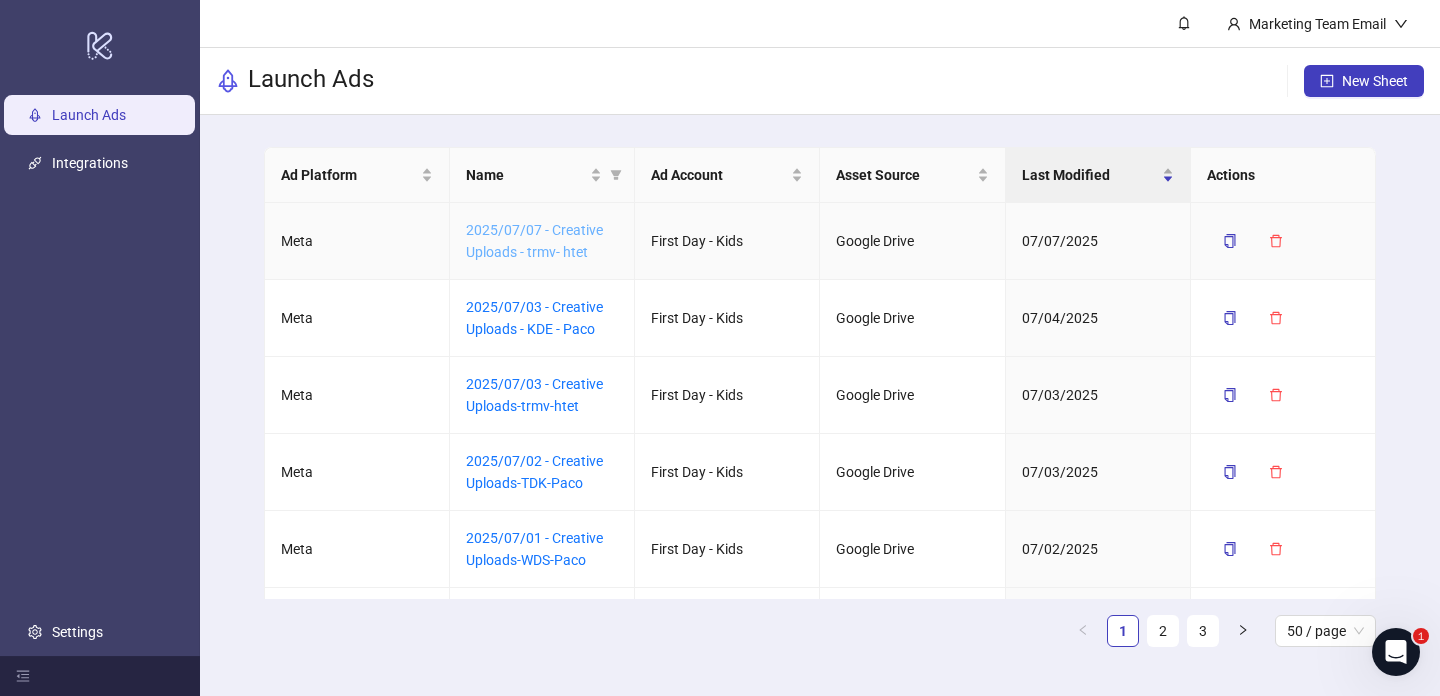 click on "2025/07/07 - Creative Uploads - trmv- htet" at bounding box center (534, 241) 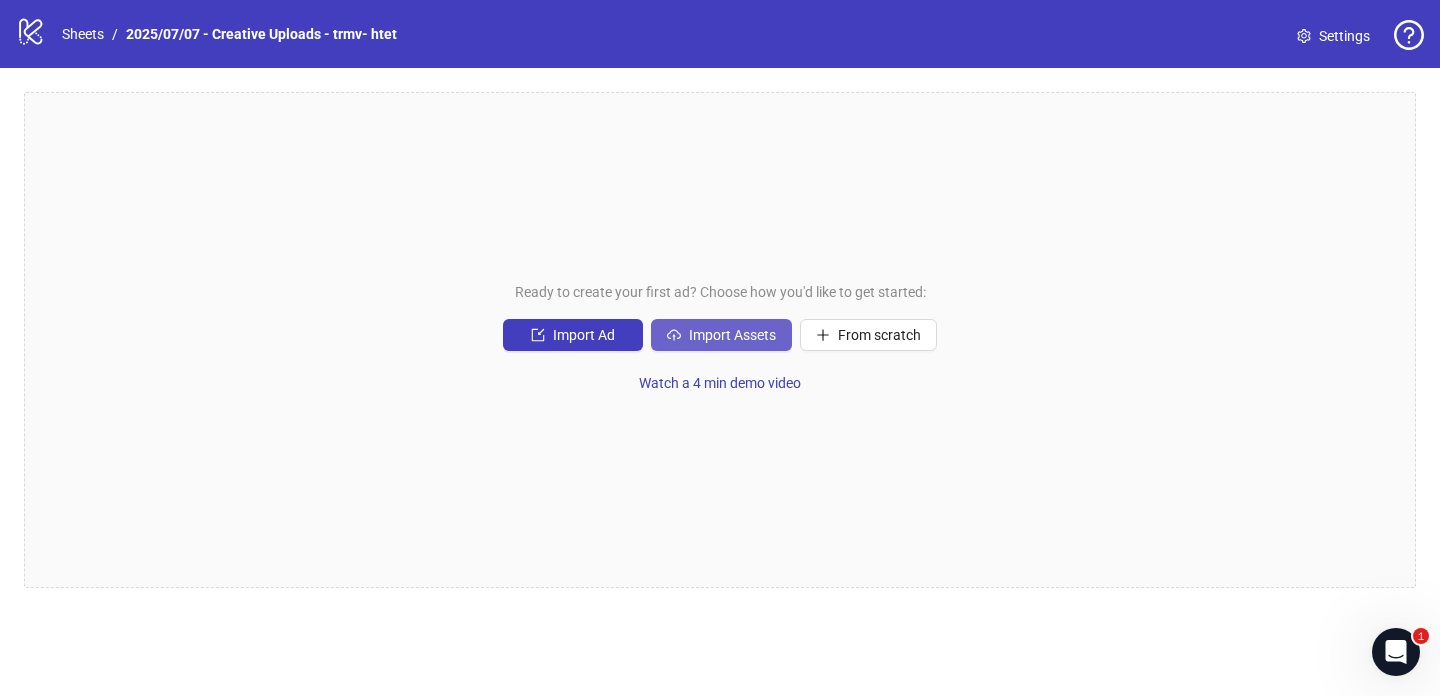 click on "Import Assets" at bounding box center (584, 335) 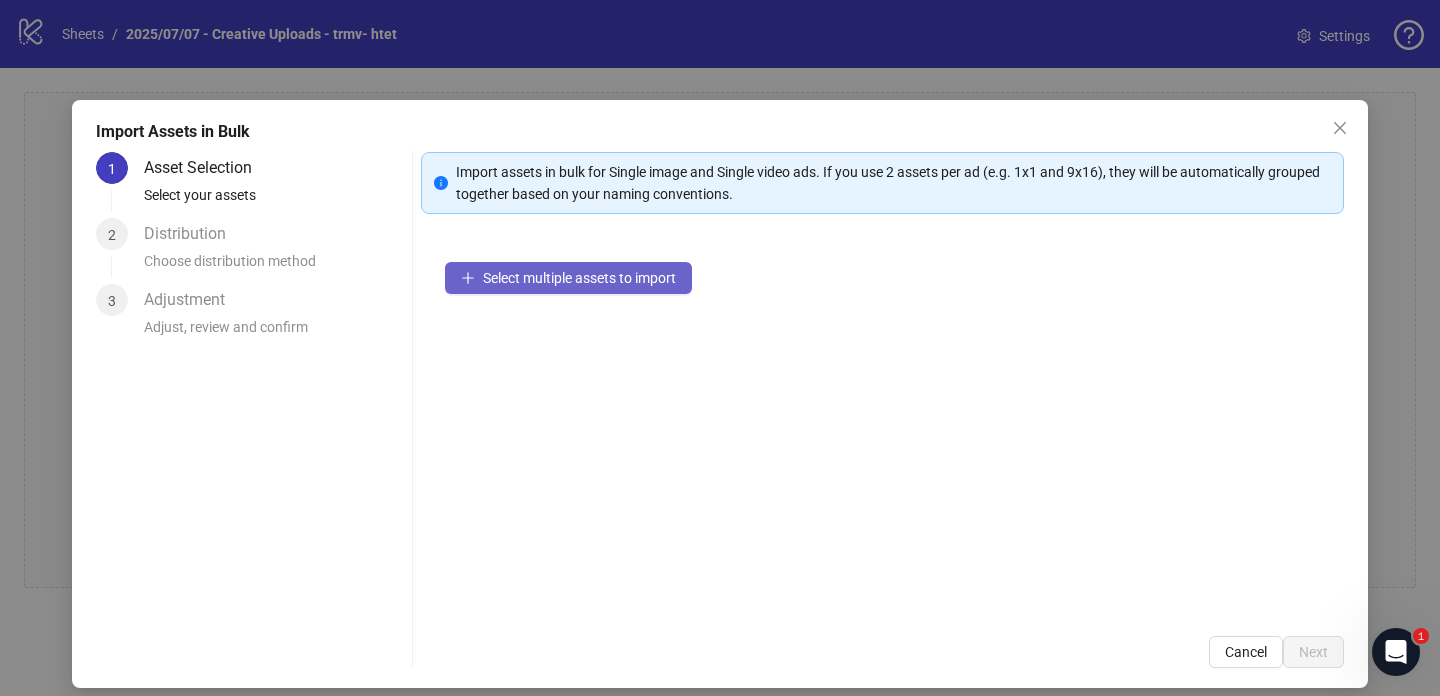 click on "Select multiple assets to import" at bounding box center [579, 278] 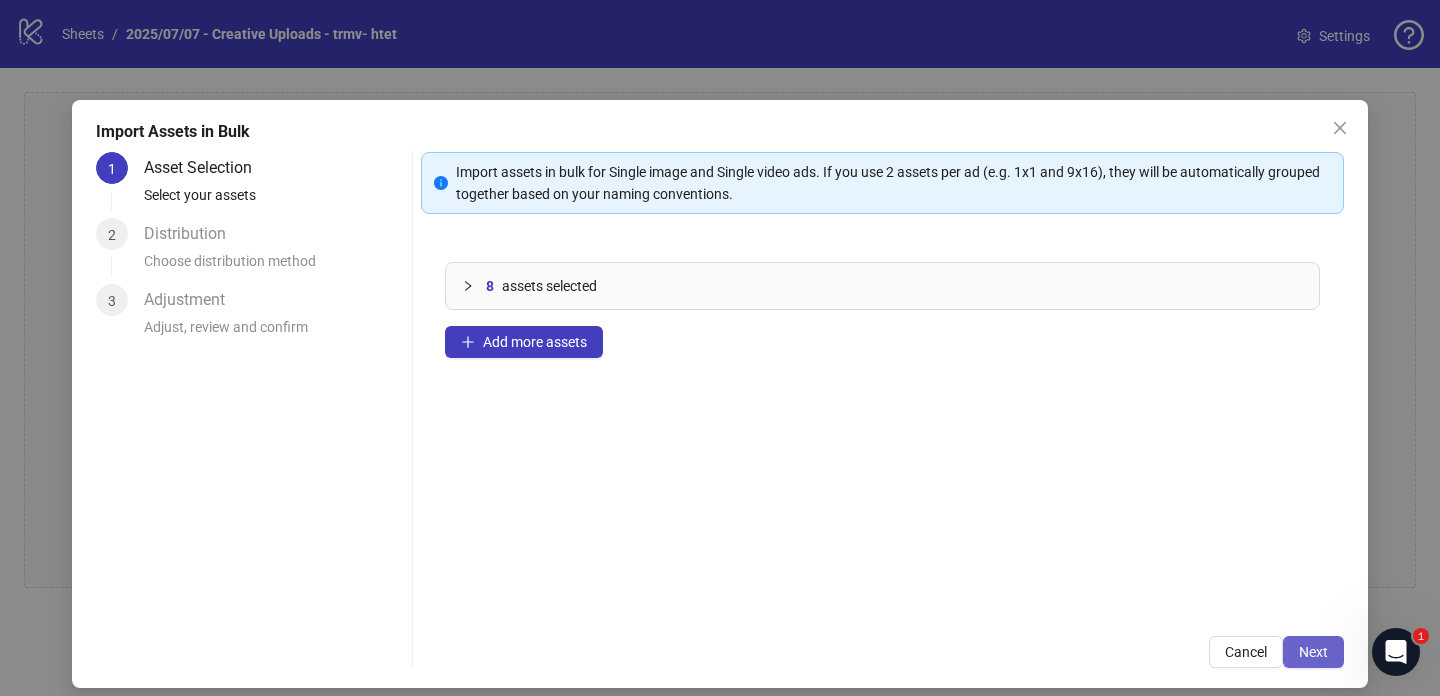 click on "Next" at bounding box center [1313, 652] 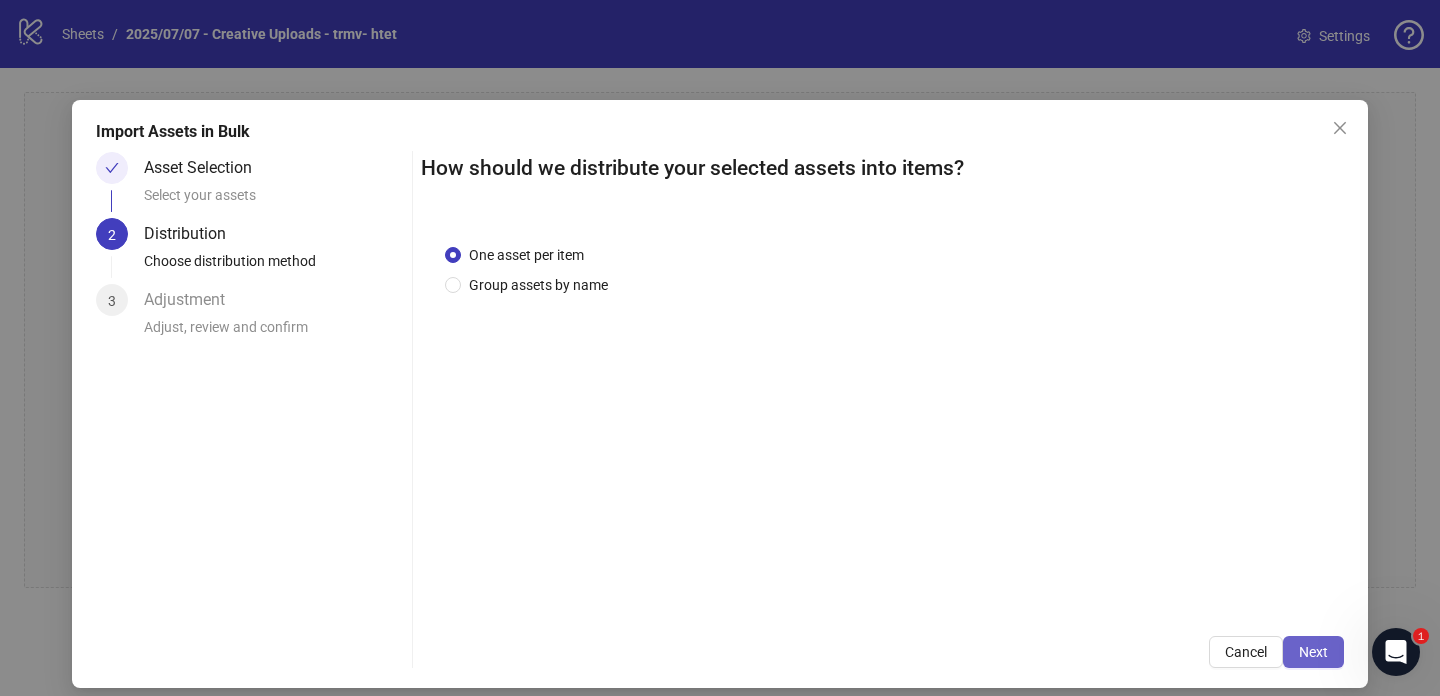click on "Next" at bounding box center [1313, 652] 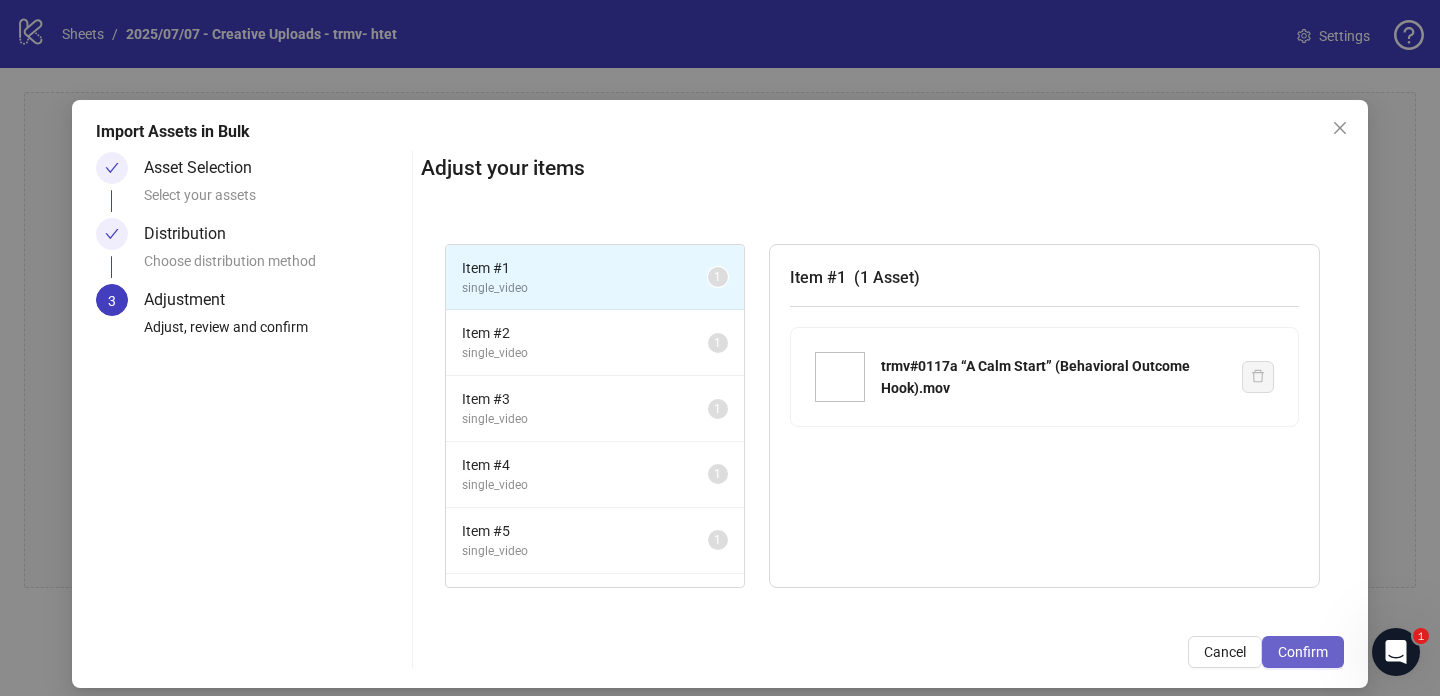 click on "Confirm" at bounding box center [1303, 652] 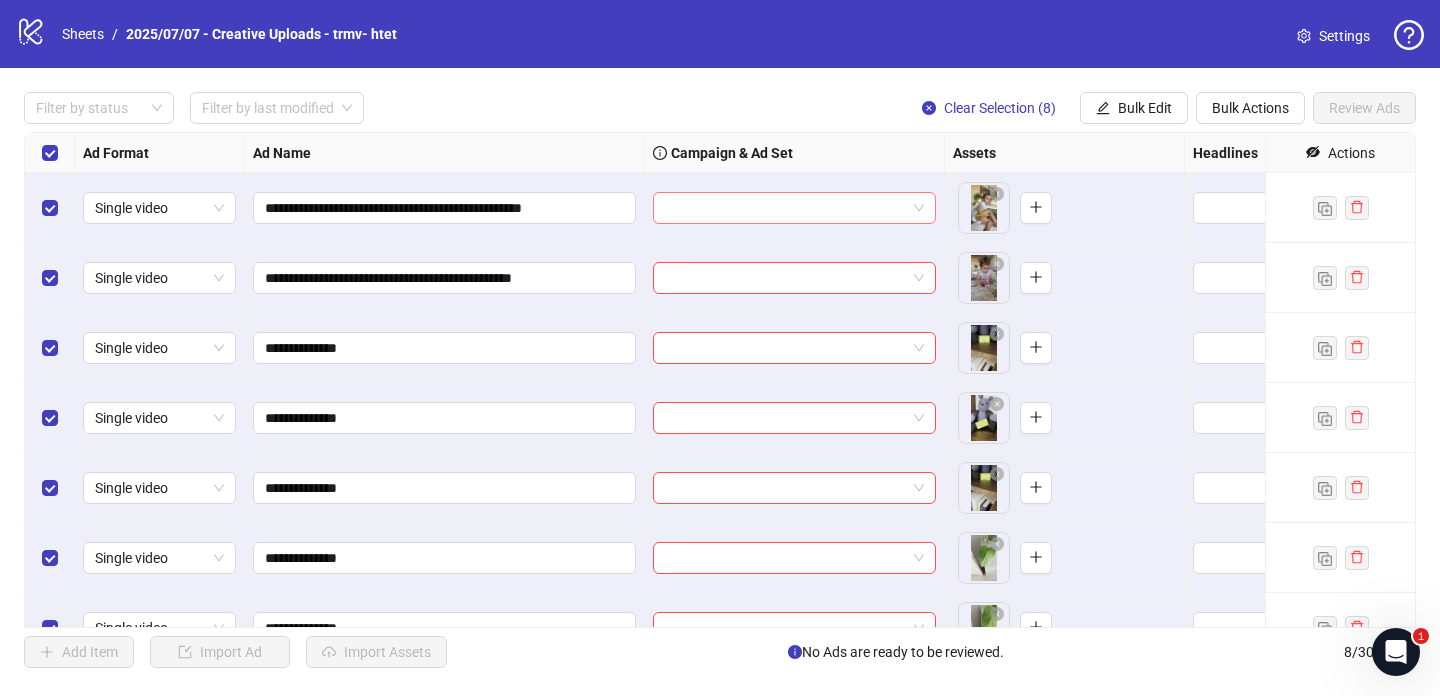 click at bounding box center (785, 208) 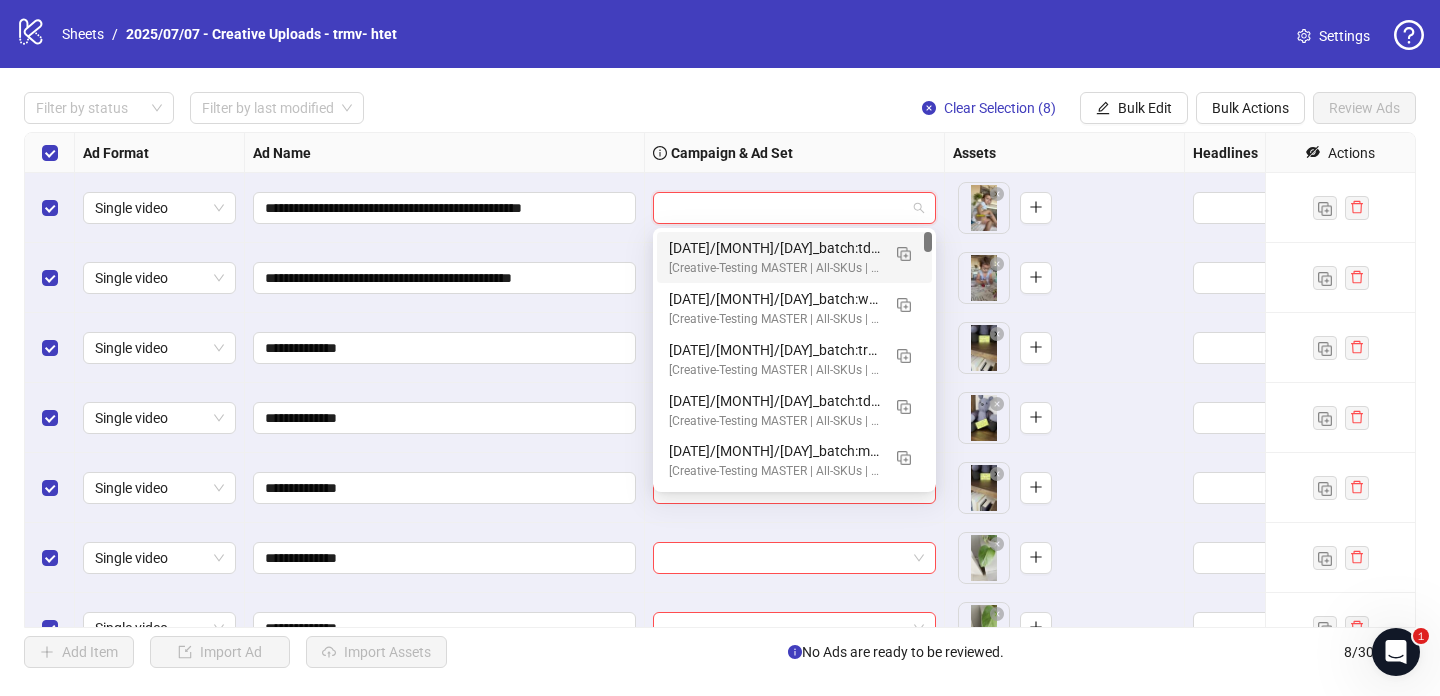 paste on "**********" 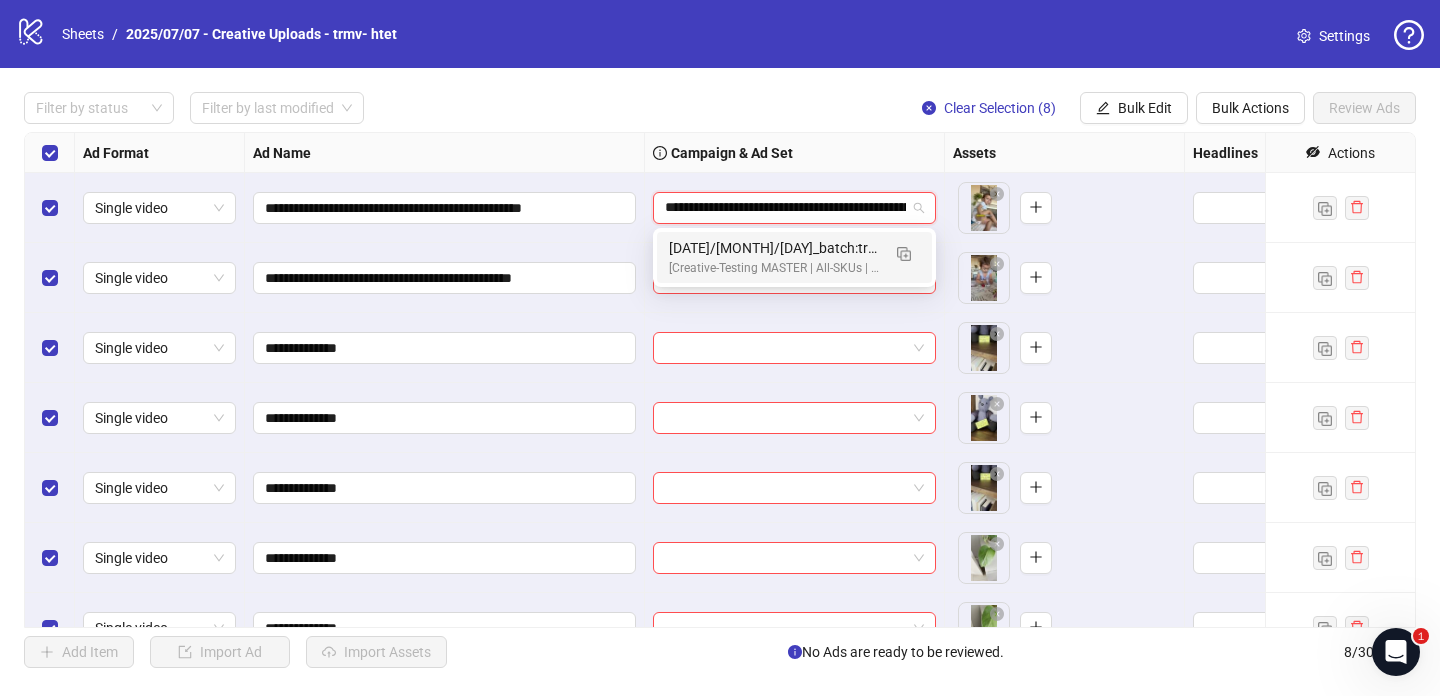 scroll, scrollTop: 0, scrollLeft: 268, axis: horizontal 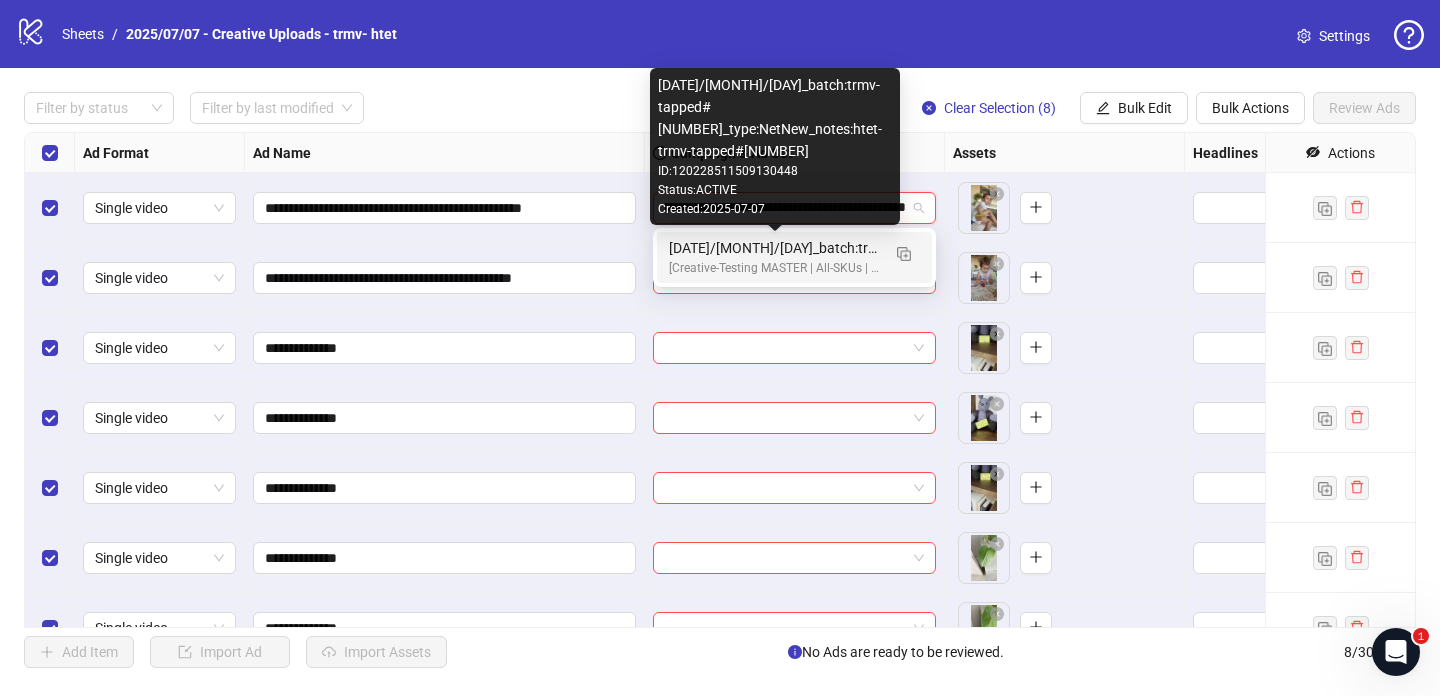 click on "[DATE]/[MONTH]/[DAY]_batch:trmv-tapped#[NUMBER]_type:NetNew_notes:htet-trmv-tapped#[NUMBER]" at bounding box center [774, 248] 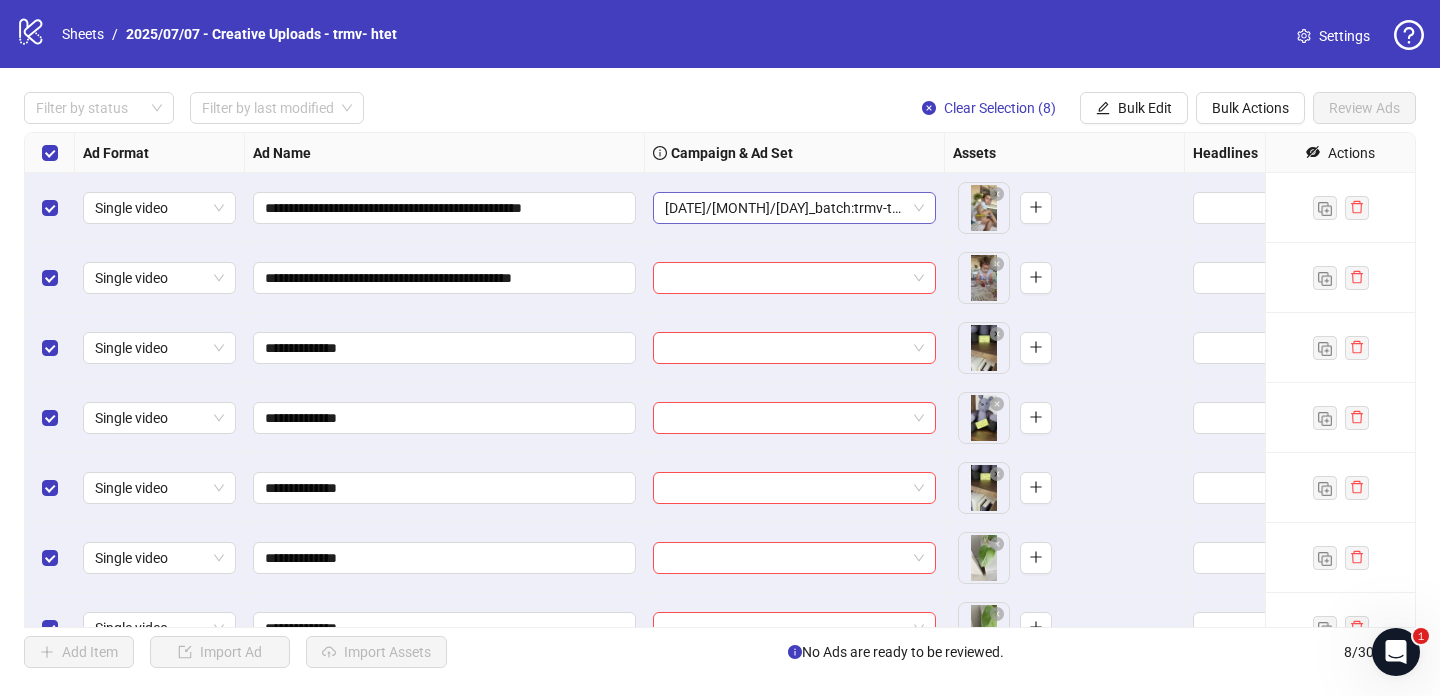 click on "[DATE]/[MONTH]/[DAY]_batch:trmv-tapped#[NUMBER]_type:NetNew_notes:htet-trmv-tapped#[NUMBER]" at bounding box center (159, 208) 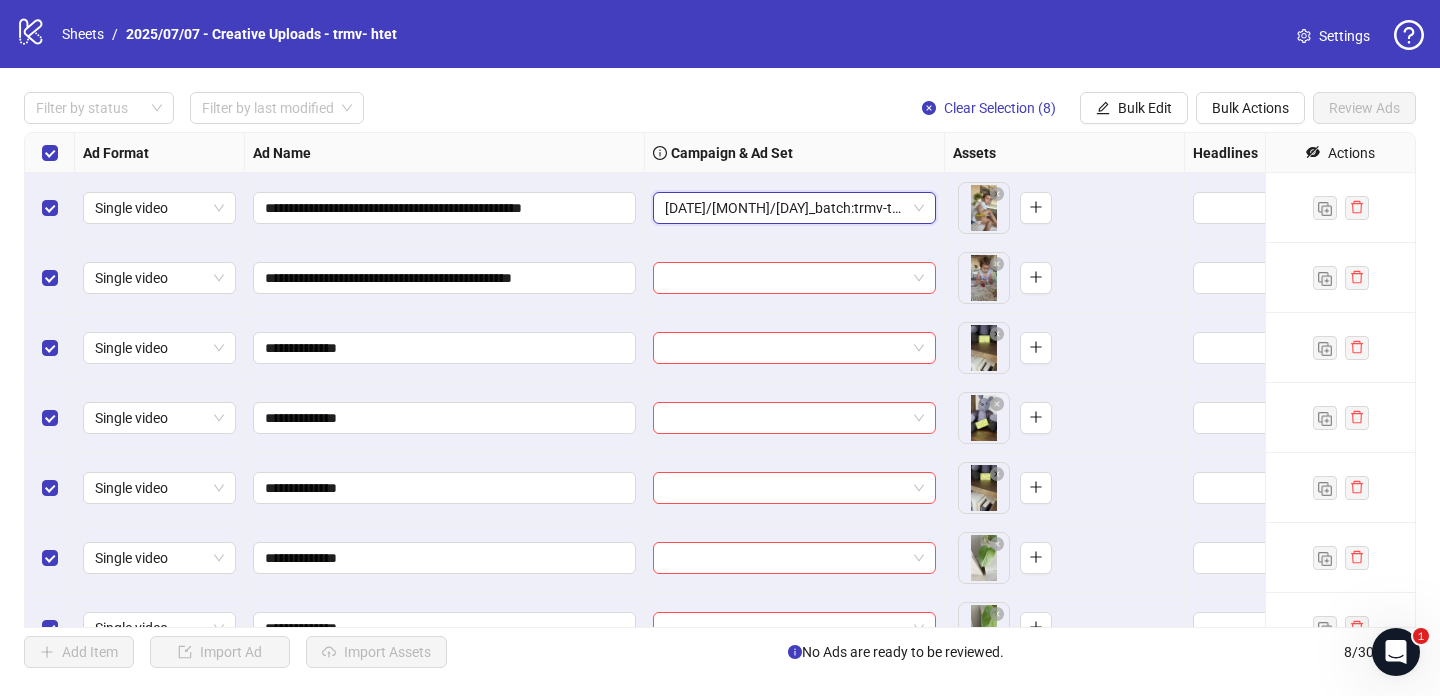 click on "[DATE]/[MONTH]/[DAY]_batch:trmv-tapped#[NUMBER]_type:NetNew_notes:htet-trmv-tapped#[NUMBER]" at bounding box center [794, 208] 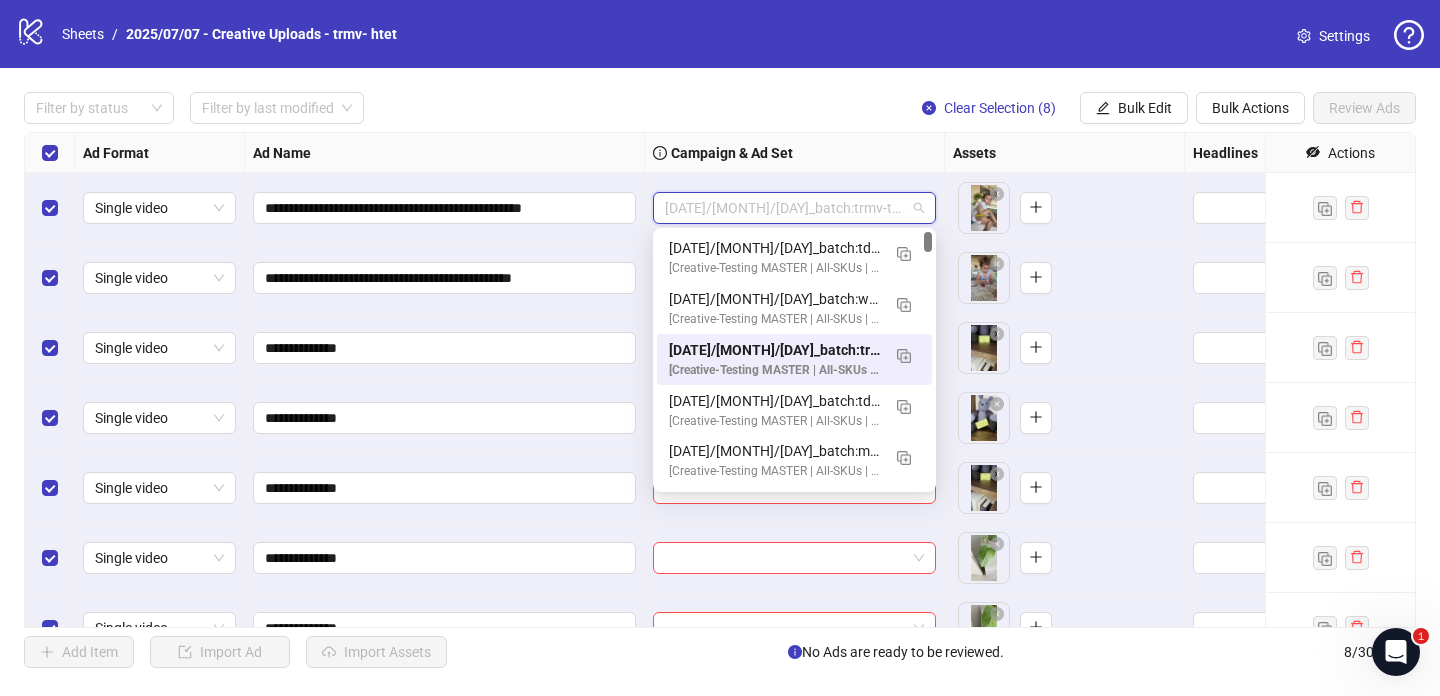 click on "[DATE]/[MONTH]/[DAY]_batch:trmv-tapped#[NUMBER]_type:NetNew_notes:htet-trmv-tapped#[NUMBER]" at bounding box center [794, 208] 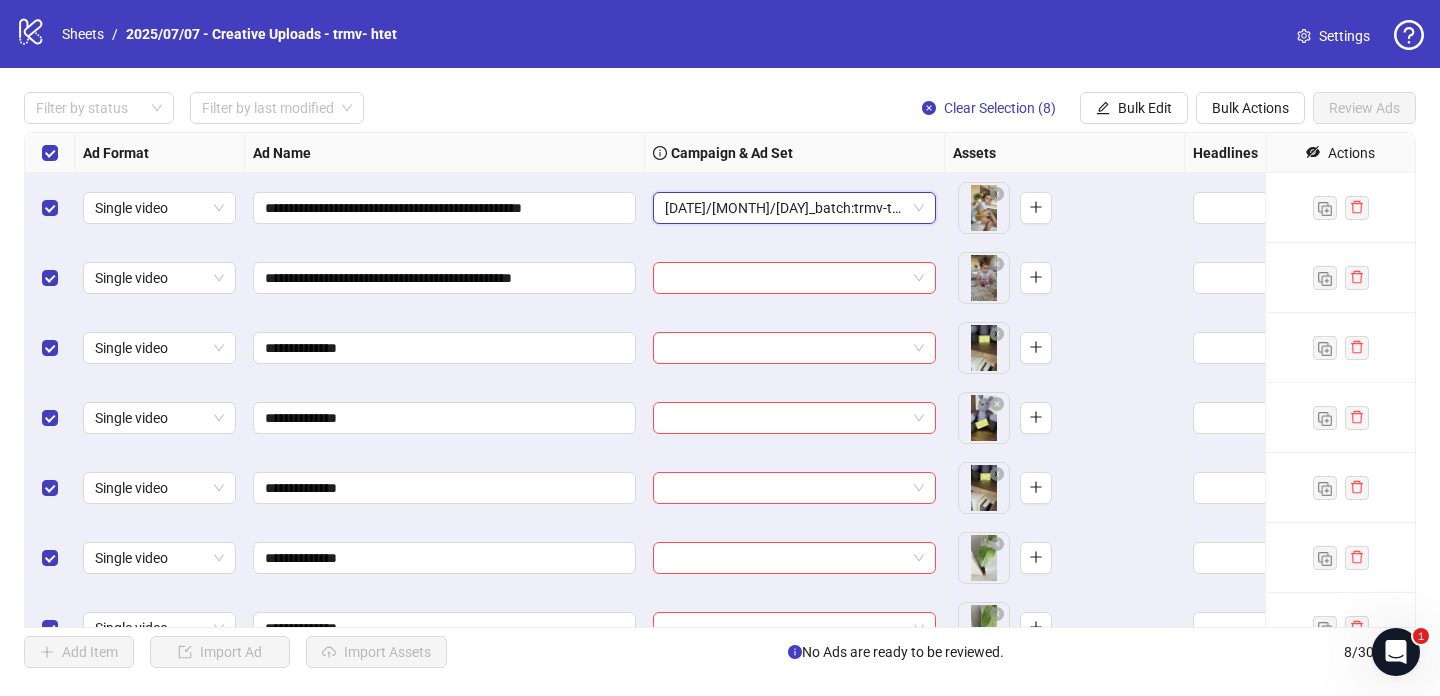 paste on "**********" 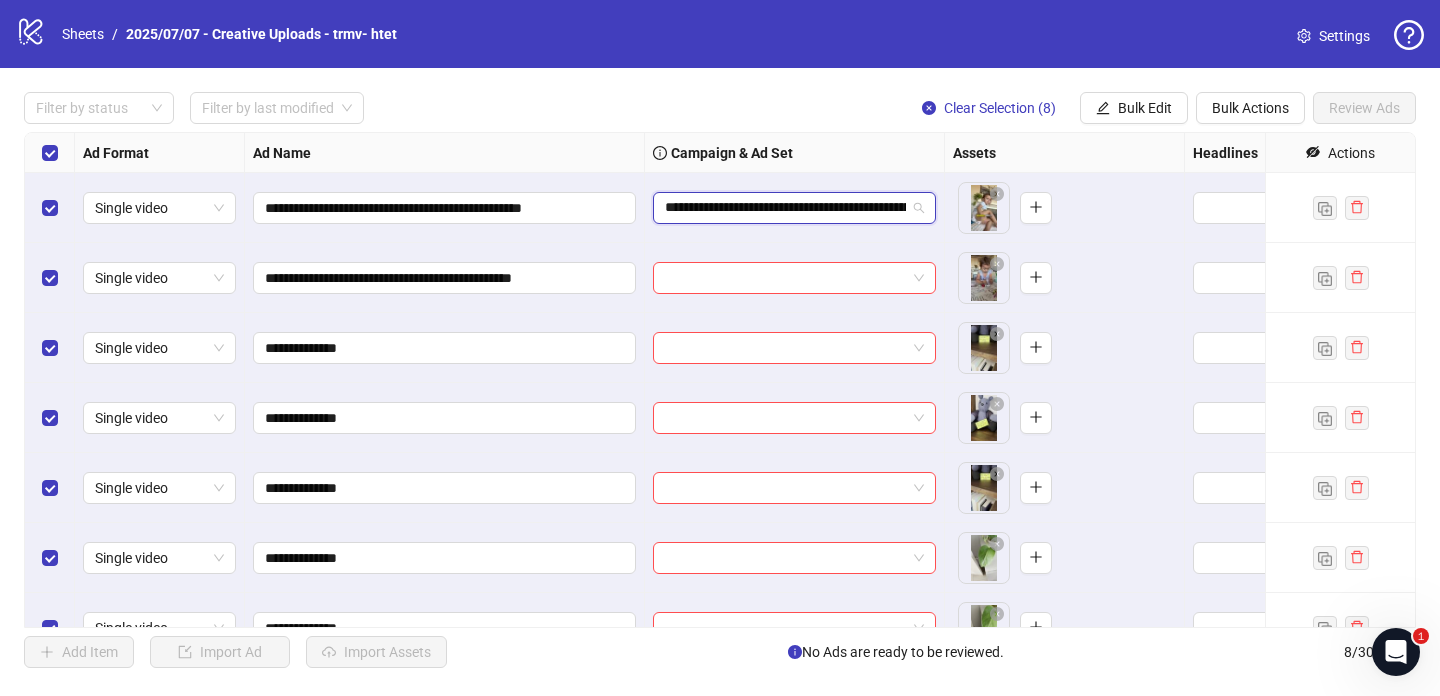 scroll, scrollTop: 0, scrollLeft: 246, axis: horizontal 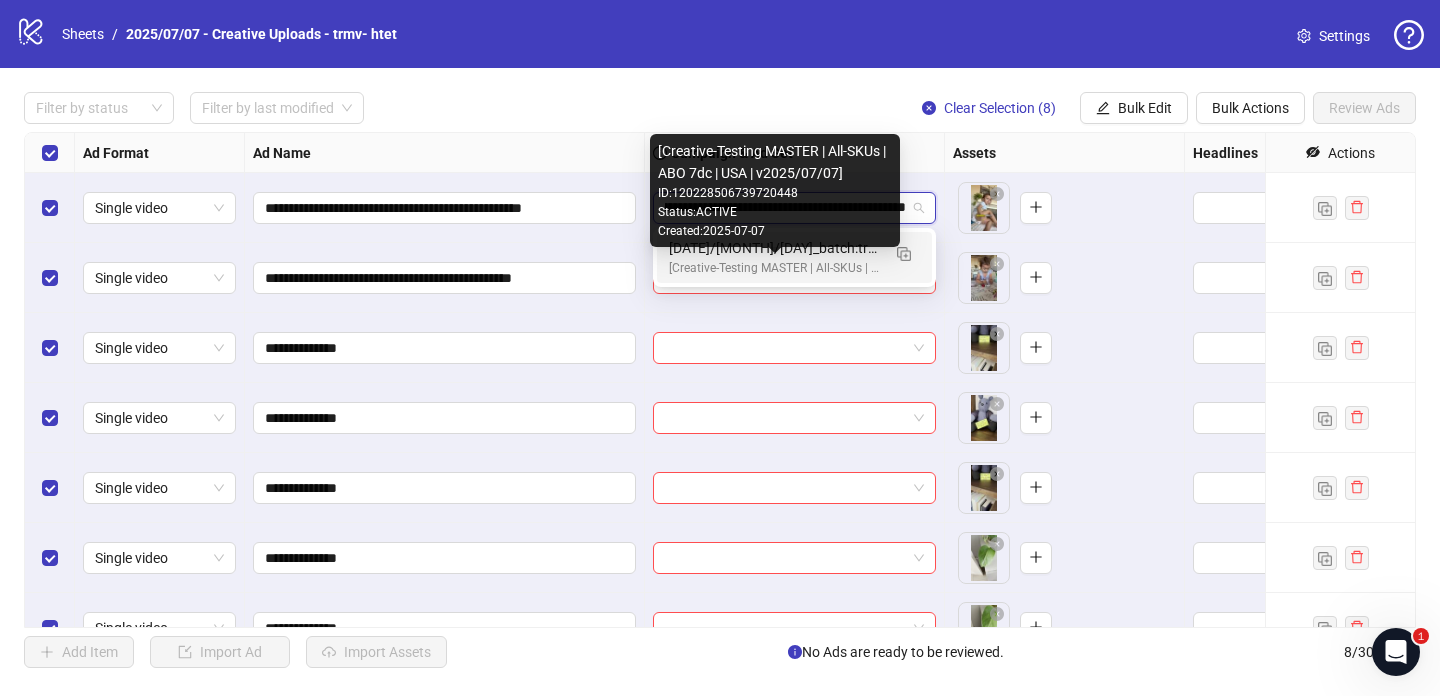 click on "[Creative-Testing MASTER | All-SKUs | ABO 7dc | USA | v2025/07/07]" at bounding box center (774, 268) 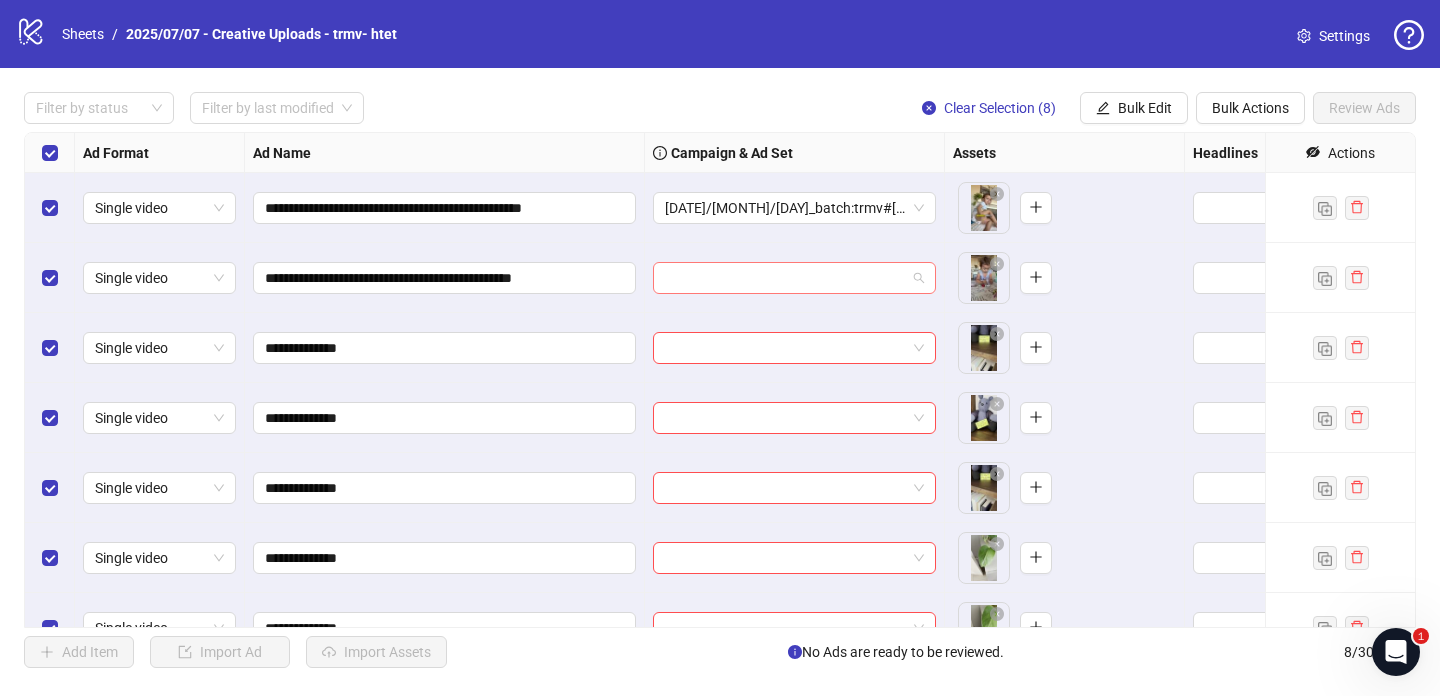 click at bounding box center [785, 278] 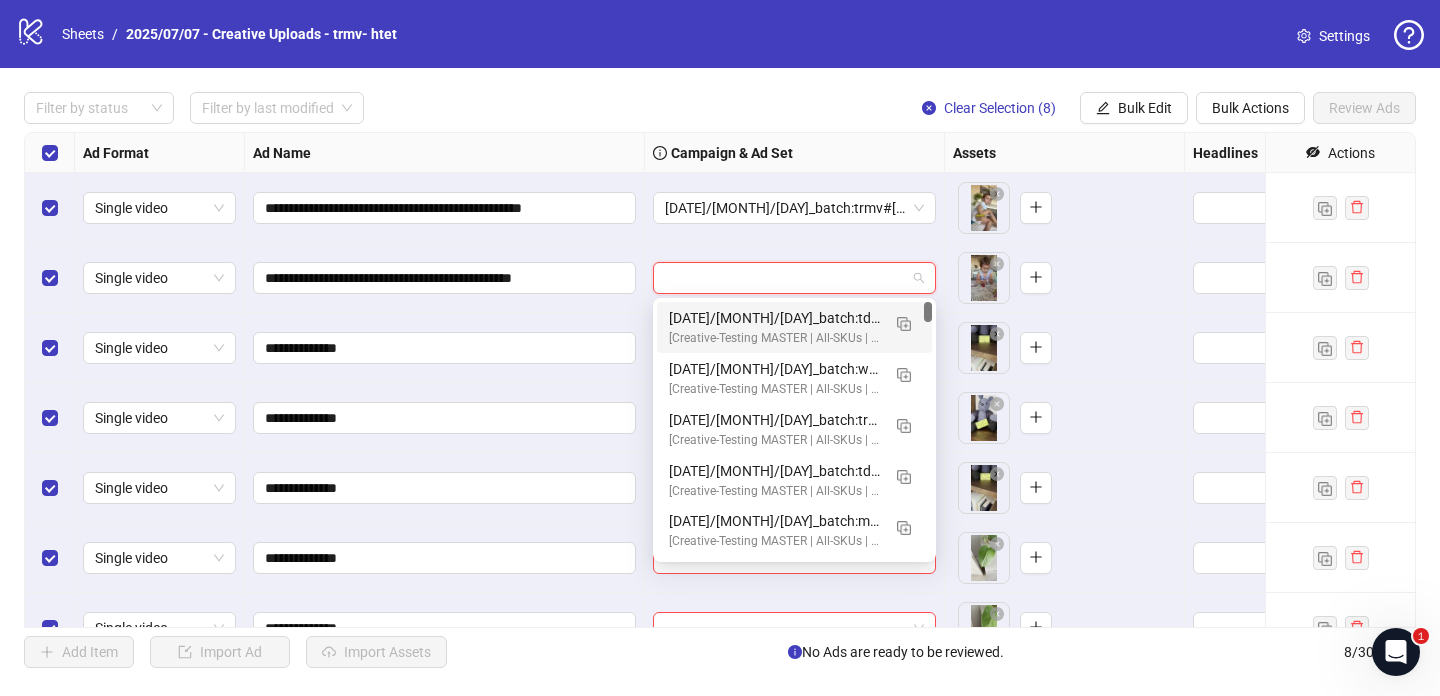 paste on "**********" 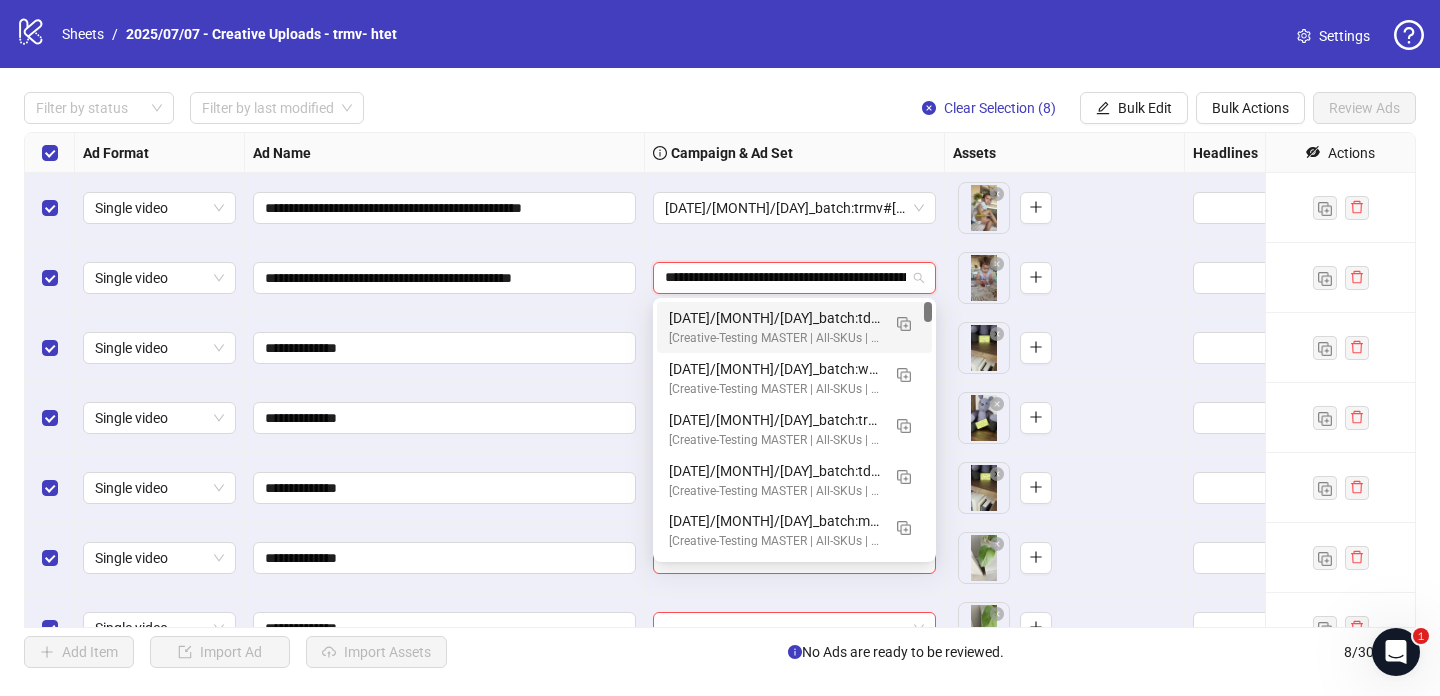 scroll, scrollTop: 0, scrollLeft: 246, axis: horizontal 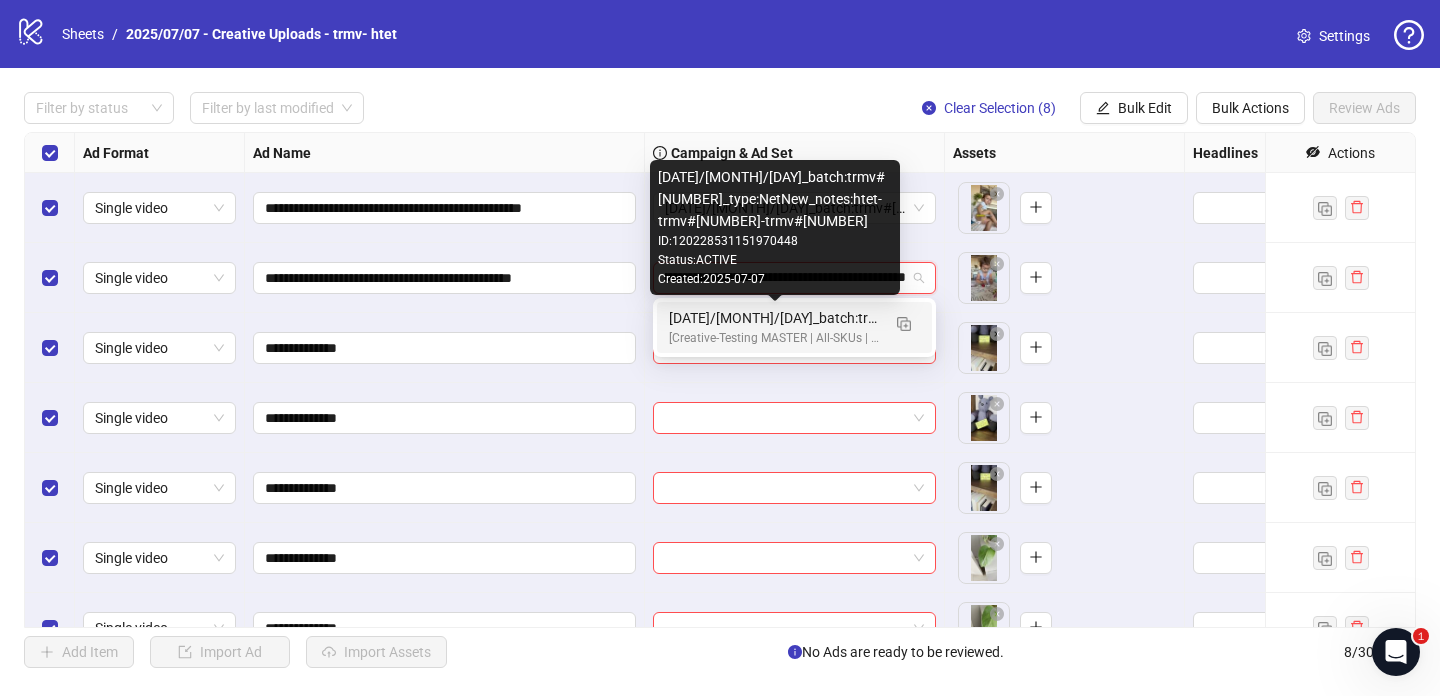 click on "[DATE]/[MONTH]/[DAY]_batch:trmv#[NUMBER]_type:NetNew_notes:htet-trmv#[NUMBER]-trmv#[NUMBER]" at bounding box center [774, 318] 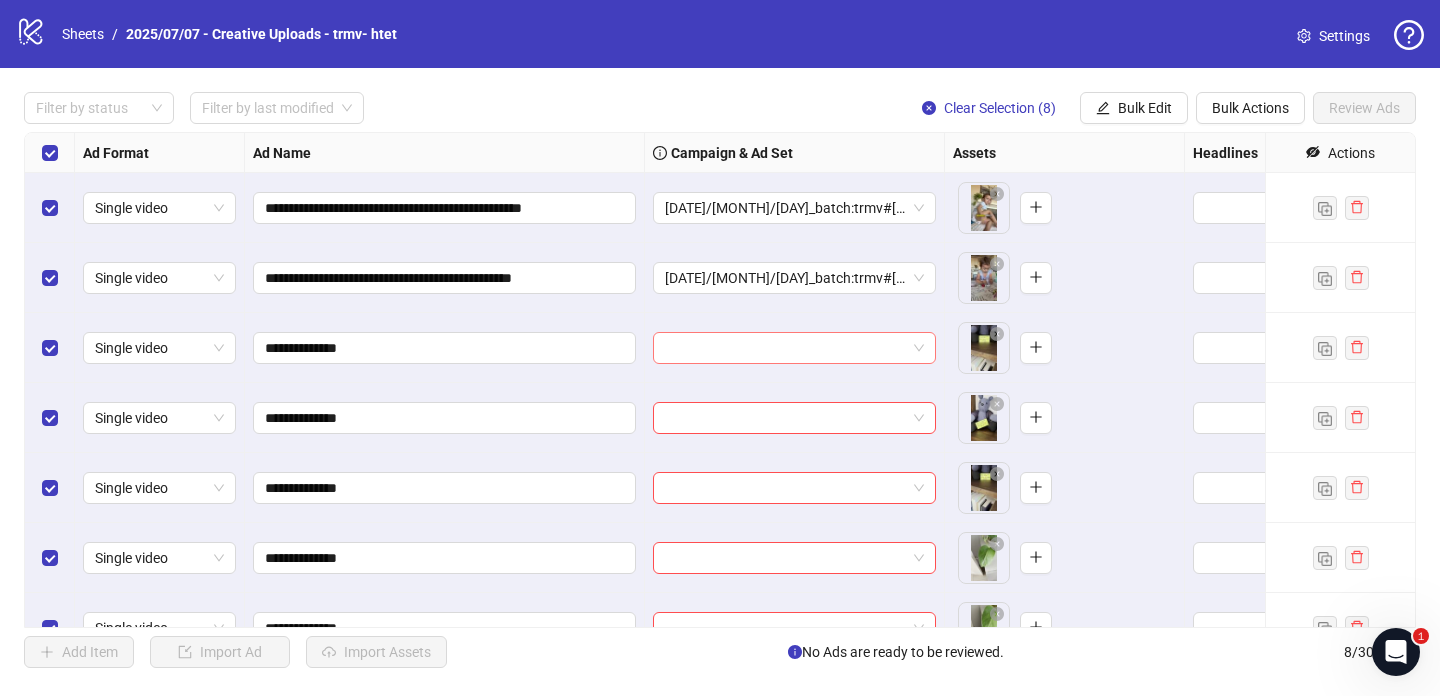 click at bounding box center [785, 348] 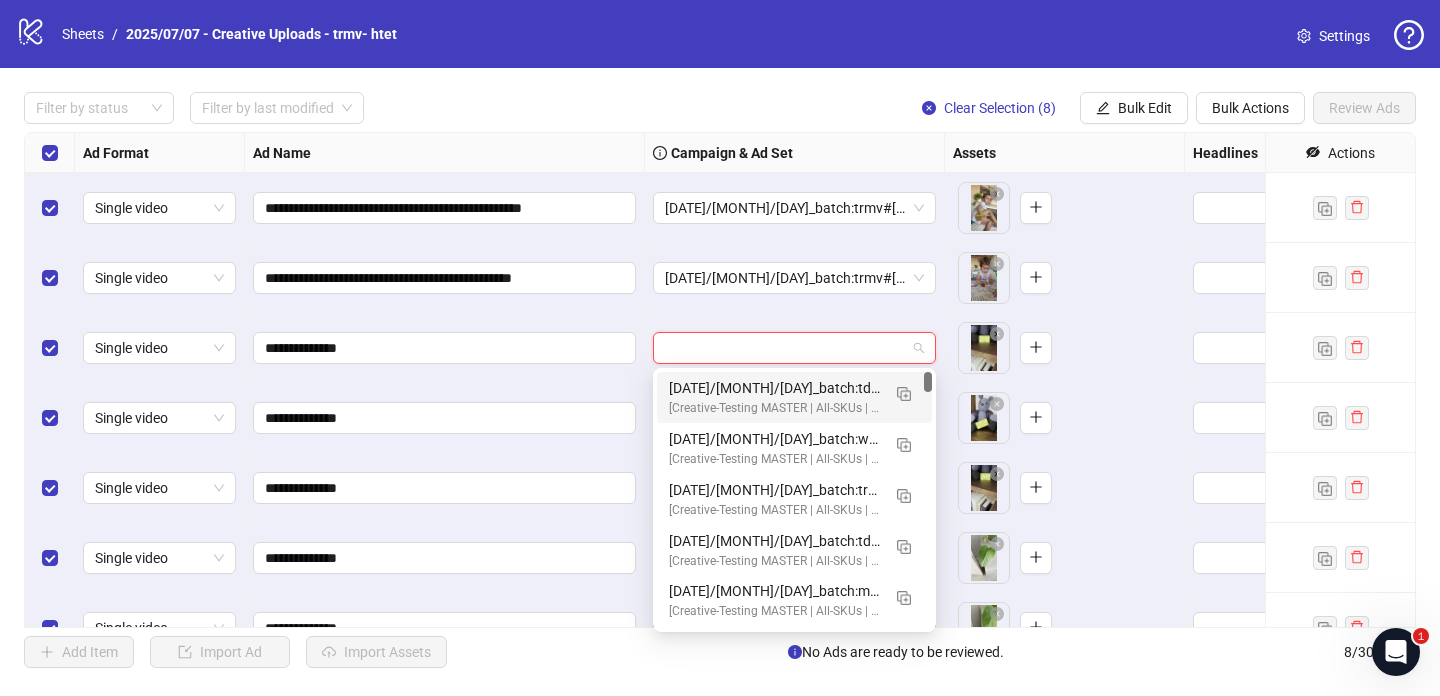 paste on "**********" 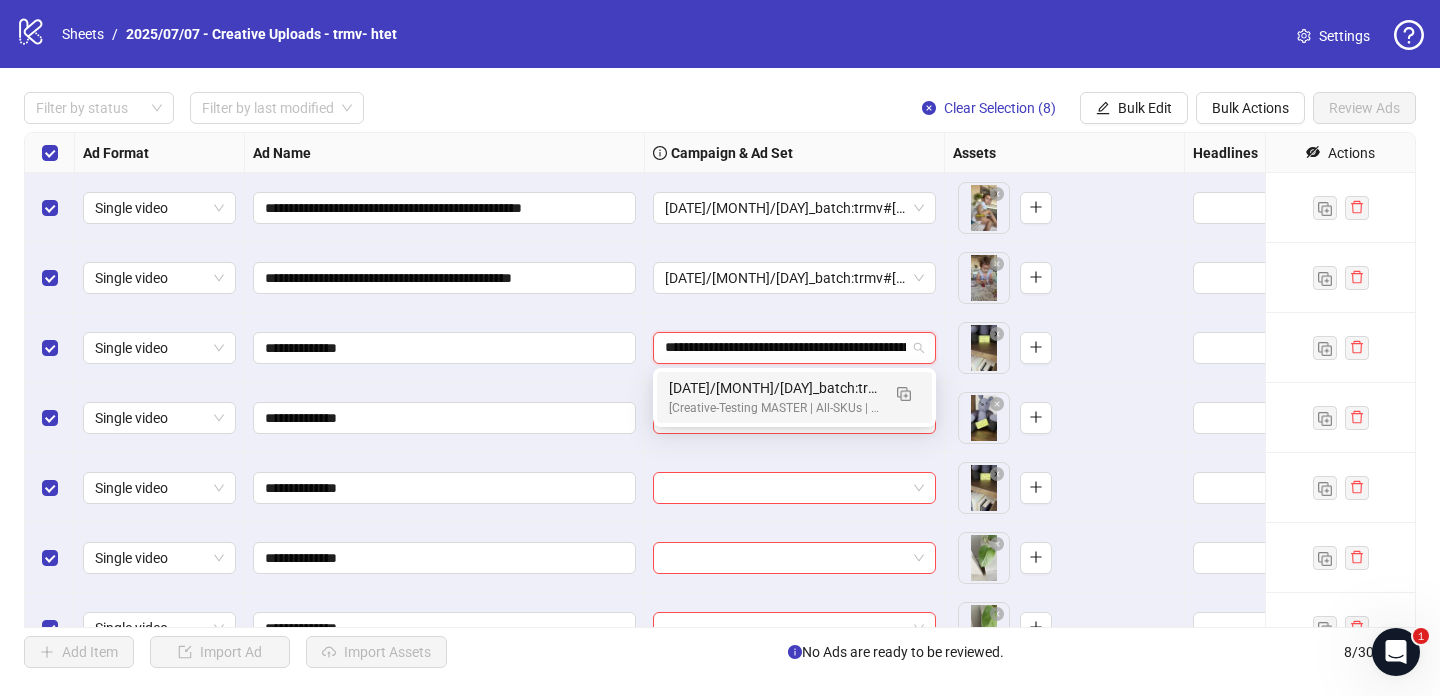scroll, scrollTop: 0, scrollLeft: 246, axis: horizontal 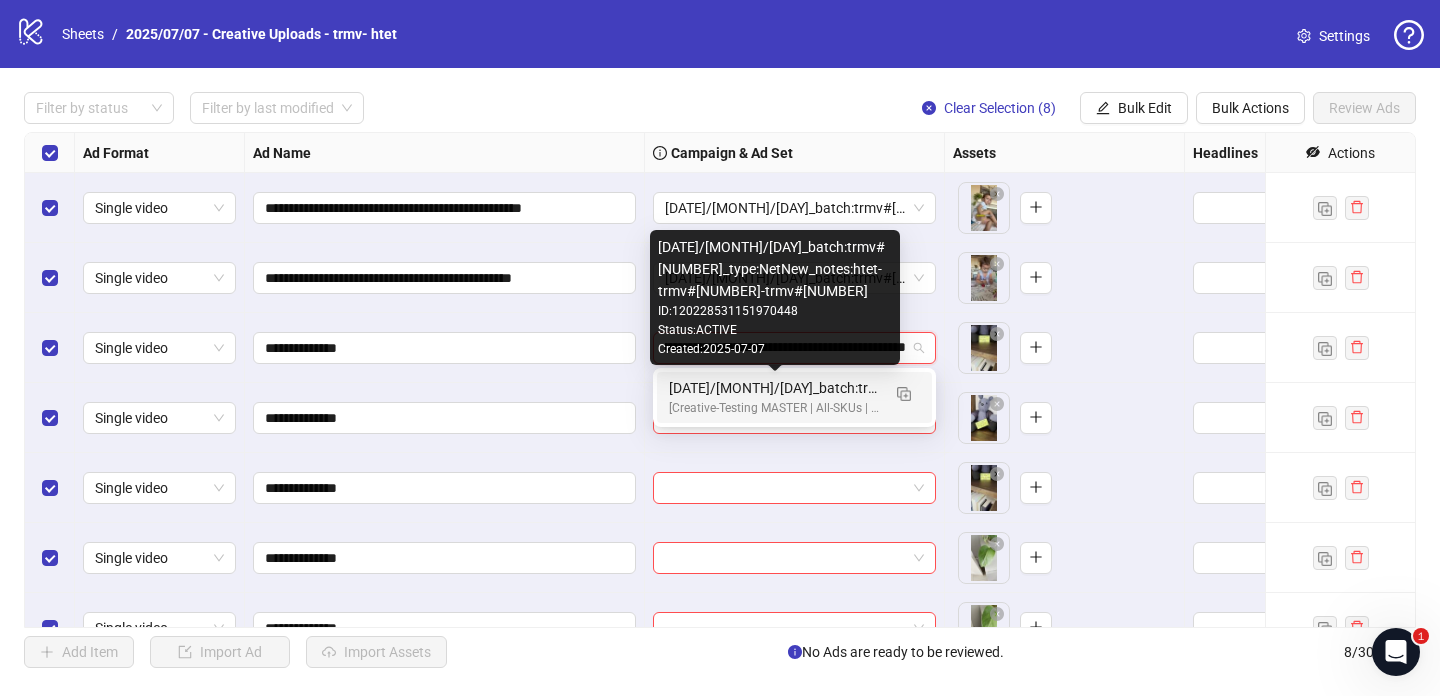 click on "[DATE]/[MONTH]/[DAY]_batch:trmv#[NUMBER]_type:NetNew_notes:htet-trmv#[NUMBER]-trmv#[NUMBER]" at bounding box center [774, 388] 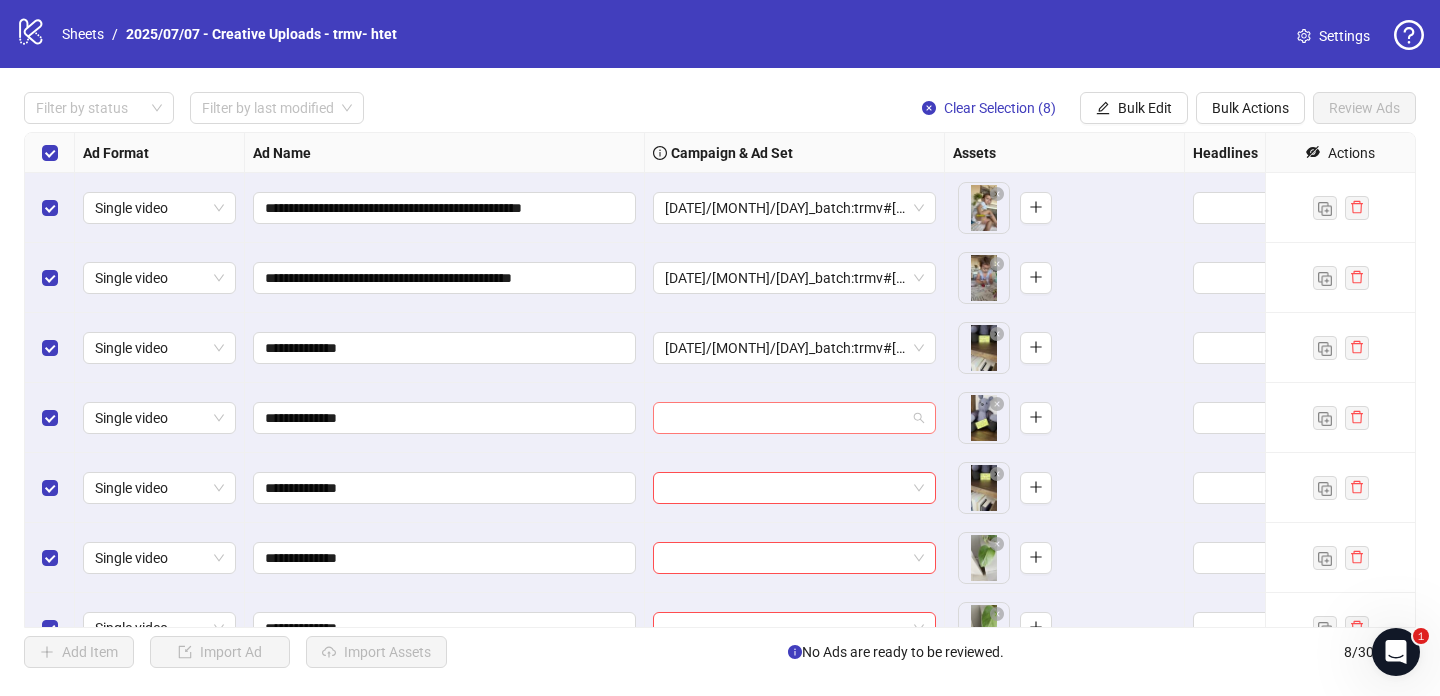 click at bounding box center [785, 418] 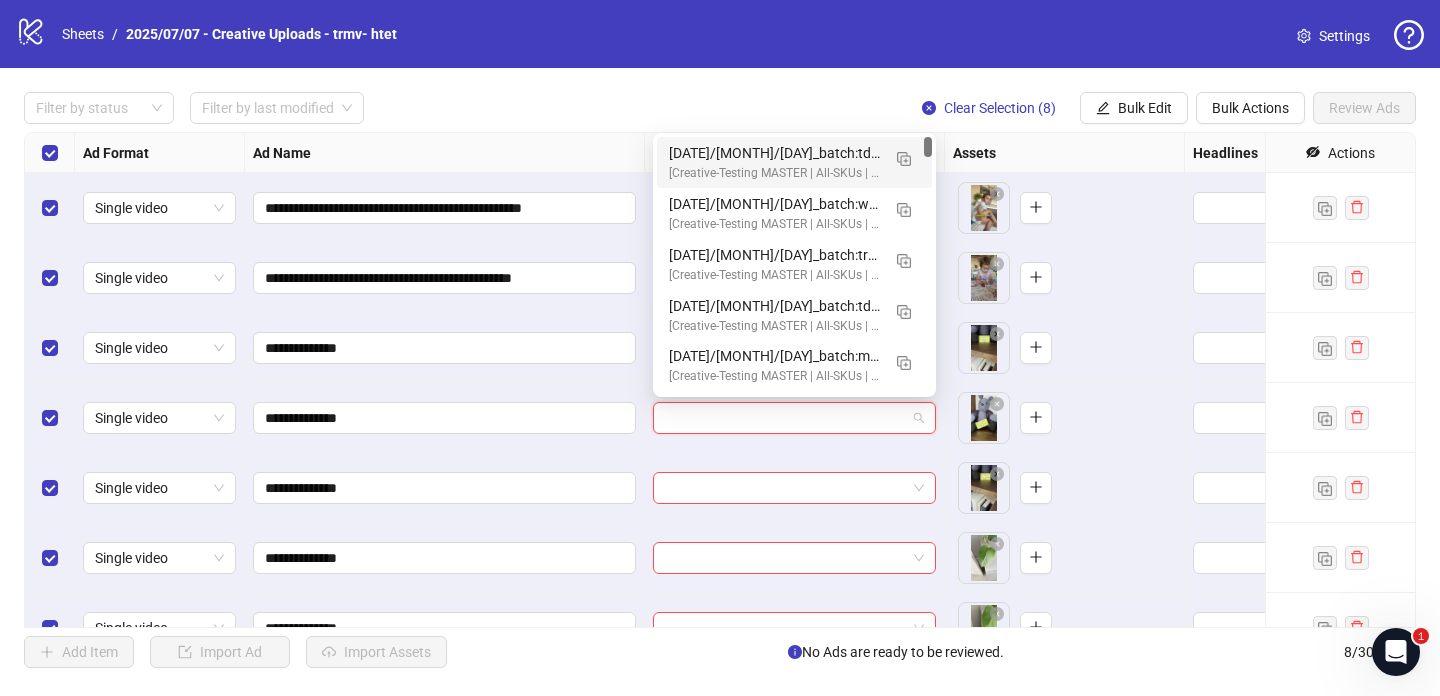 paste on "**********" 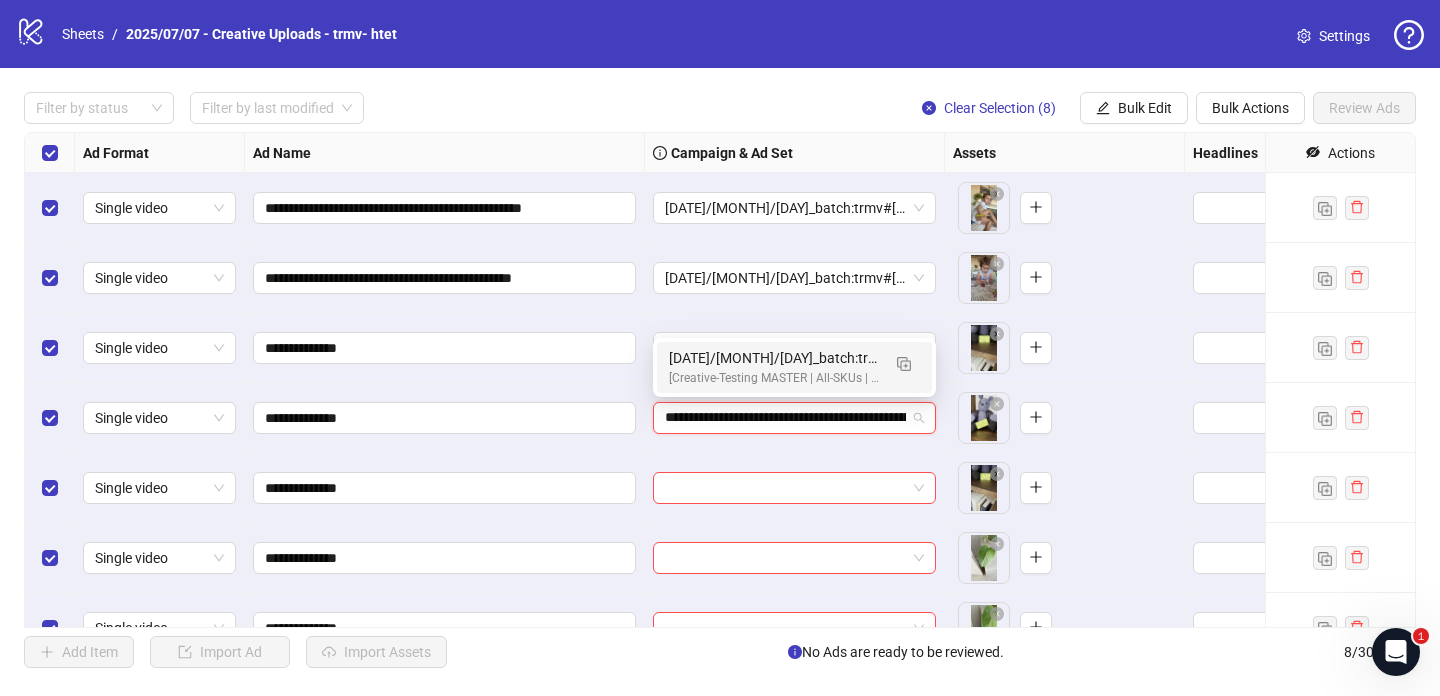 scroll, scrollTop: 0, scrollLeft: 246, axis: horizontal 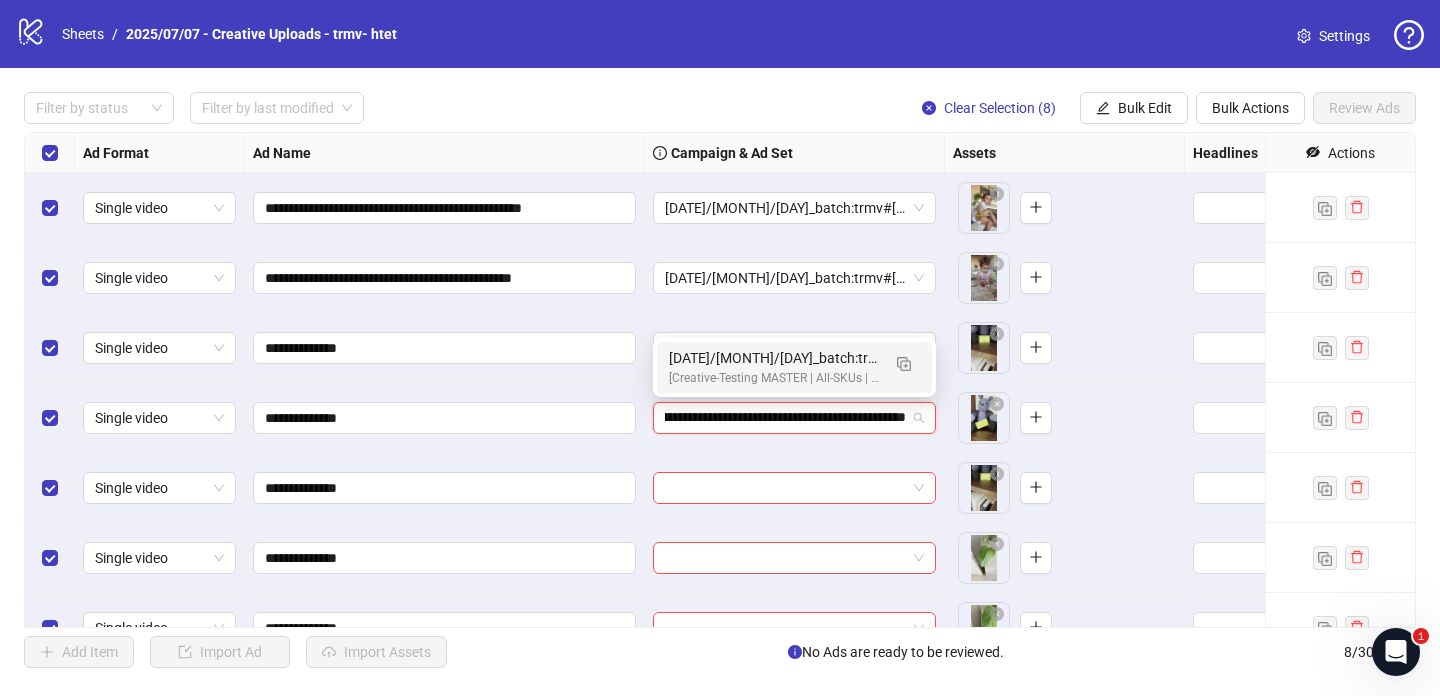 click on "[Creative-Testing MASTER | All-SKUs | ABO 7dc | USA | v2025/07/07]" at bounding box center (774, 378) 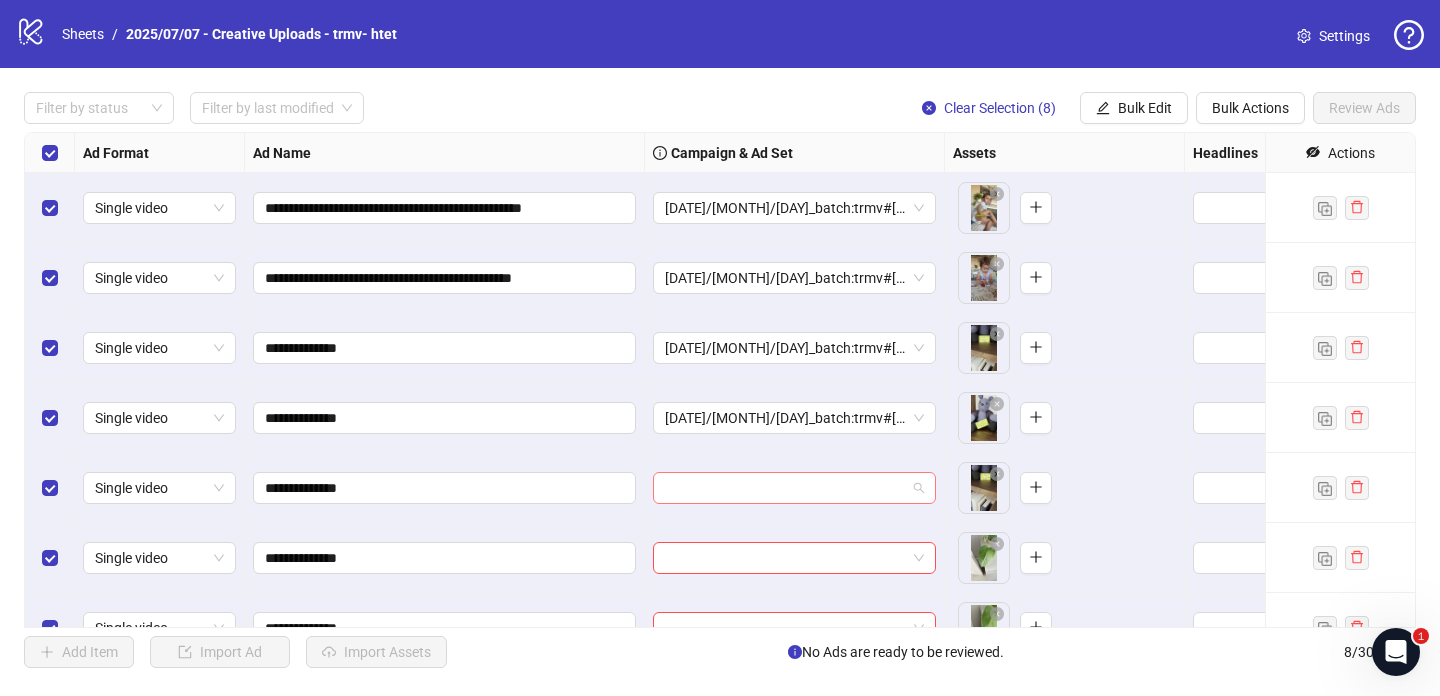 click at bounding box center (785, 488) 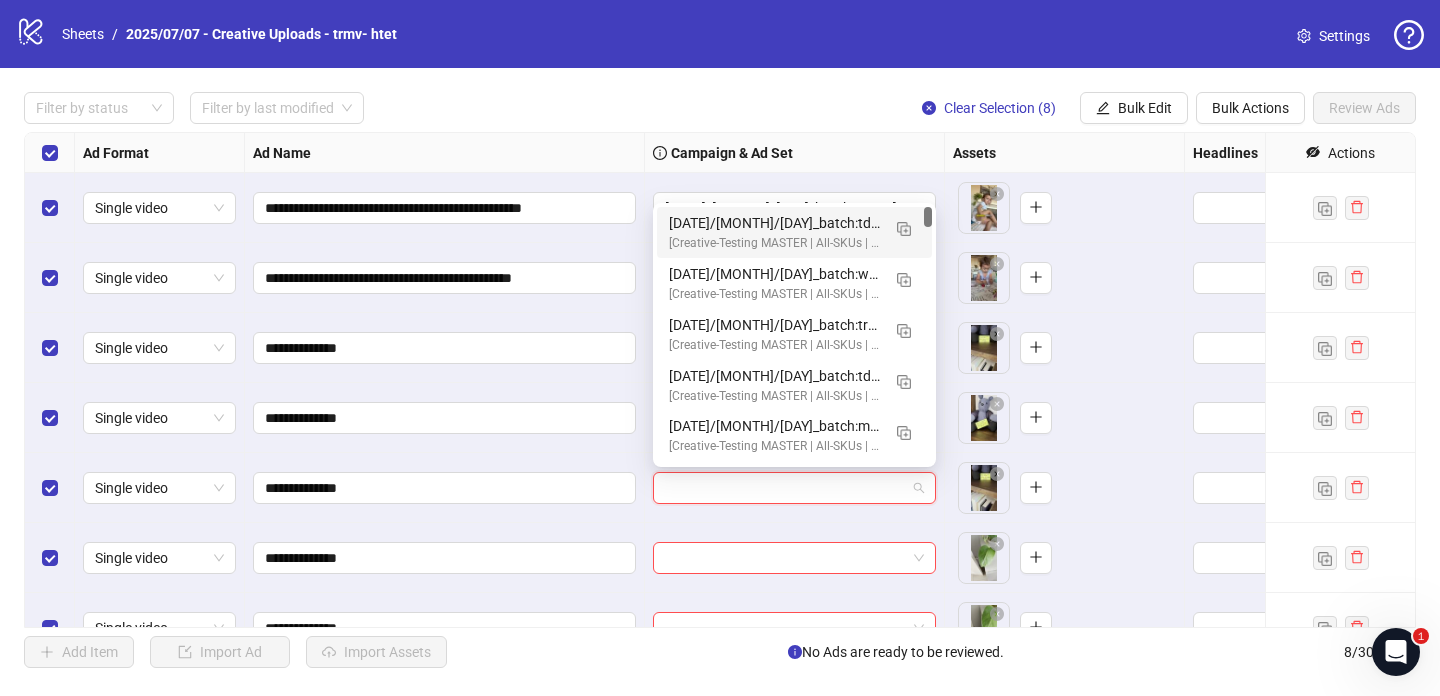 paste on "**********" 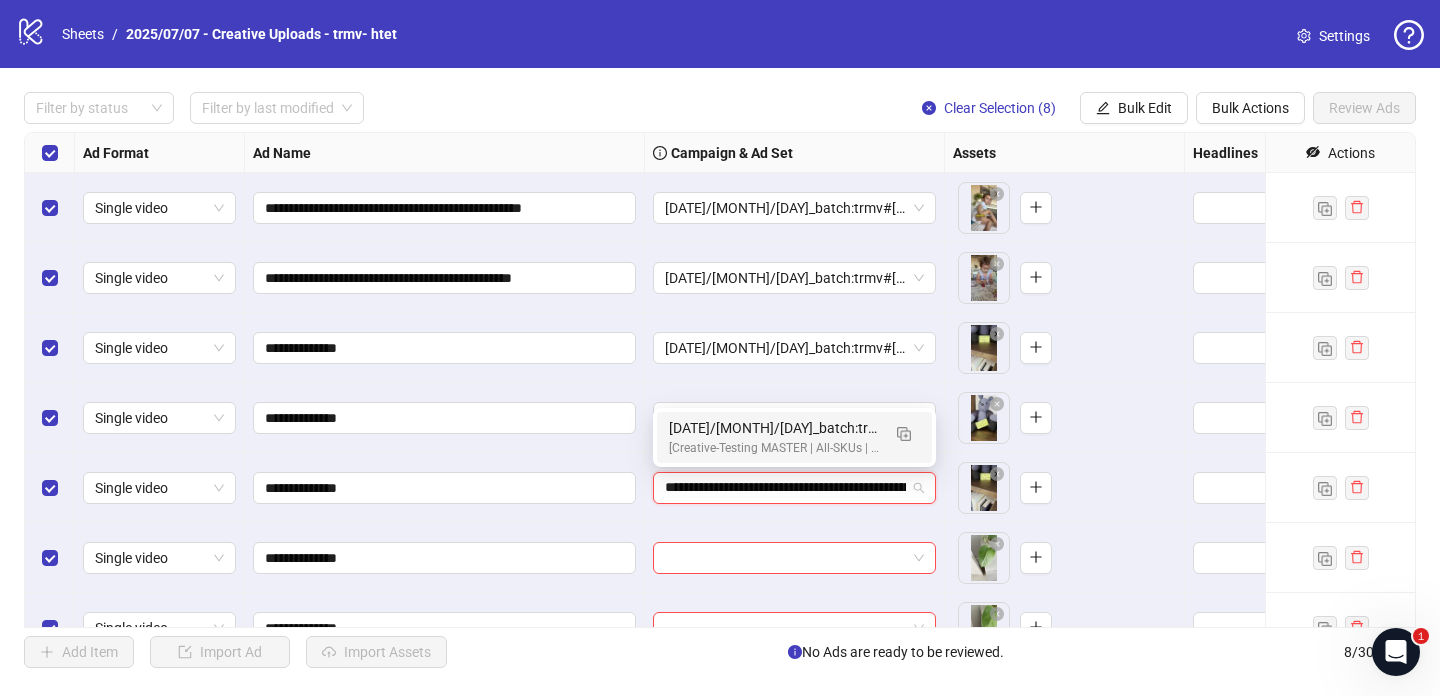 scroll, scrollTop: 0, scrollLeft: 246, axis: horizontal 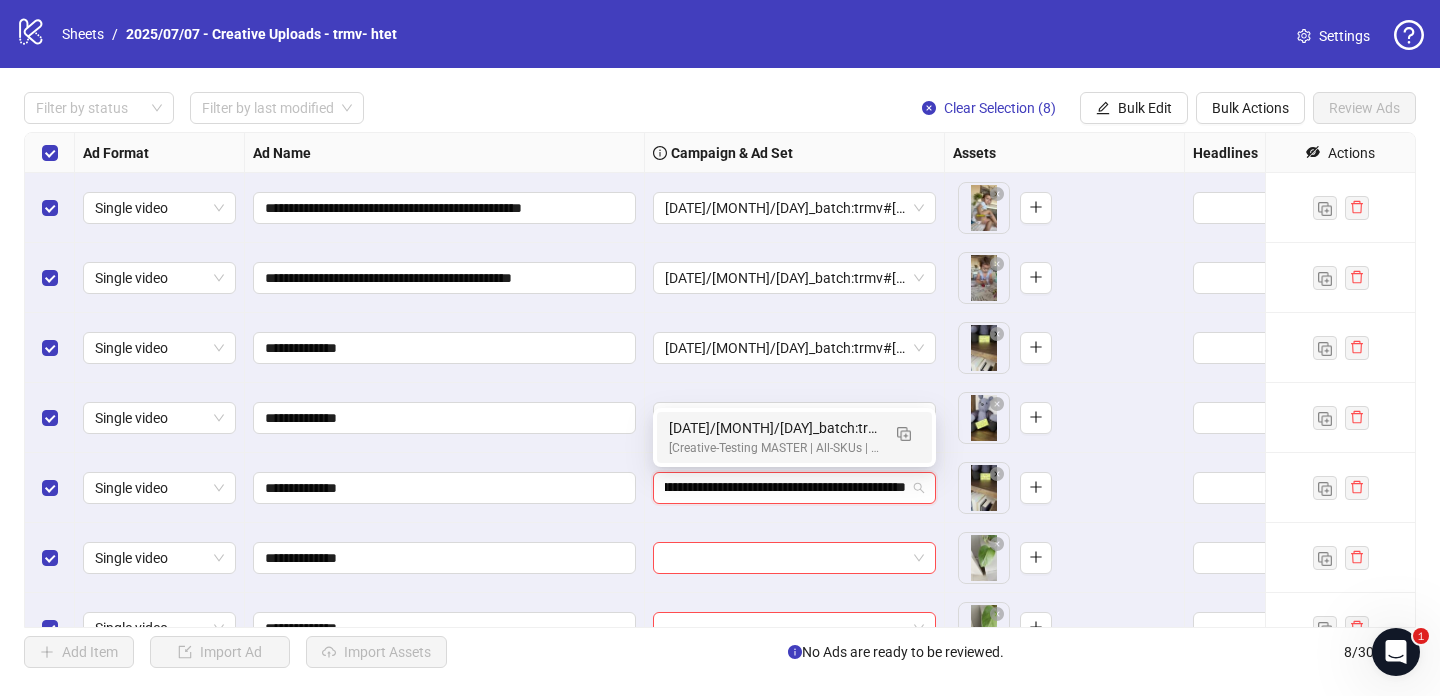 click on "[DATE]/[MONTH]/[DAY]_batch:trmv#[NUMBER]_type:NetNew_notes:htet-trmv#[NUMBER]-trmv#[NUMBER]" at bounding box center (774, 428) 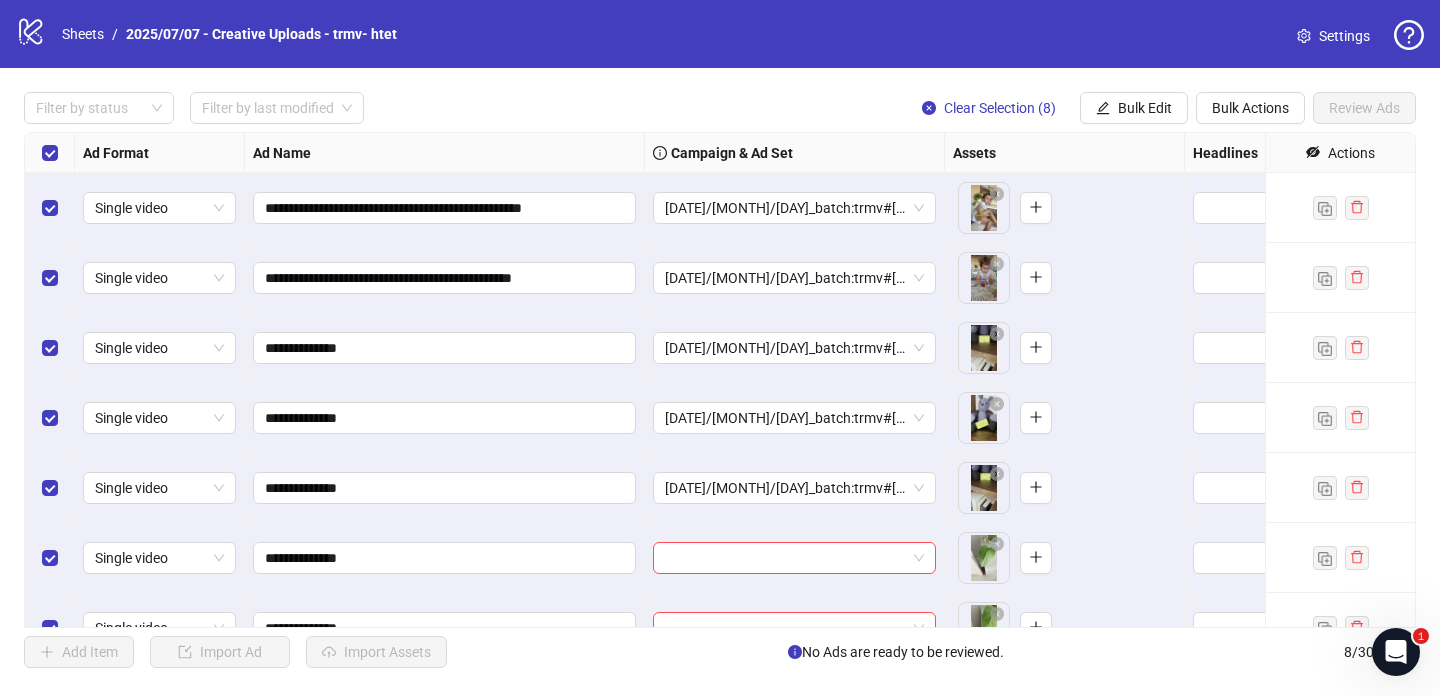 scroll, scrollTop: 106, scrollLeft: 0, axis: vertical 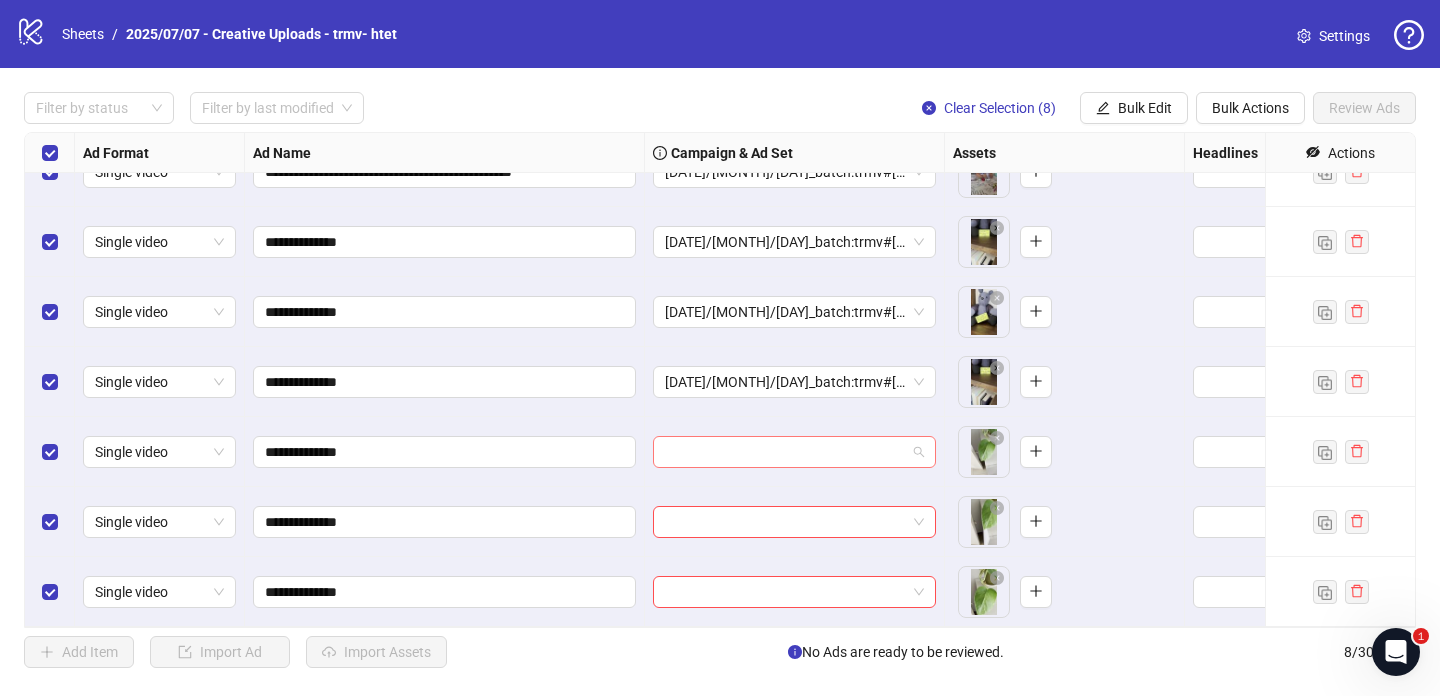 click at bounding box center [785, 452] 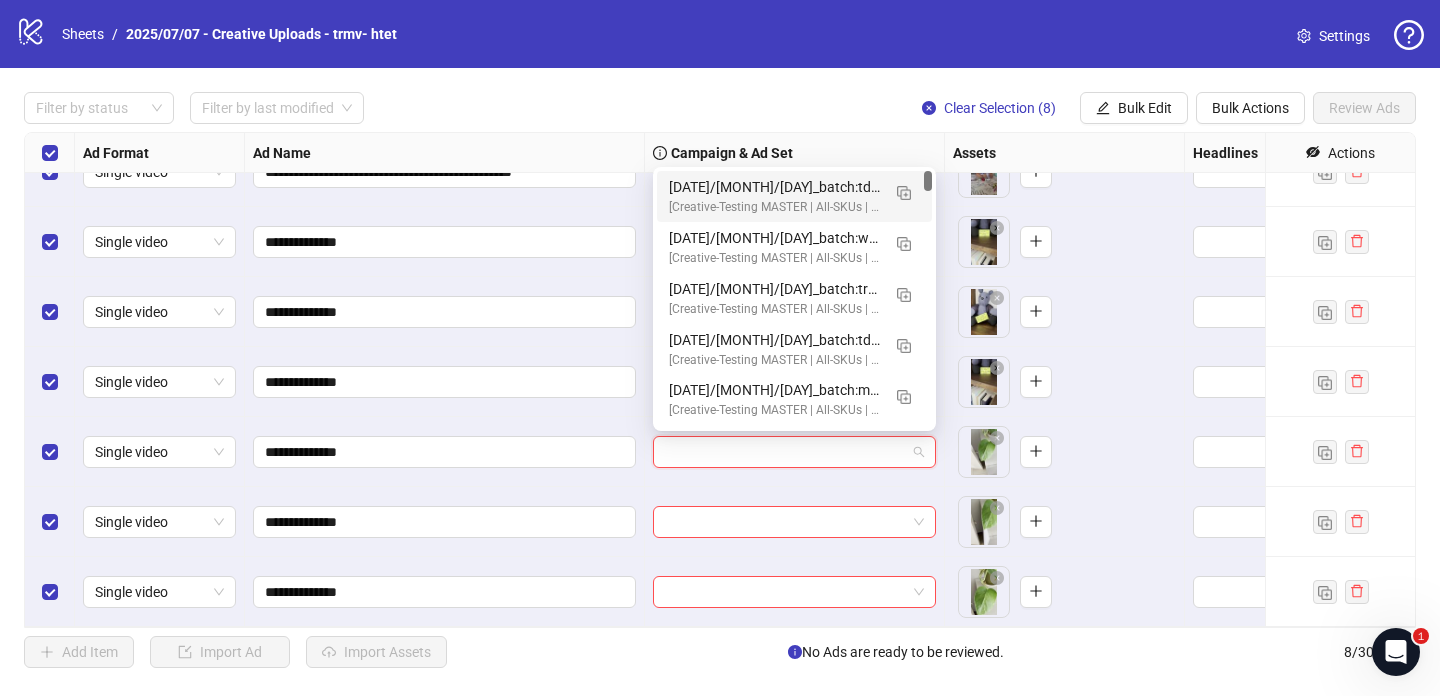 paste on "**********" 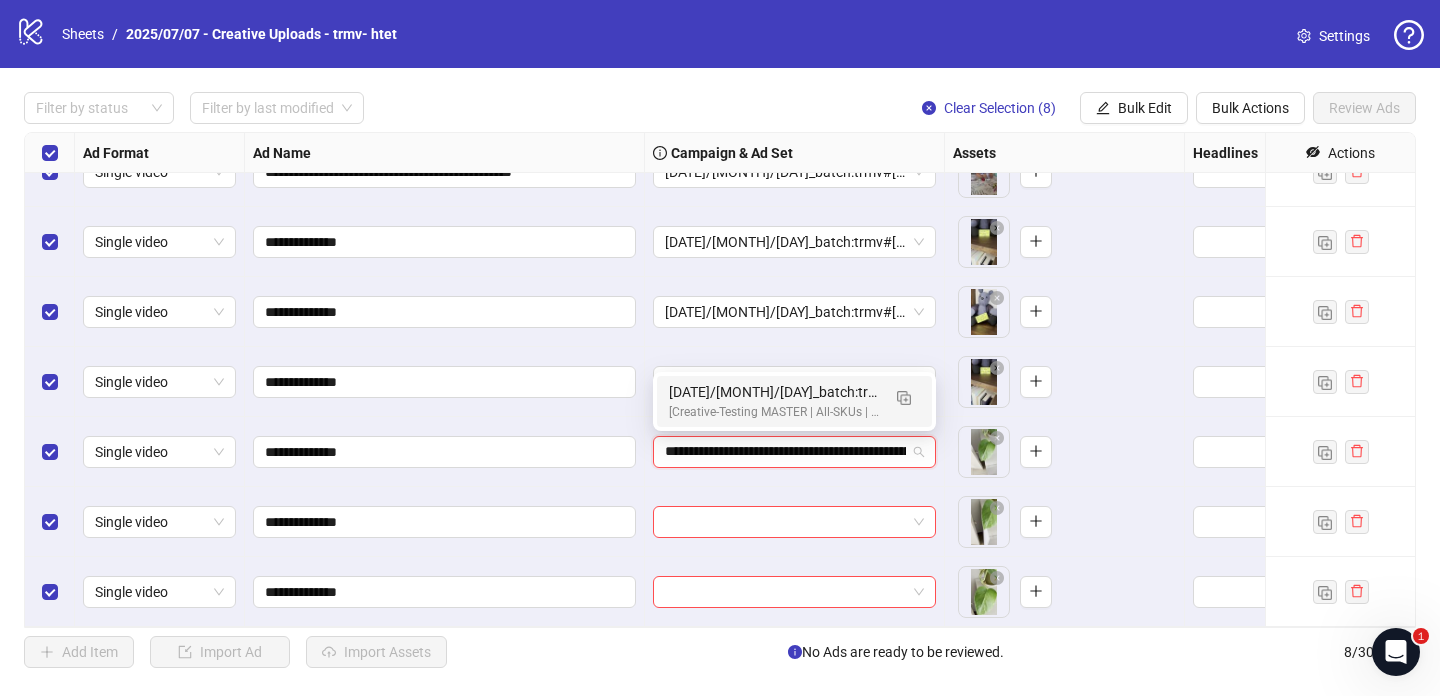 scroll, scrollTop: 0, scrollLeft: 246, axis: horizontal 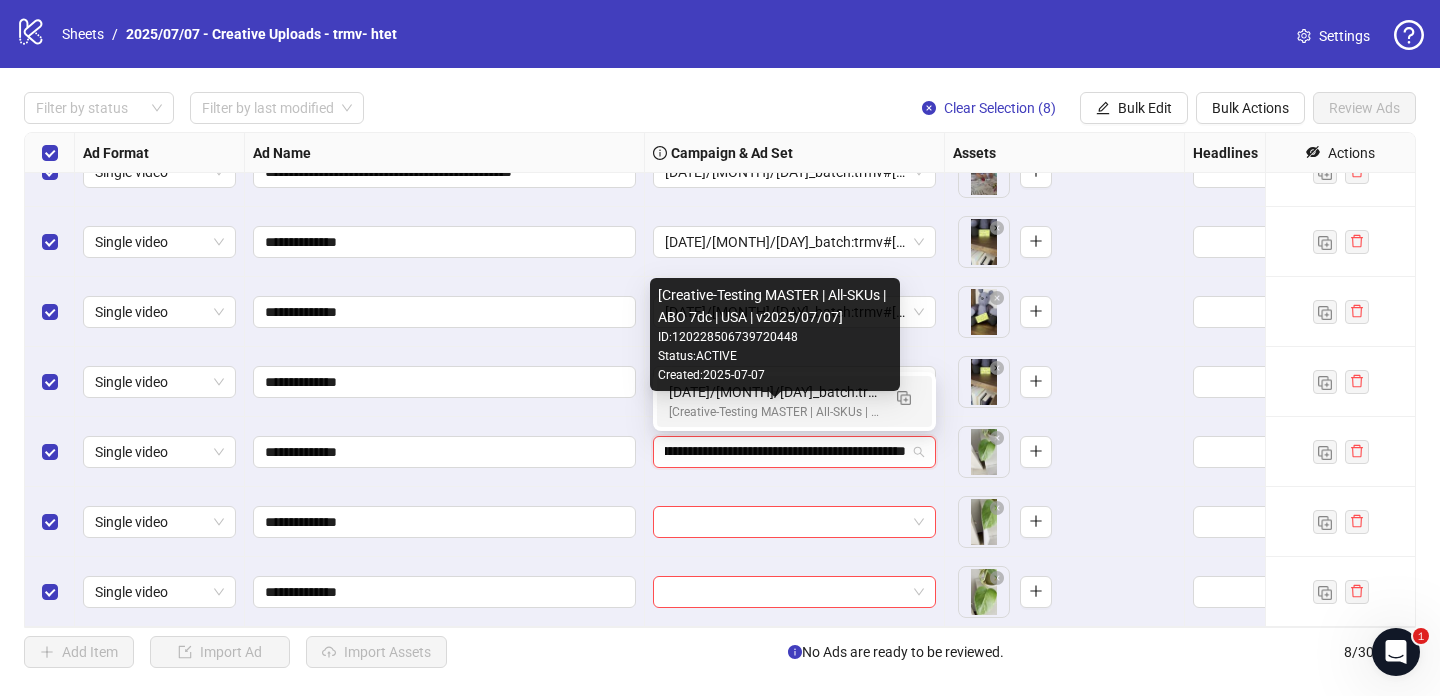 click on "[Creative-Testing MASTER | All-SKUs | ABO 7dc | USA | v2025/07/07]" at bounding box center (774, 412) 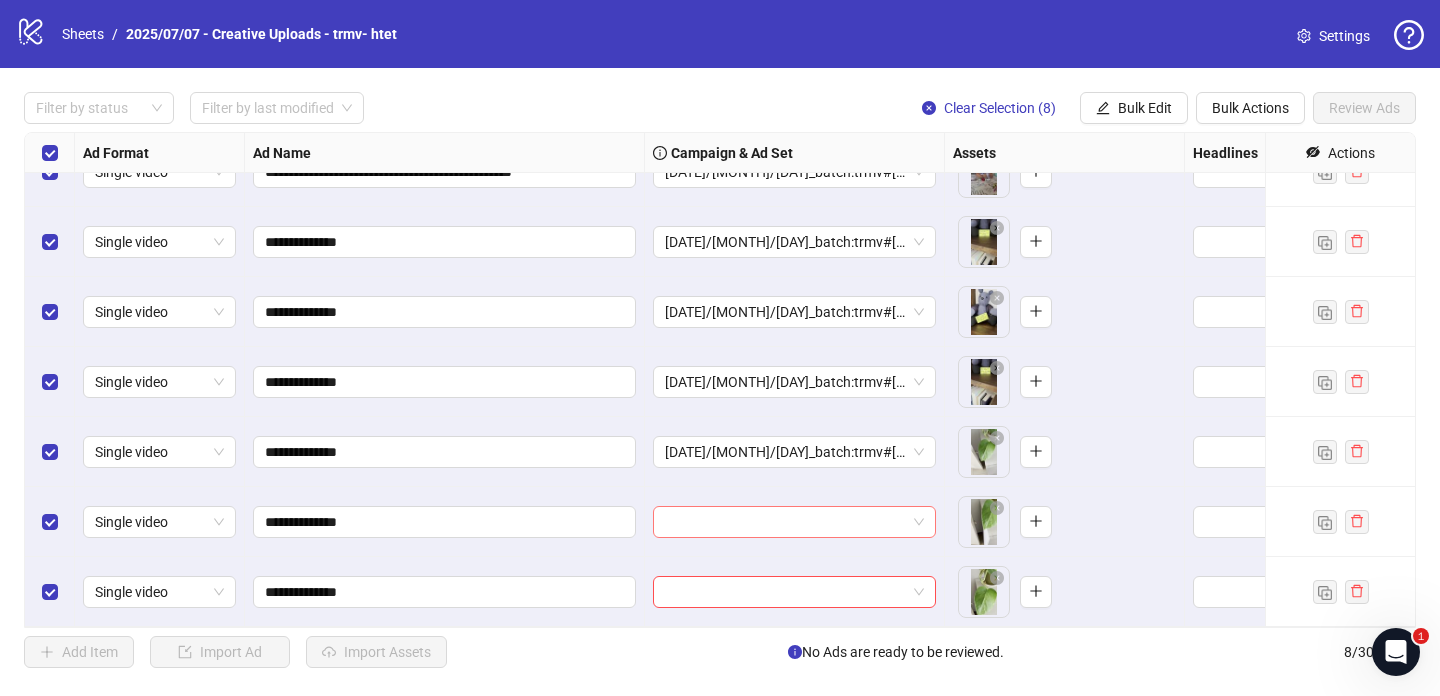 click at bounding box center (785, 522) 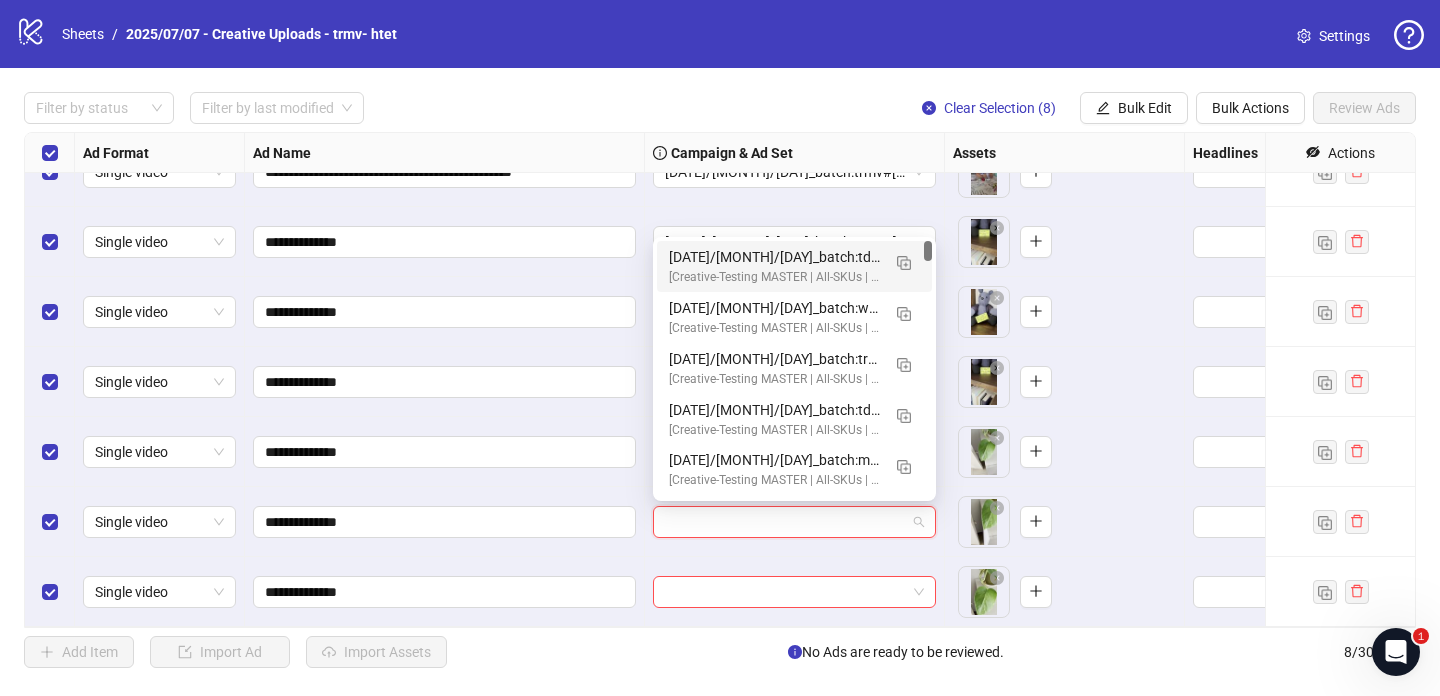 paste on "**********" 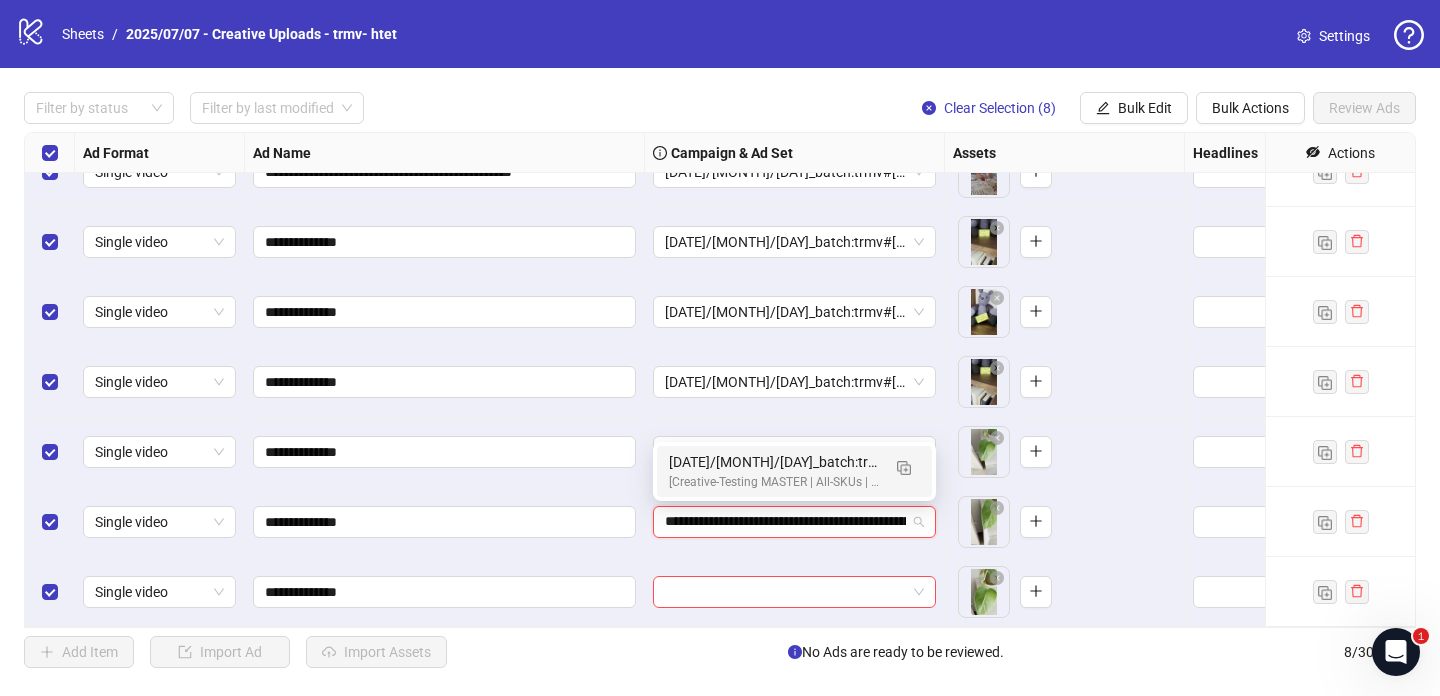 scroll, scrollTop: 0, scrollLeft: 246, axis: horizontal 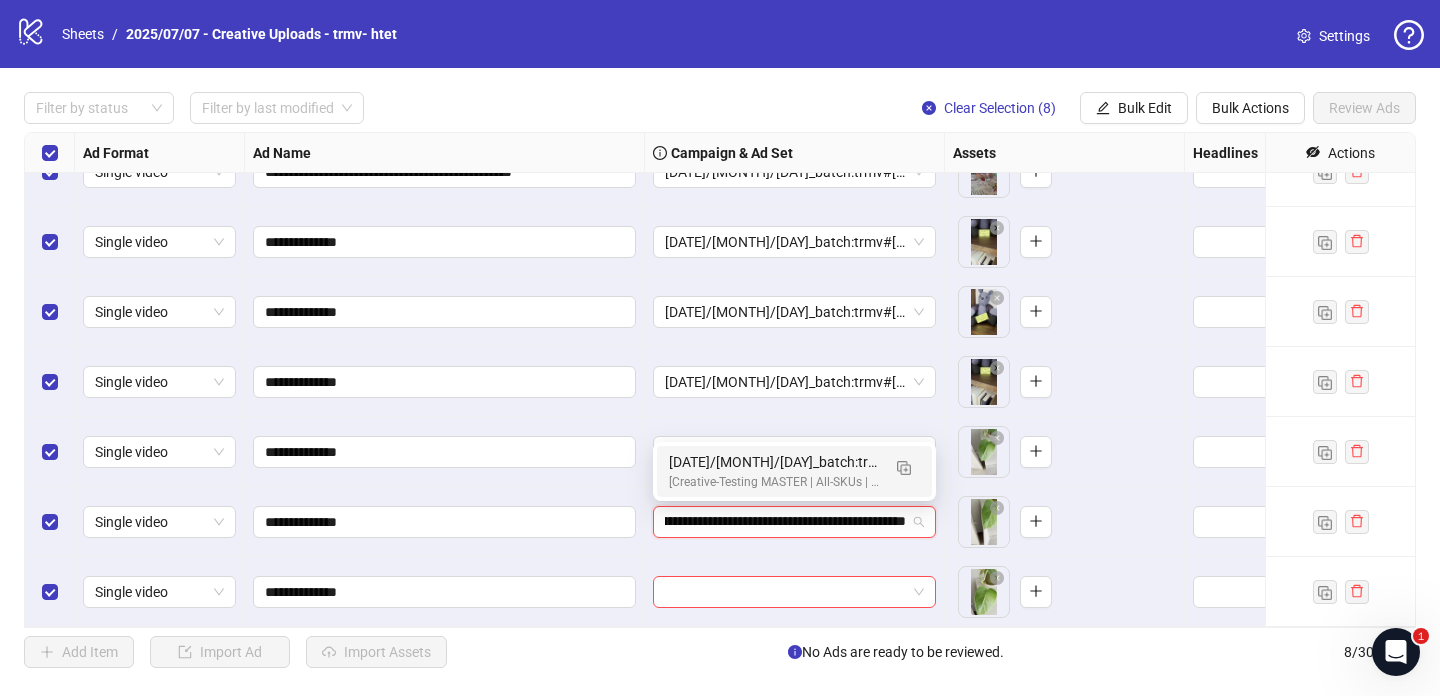 click on "[Creative-Testing MASTER | All-SKUs | ABO 7dc | USA | v2025/07/07]" at bounding box center [774, 482] 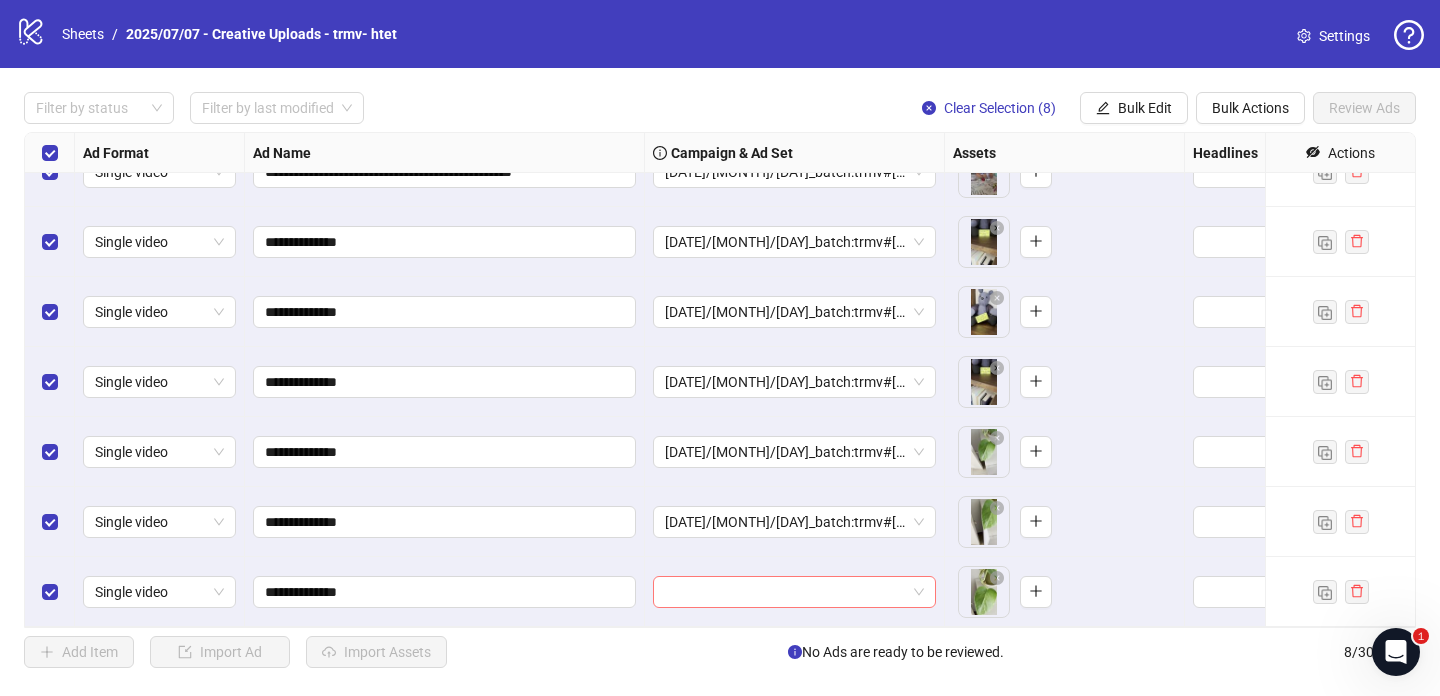 click at bounding box center (785, 592) 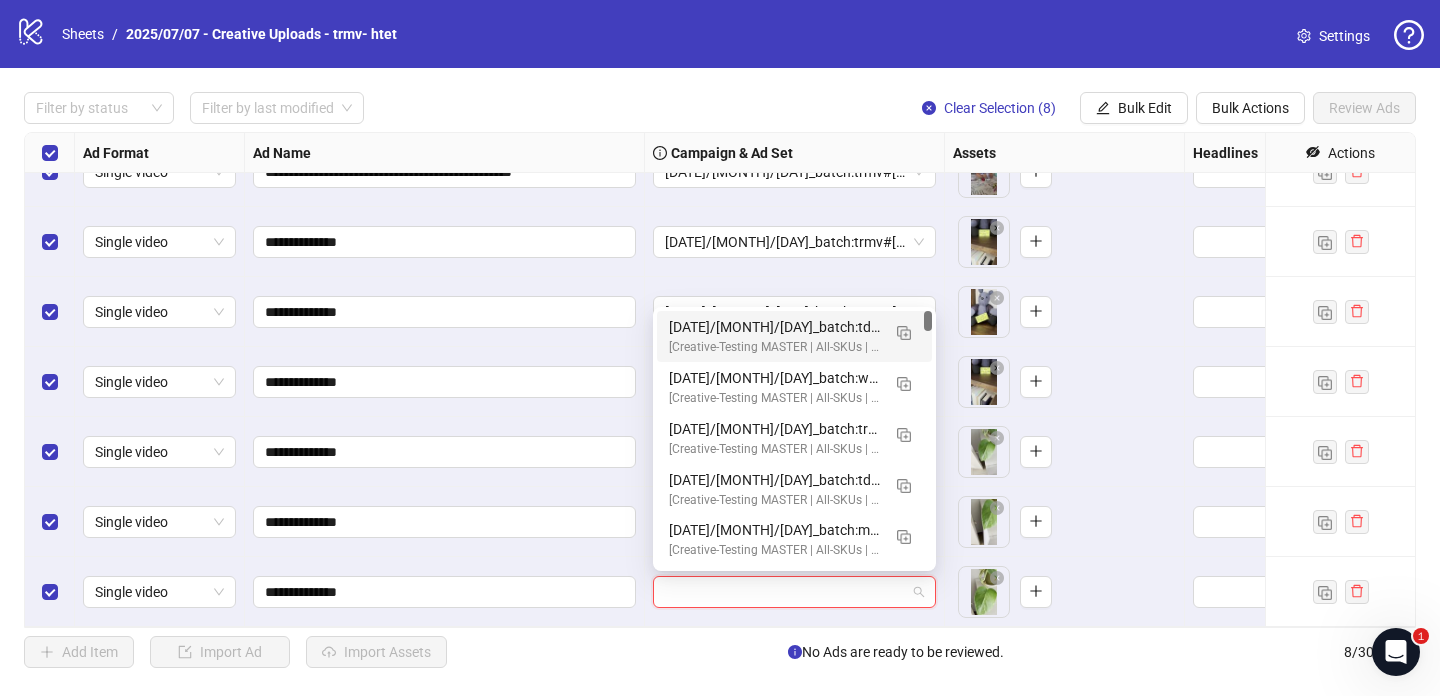 paste on "**********" 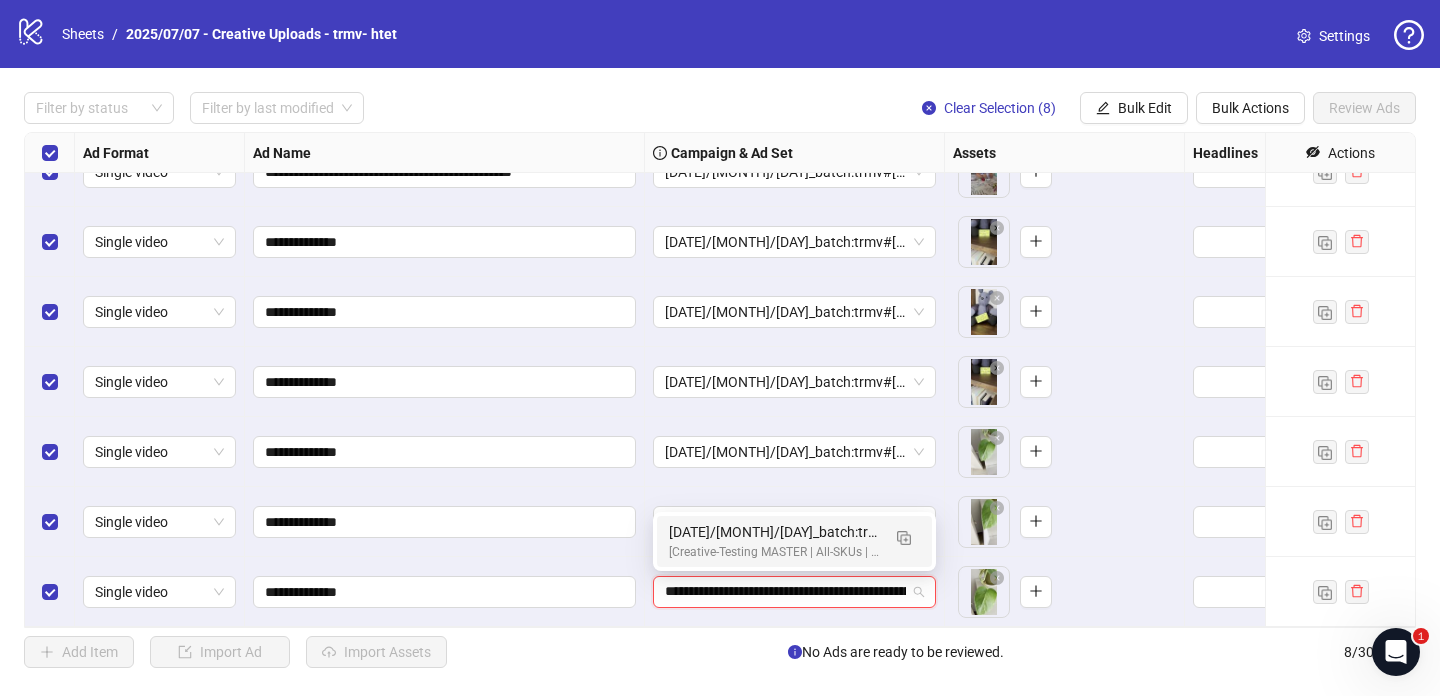 scroll, scrollTop: 0, scrollLeft: 246, axis: horizontal 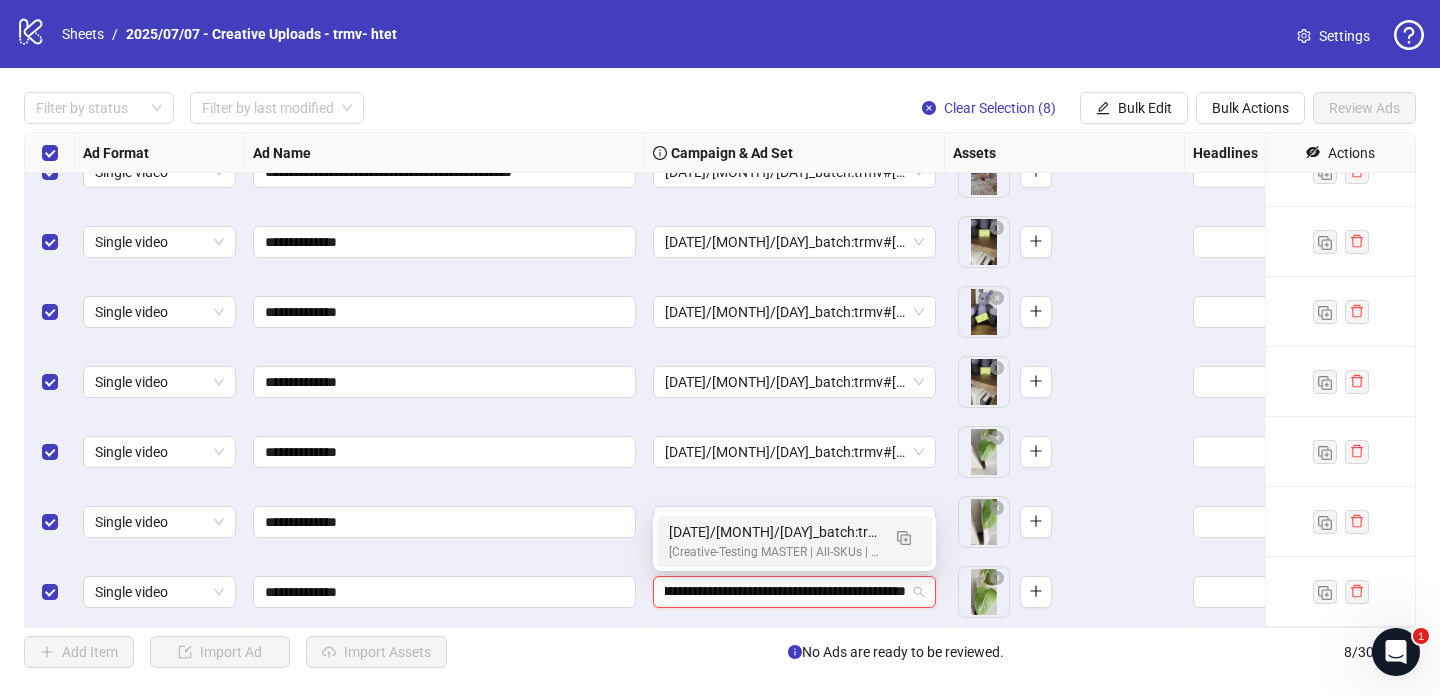 click on "[DATE]/[MONTH]/[DAY]_batch:trmv#[NUMBER]_type:NetNew_notes:htet-trmv#[NUMBER]-trmv#[NUMBER]" at bounding box center [774, 532] 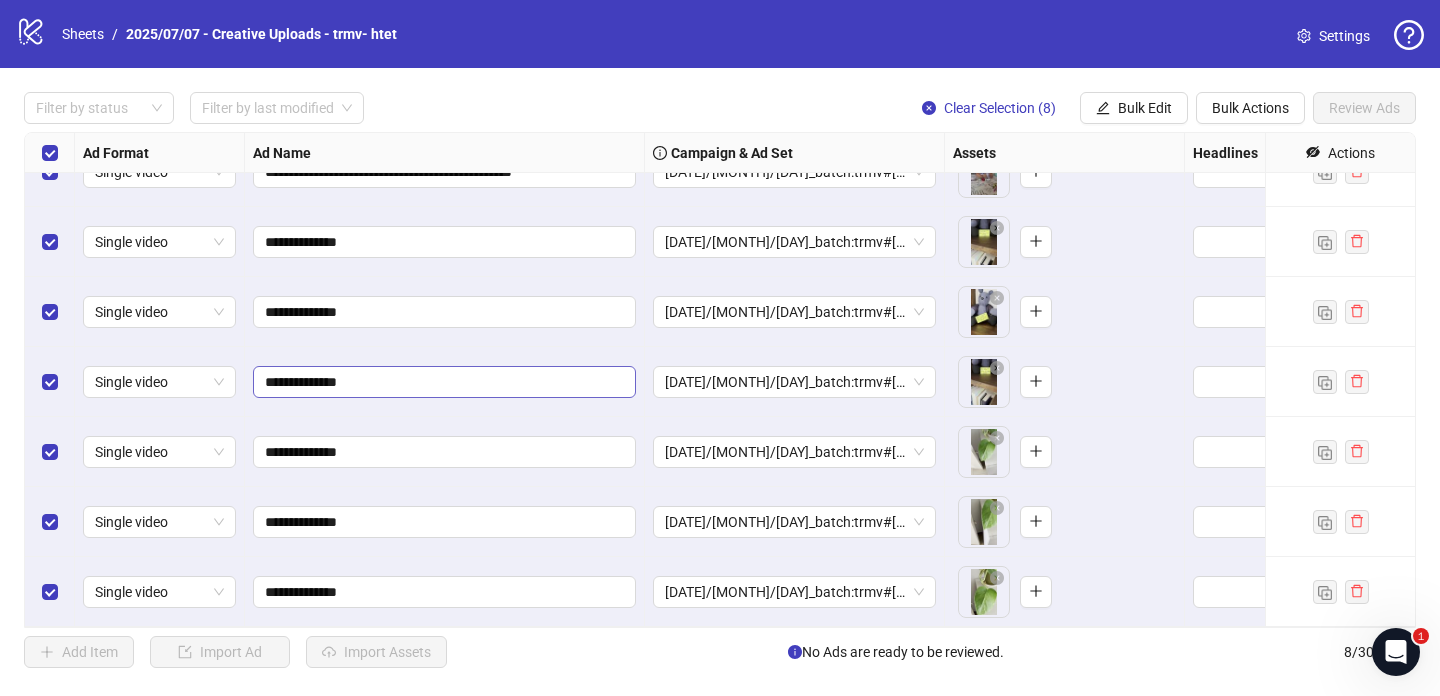 scroll, scrollTop: 0, scrollLeft: 0, axis: both 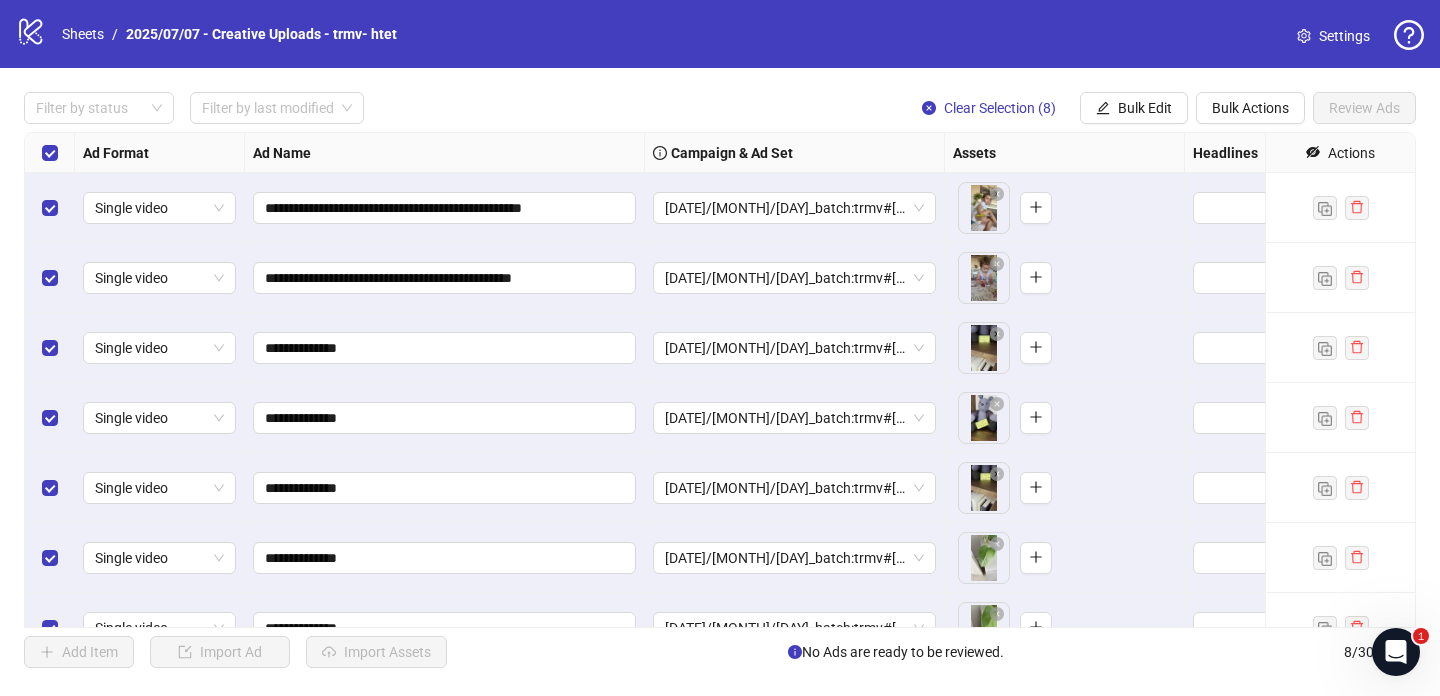click on "Filter by status Filter by last modified Clear Selection (8) Bulk Edit Bulk Actions Review Ads" at bounding box center (720, 34) 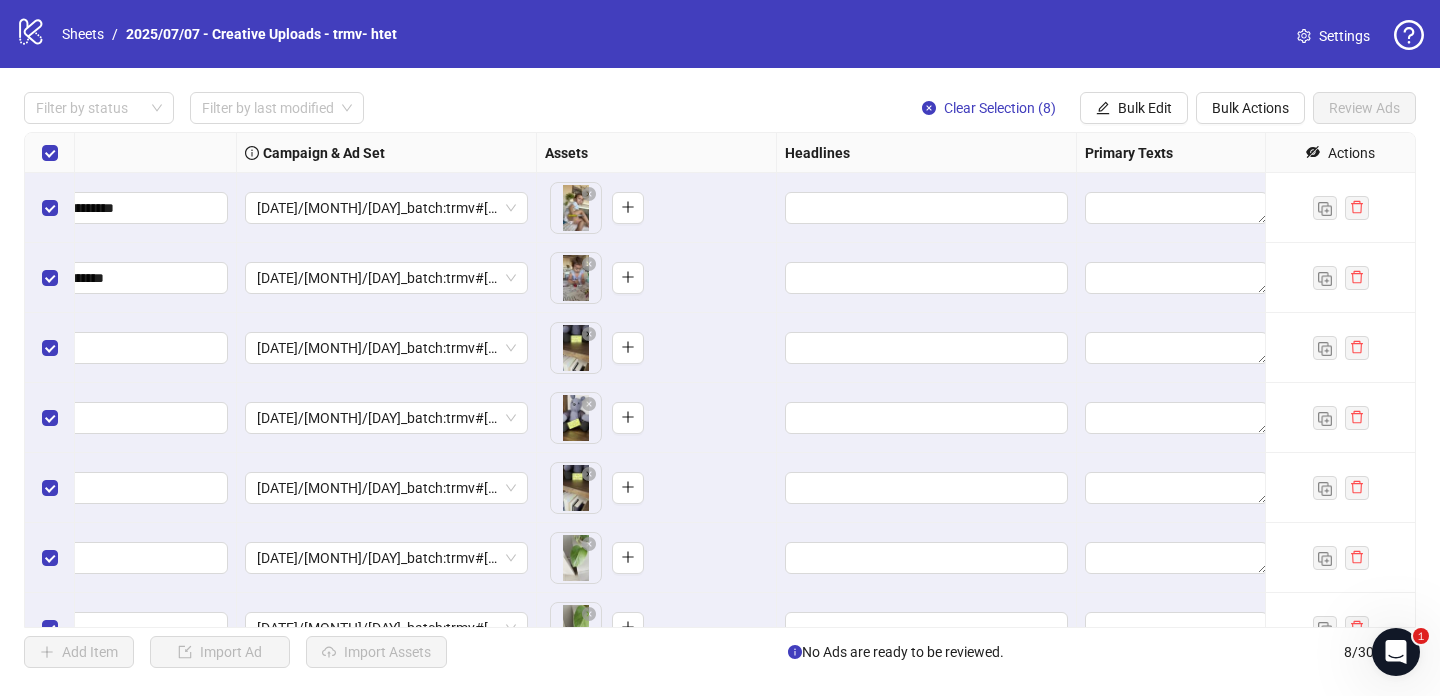 scroll, scrollTop: 0, scrollLeft: 545, axis: horizontal 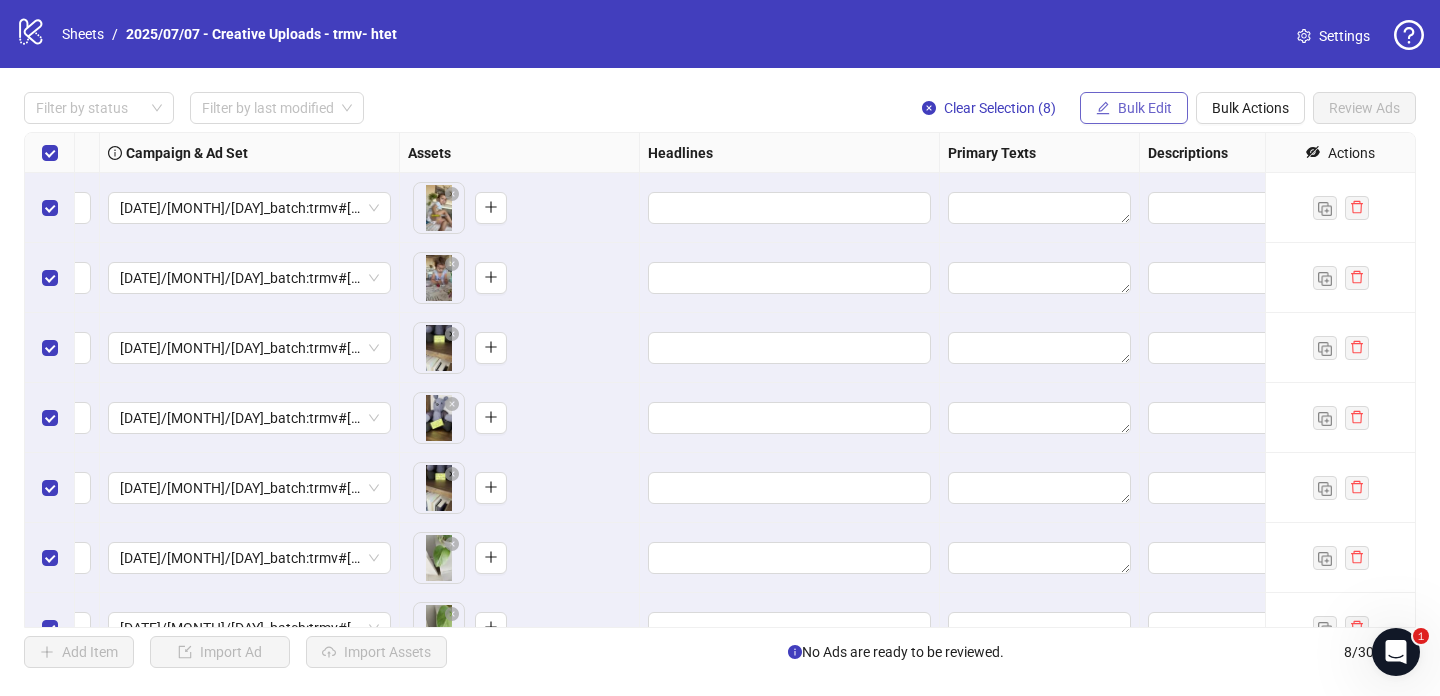 click on "Bulk Edit" at bounding box center [1145, 108] 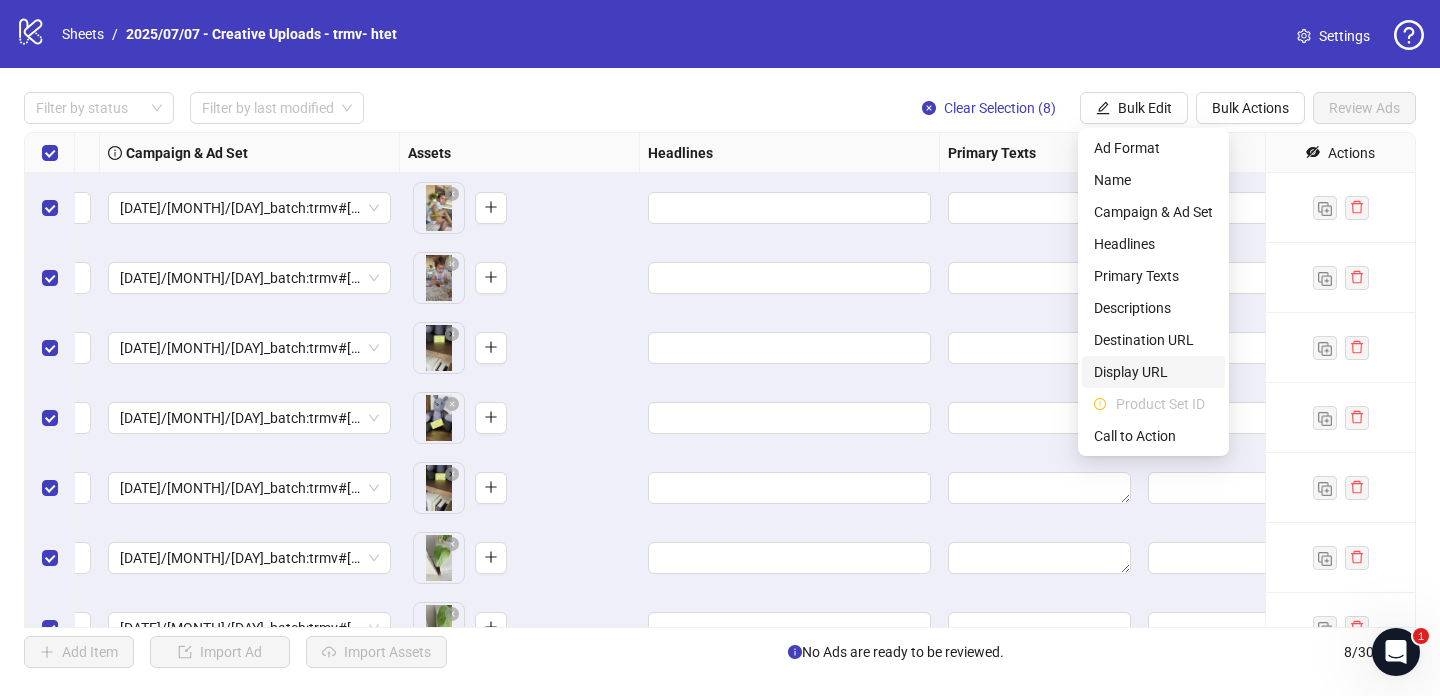 click on "Display URL" at bounding box center [1153, 372] 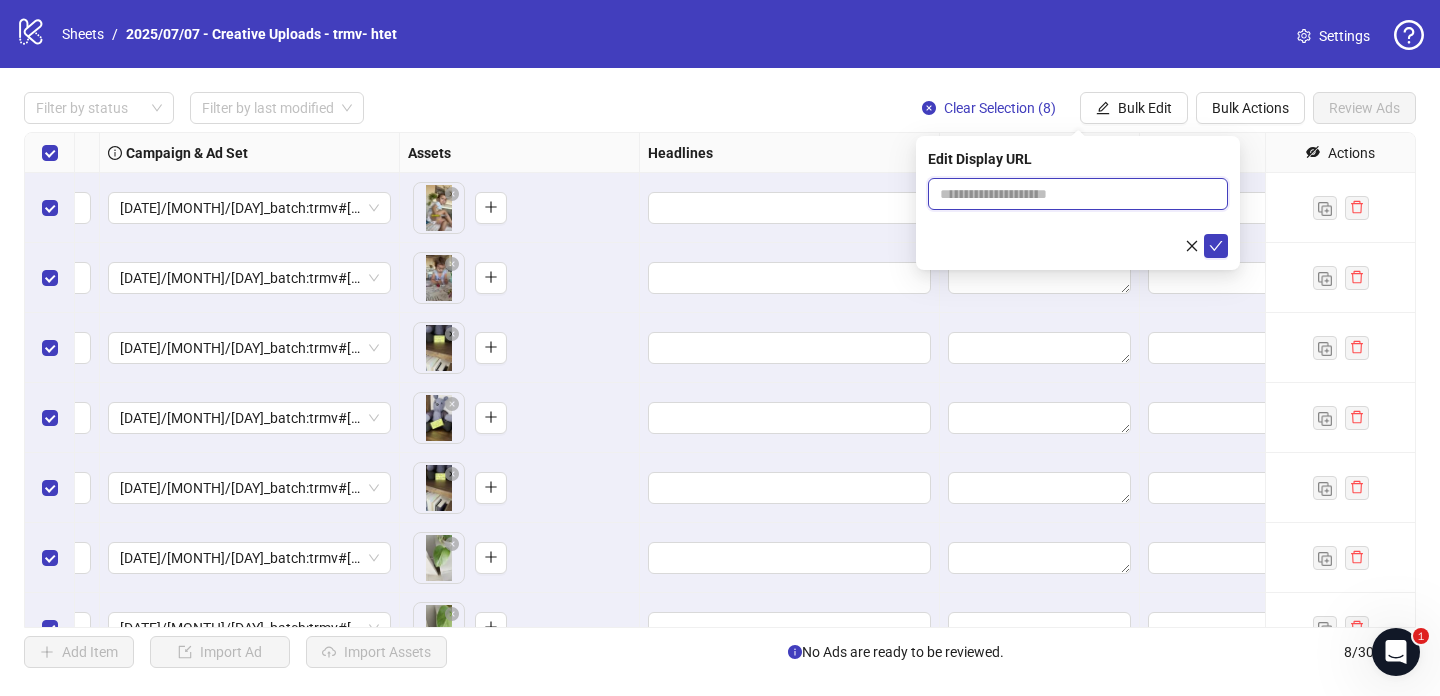click at bounding box center (1078, 194) 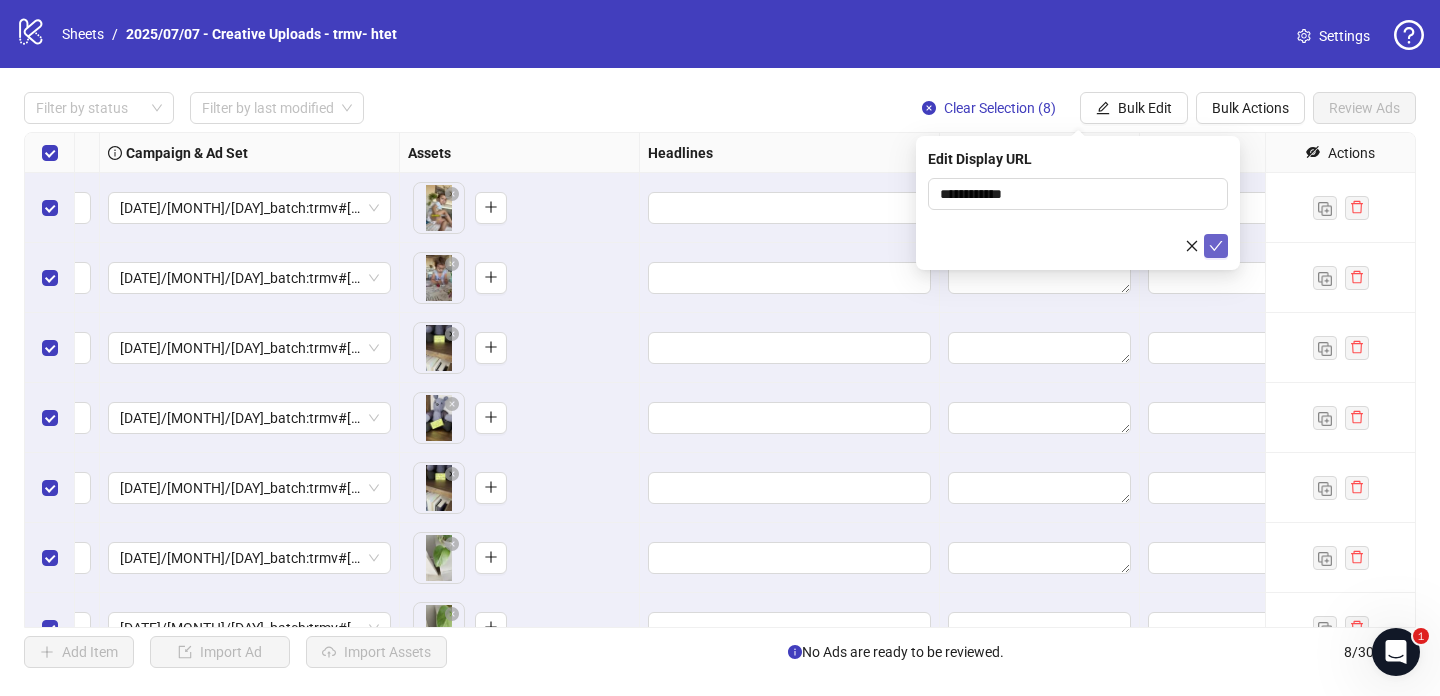 click at bounding box center (1216, 246) 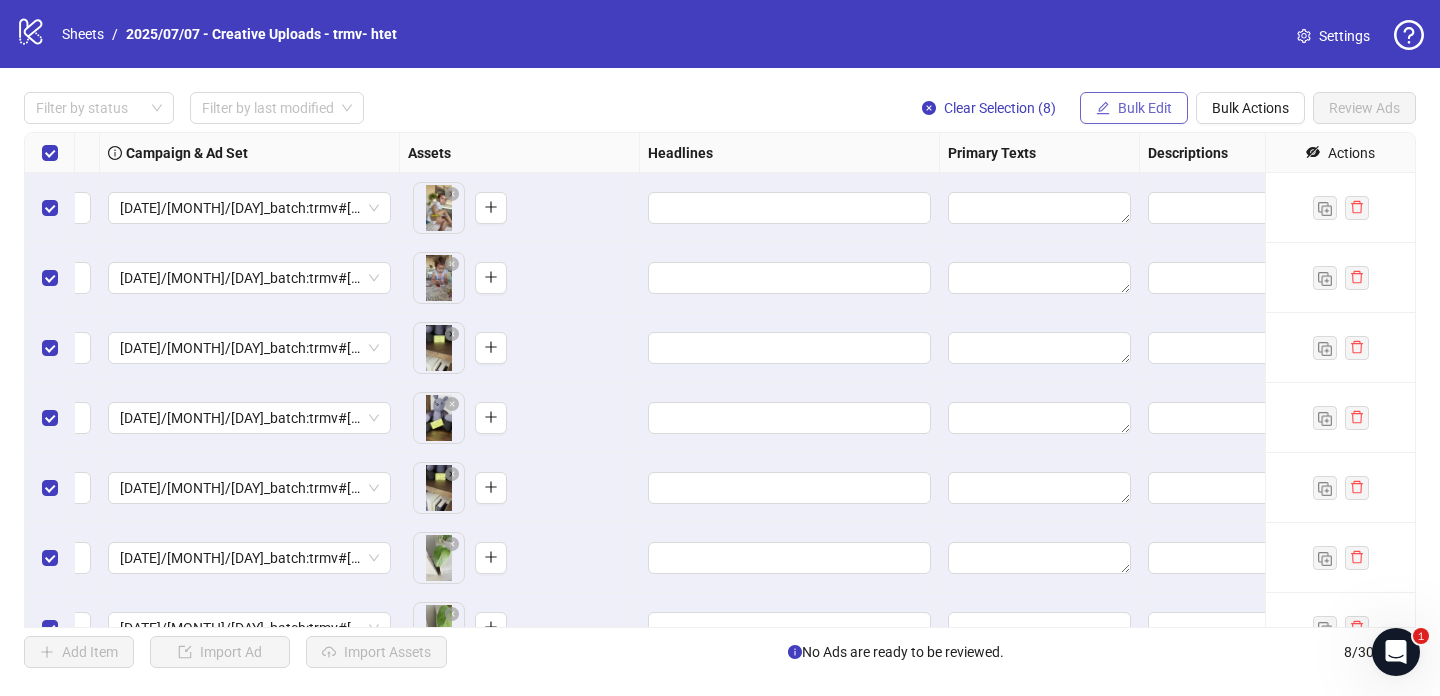click on "Bulk Edit" at bounding box center (1145, 108) 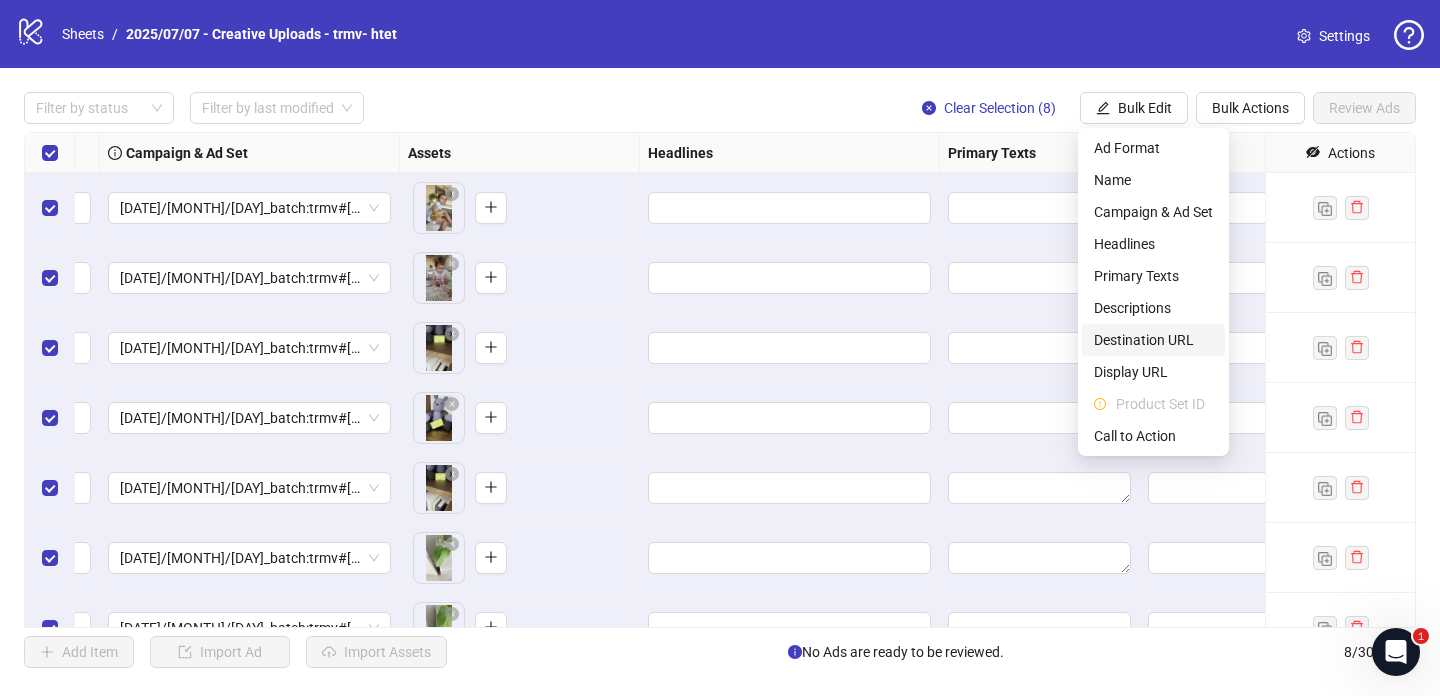 click on "Destination URL" at bounding box center [1153, 340] 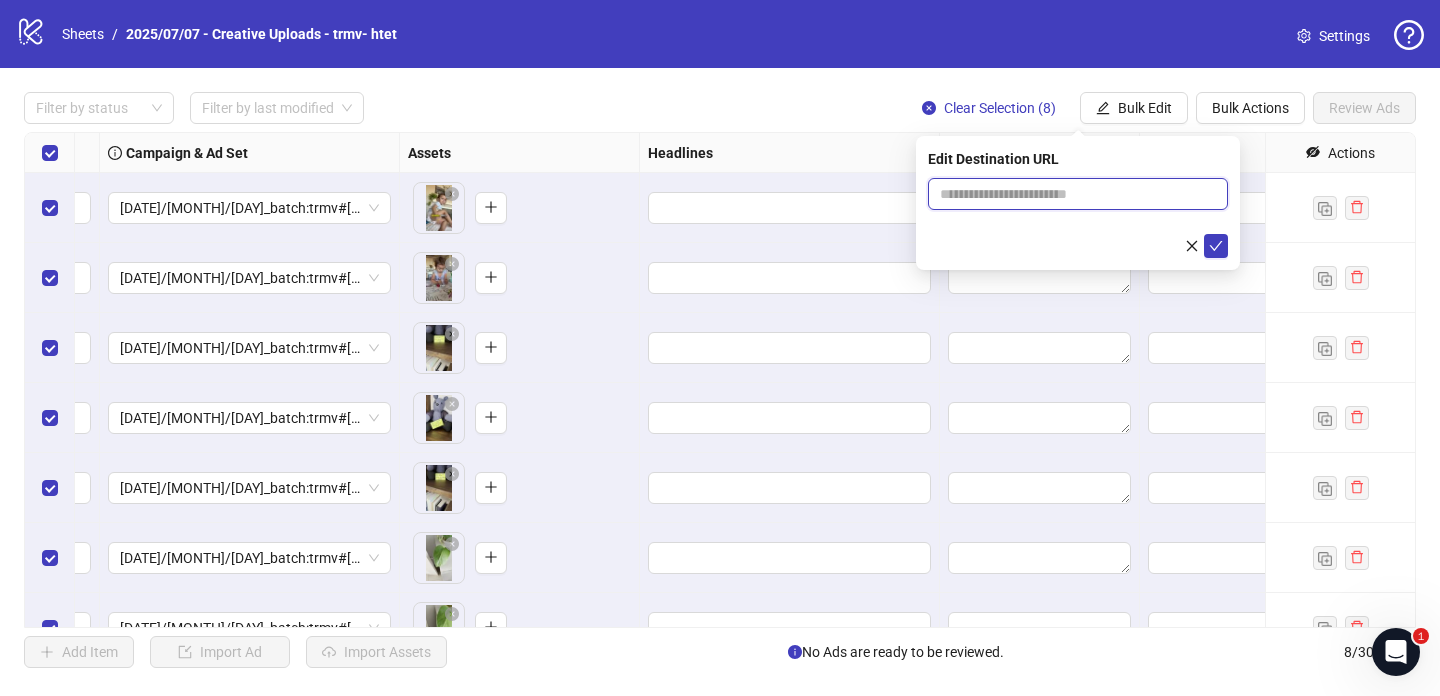 click at bounding box center [1070, 194] 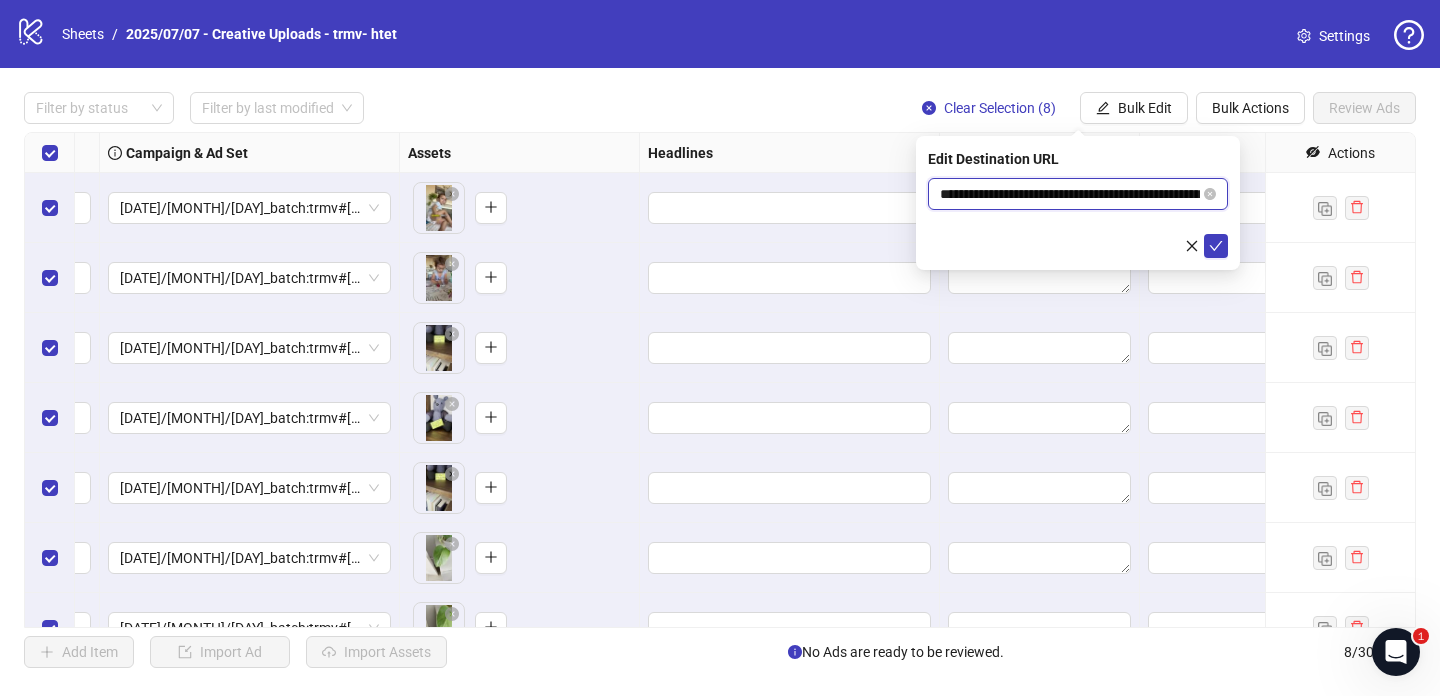 scroll, scrollTop: 0, scrollLeft: 76, axis: horizontal 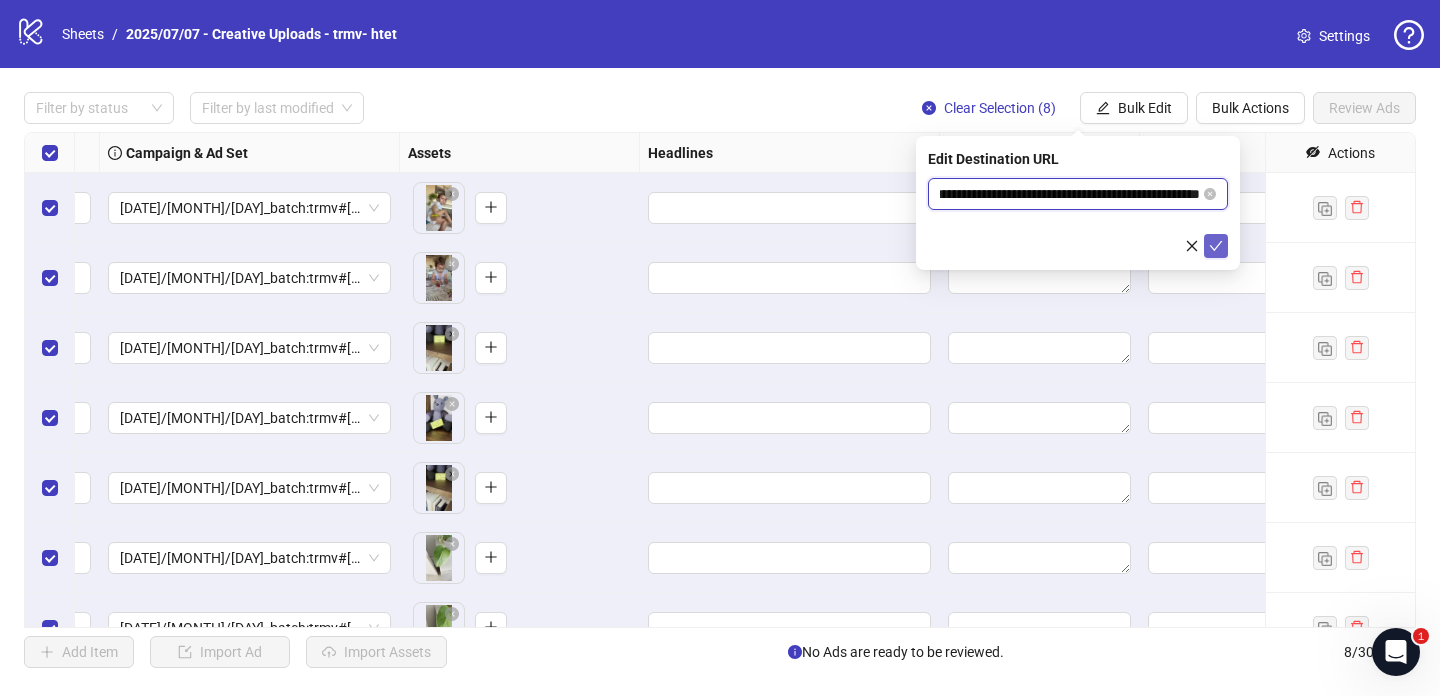 type on "**********" 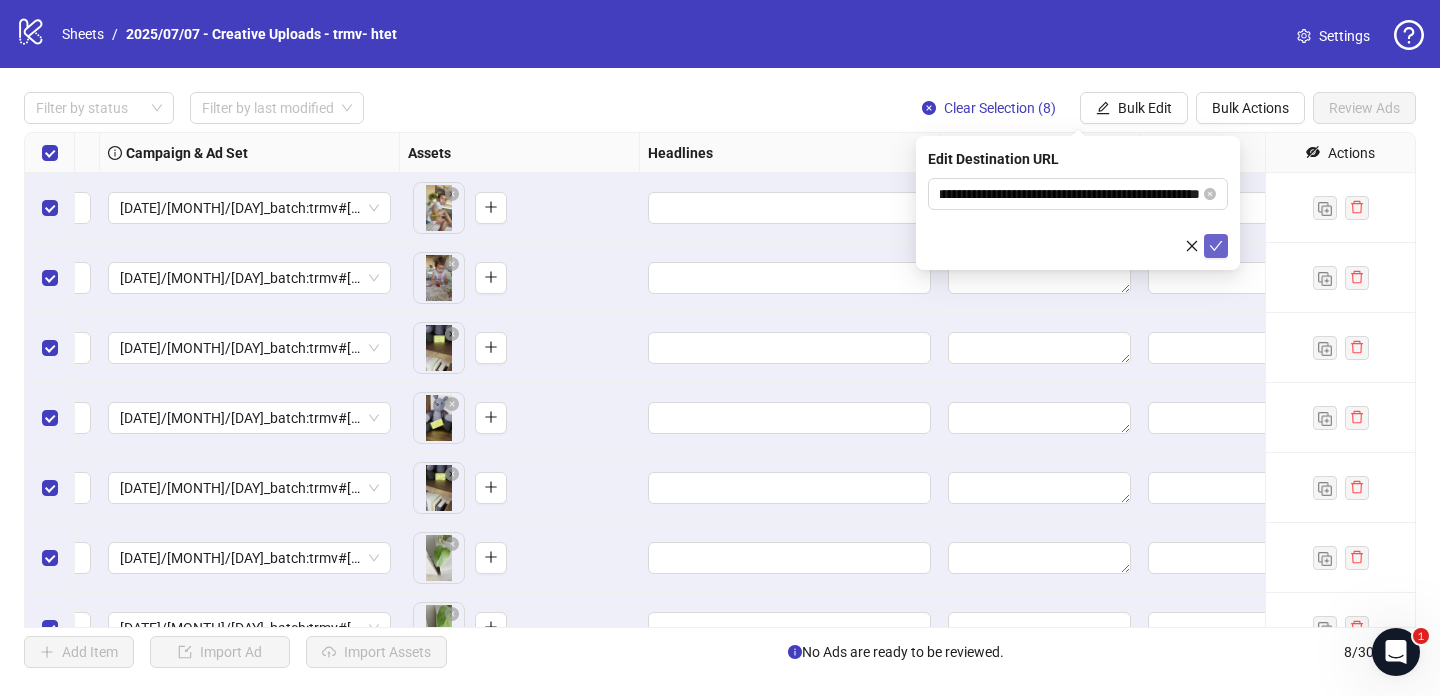 click at bounding box center [1216, 246] 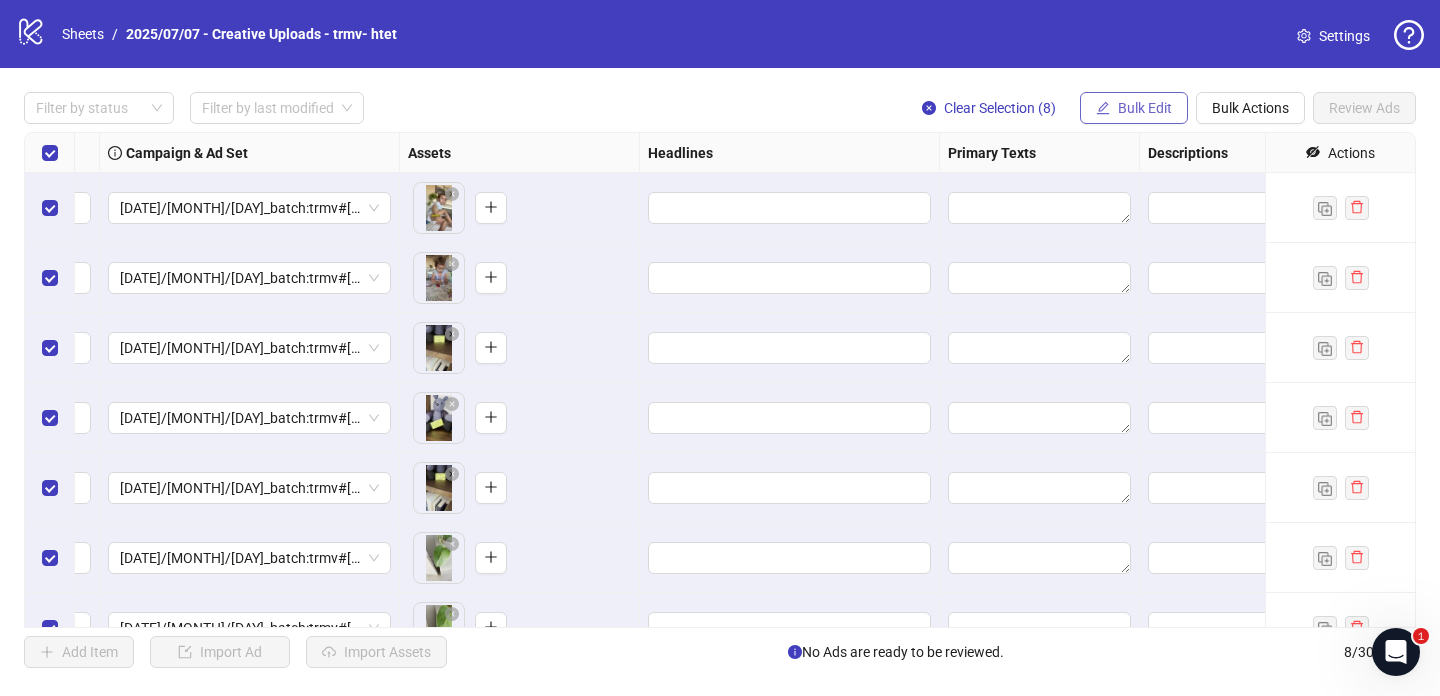 click on "Bulk Edit" at bounding box center (1145, 108) 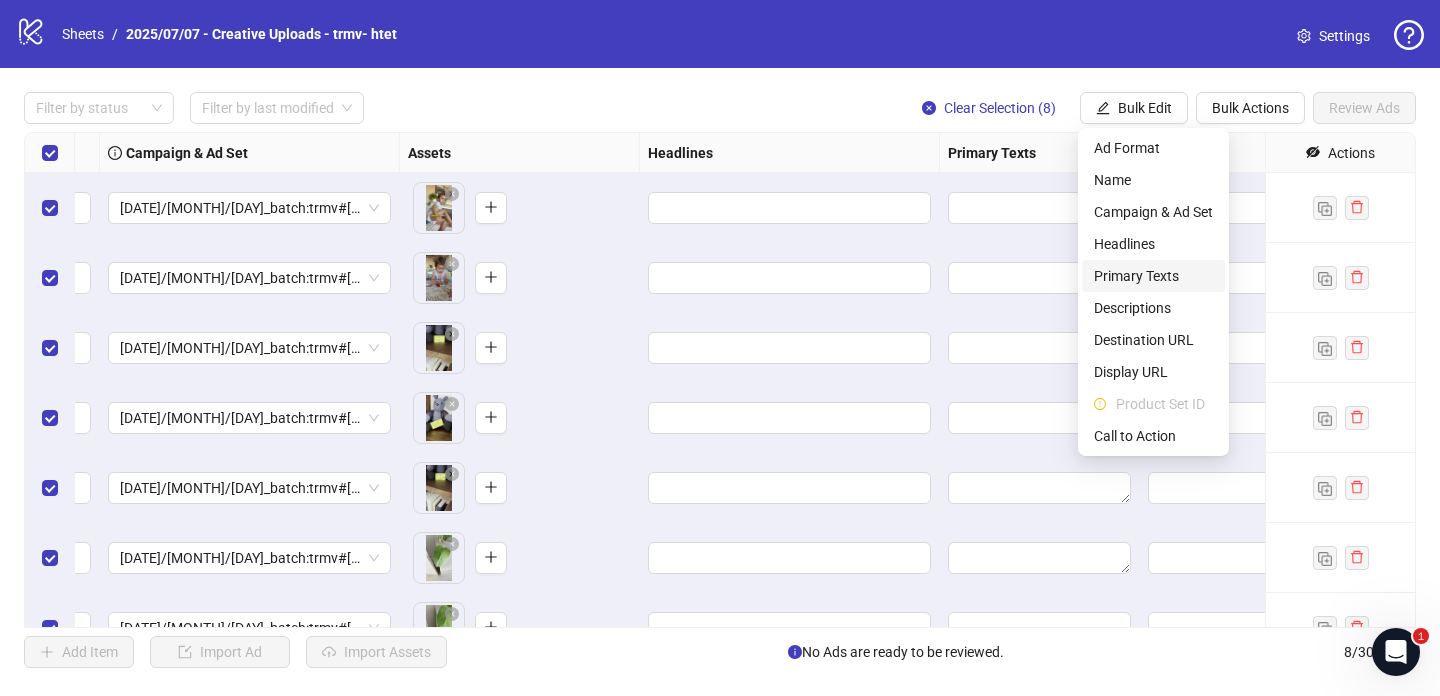 click on "Primary Texts" at bounding box center [1153, 276] 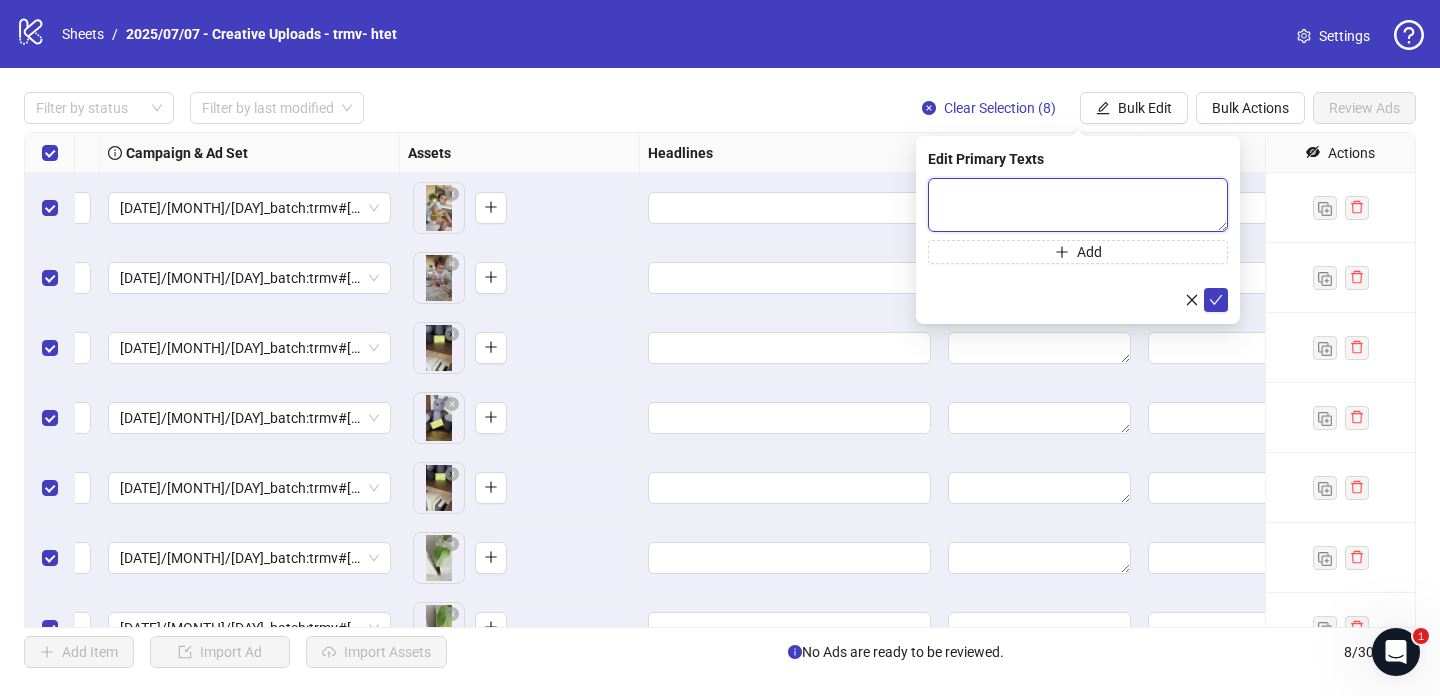 click at bounding box center (1078, 205) 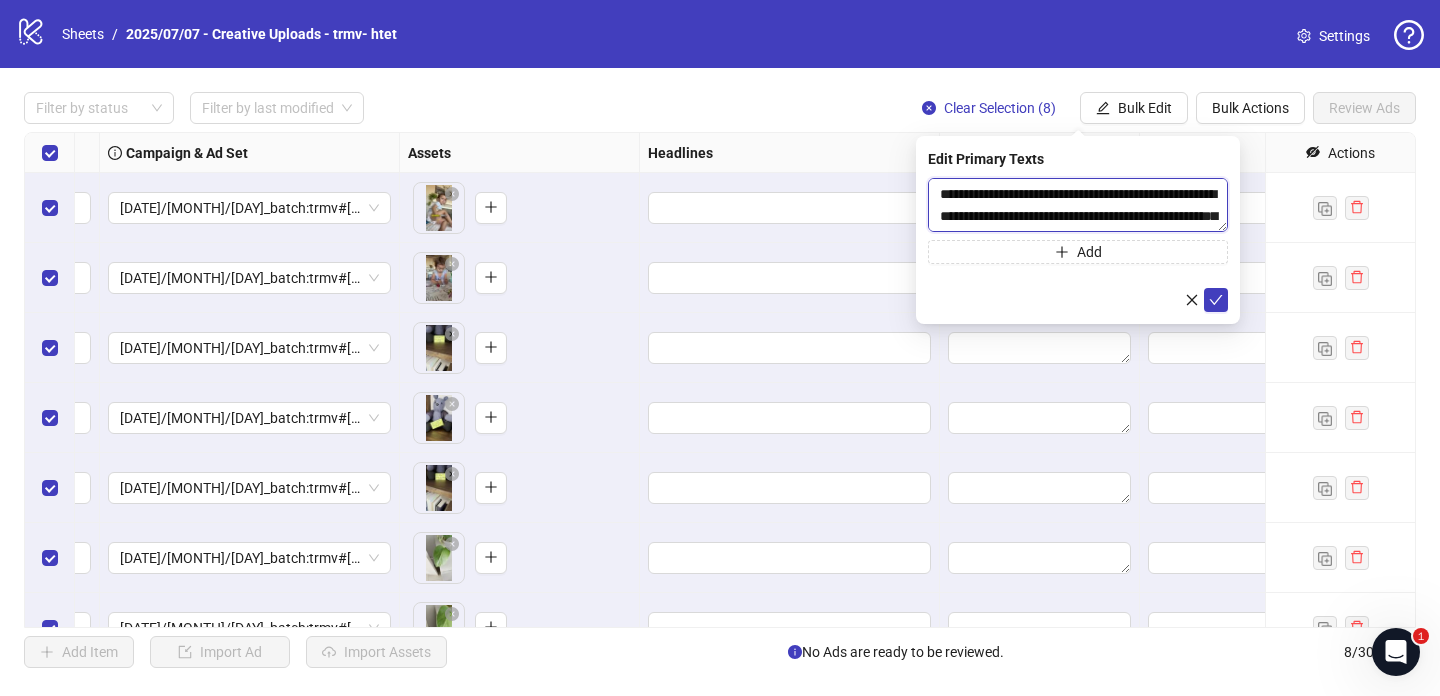 scroll, scrollTop: 521, scrollLeft: 0, axis: vertical 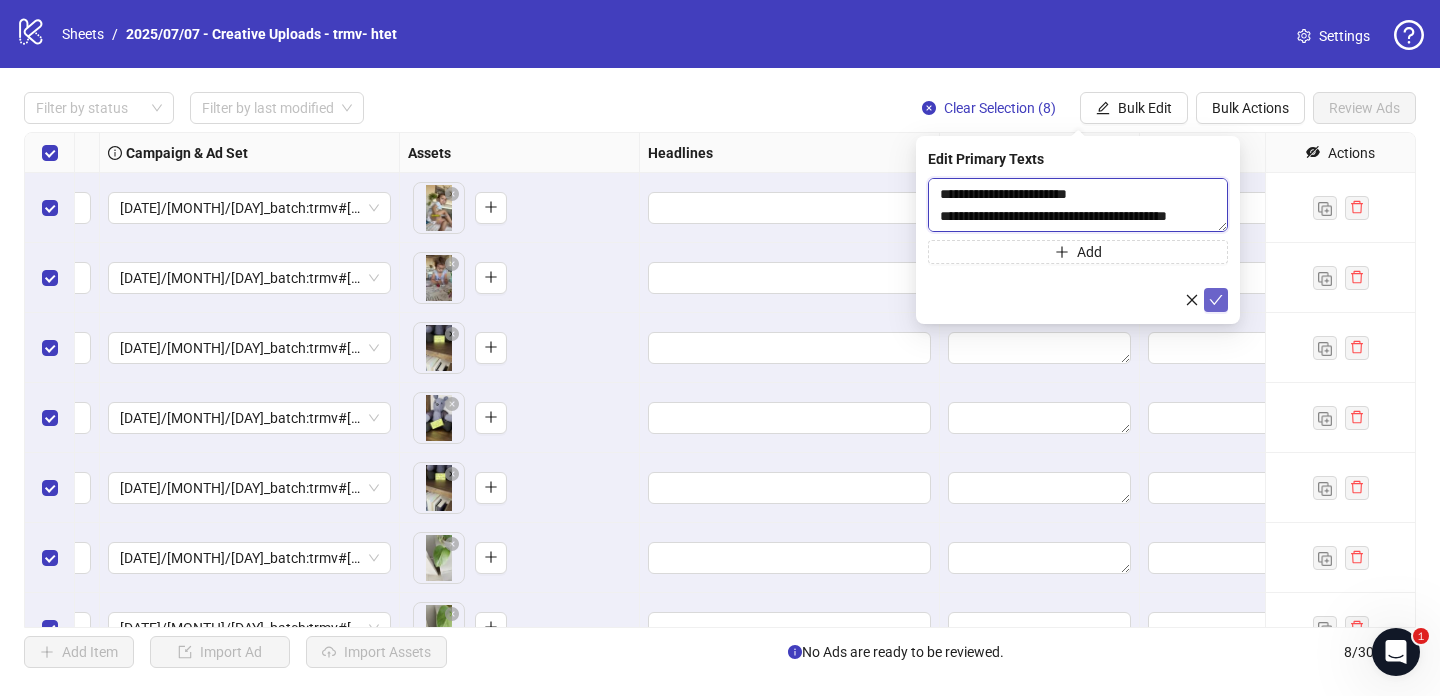 type on "**********" 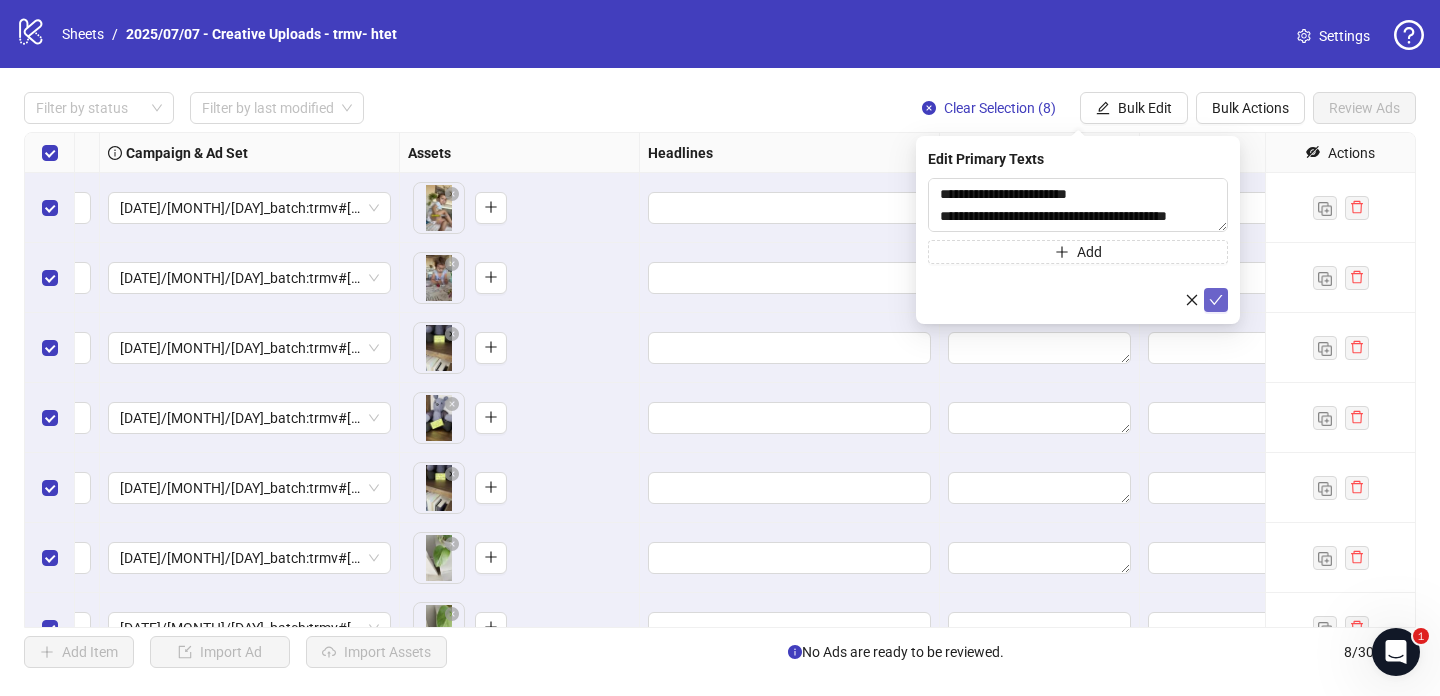 click at bounding box center [1216, 300] 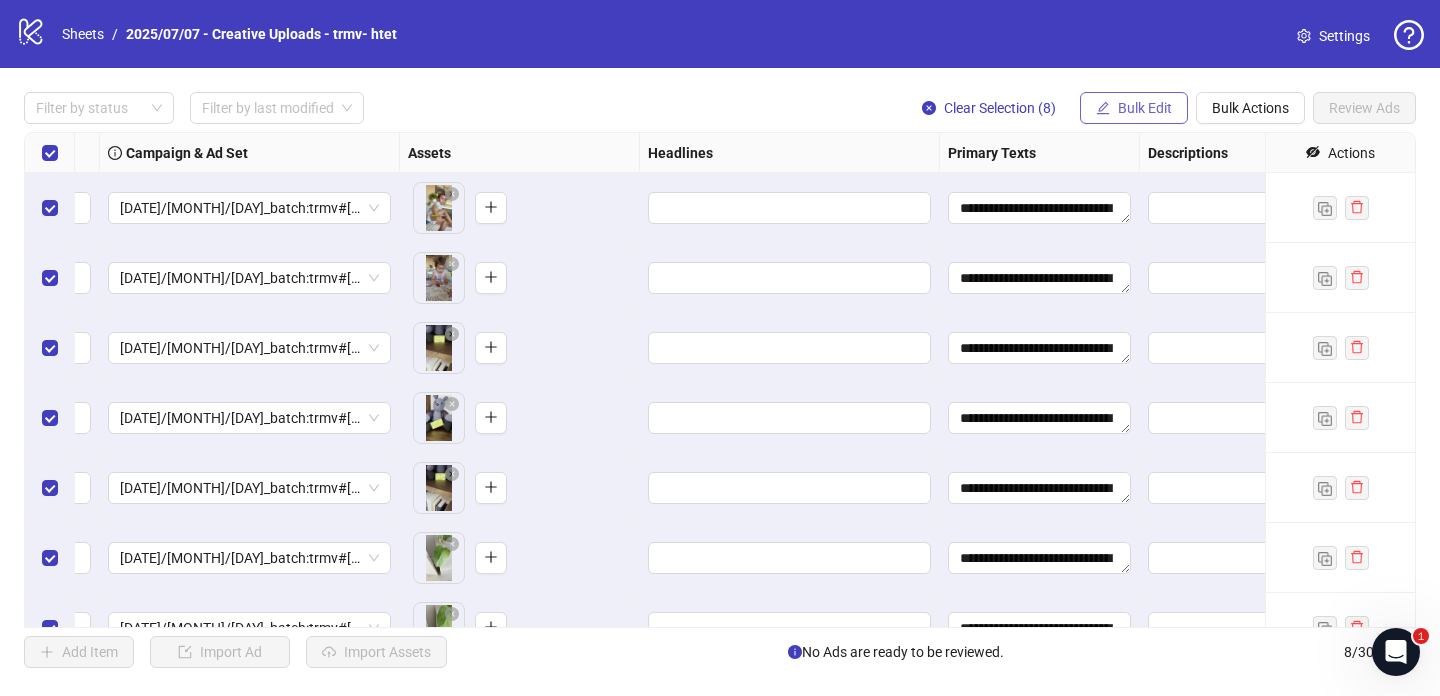 click on "Bulk Edit" at bounding box center (1145, 108) 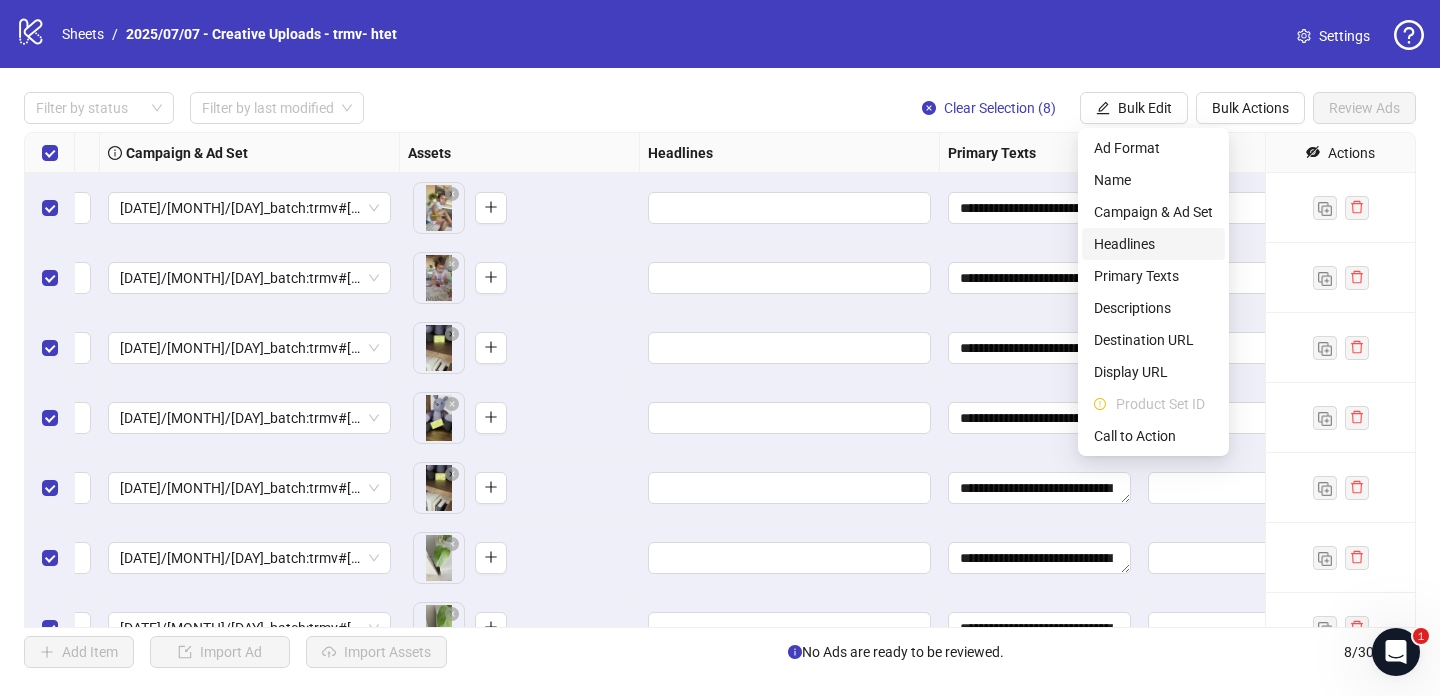 click on "Headlines" at bounding box center (1153, 244) 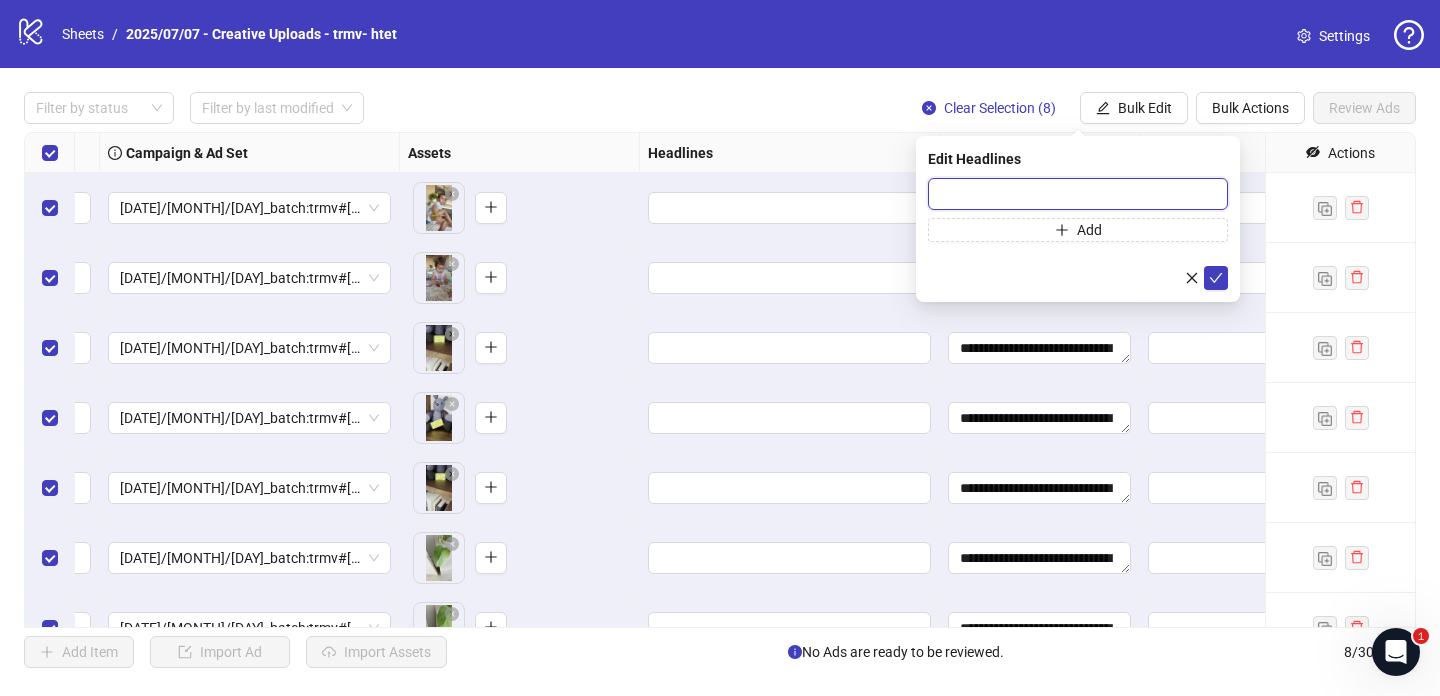 click at bounding box center [1078, 194] 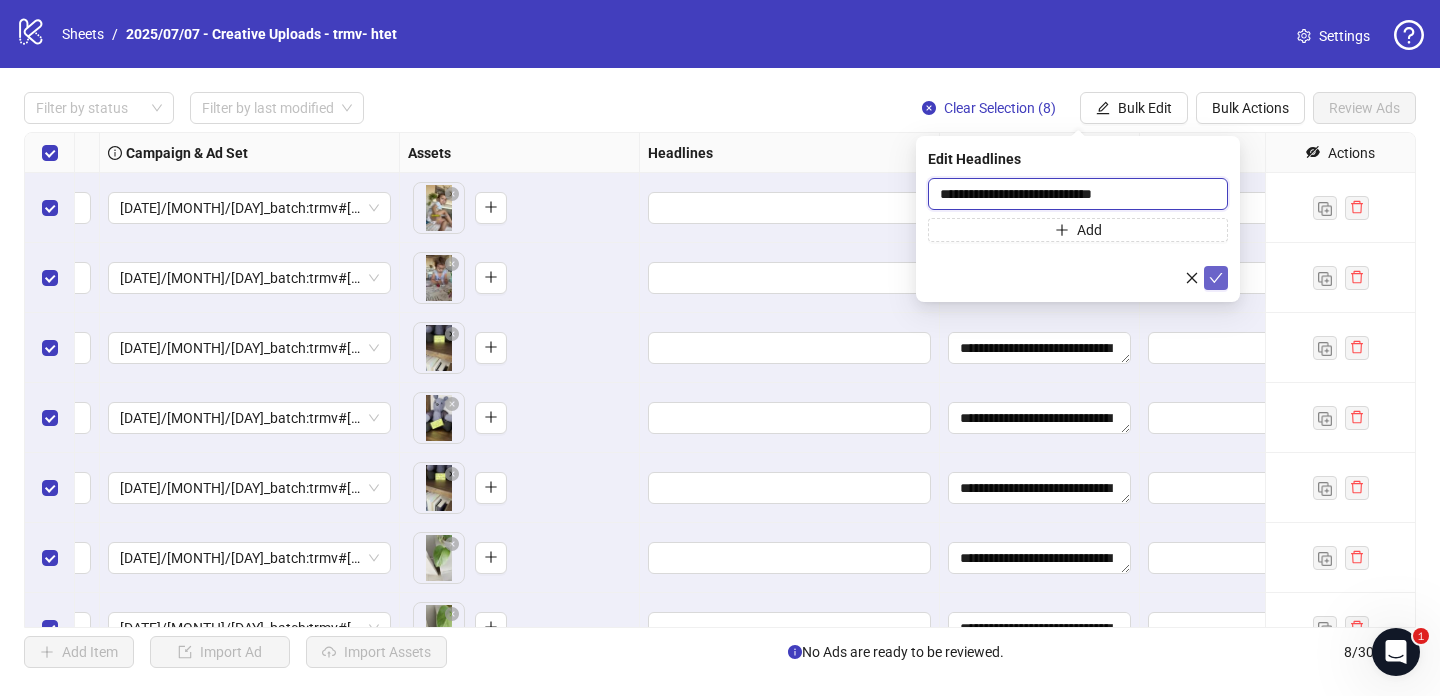 type on "**********" 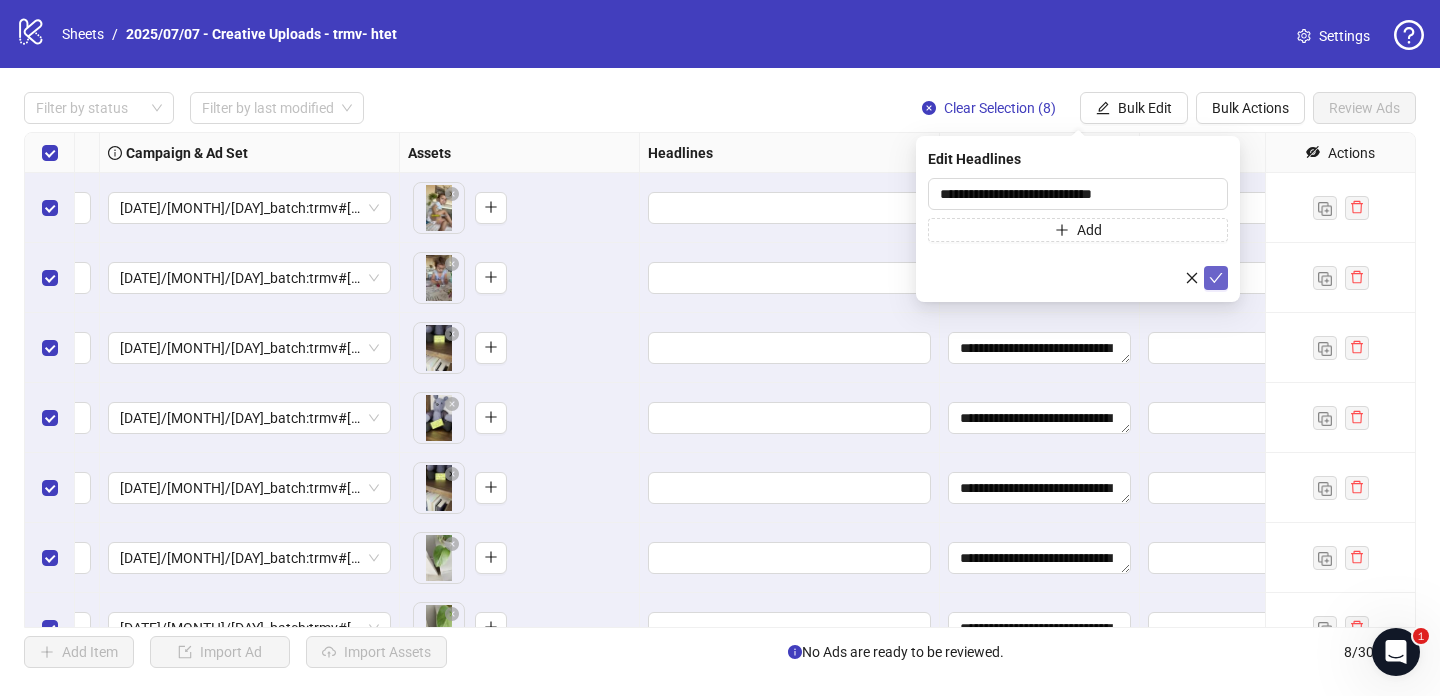 click at bounding box center [1216, 278] 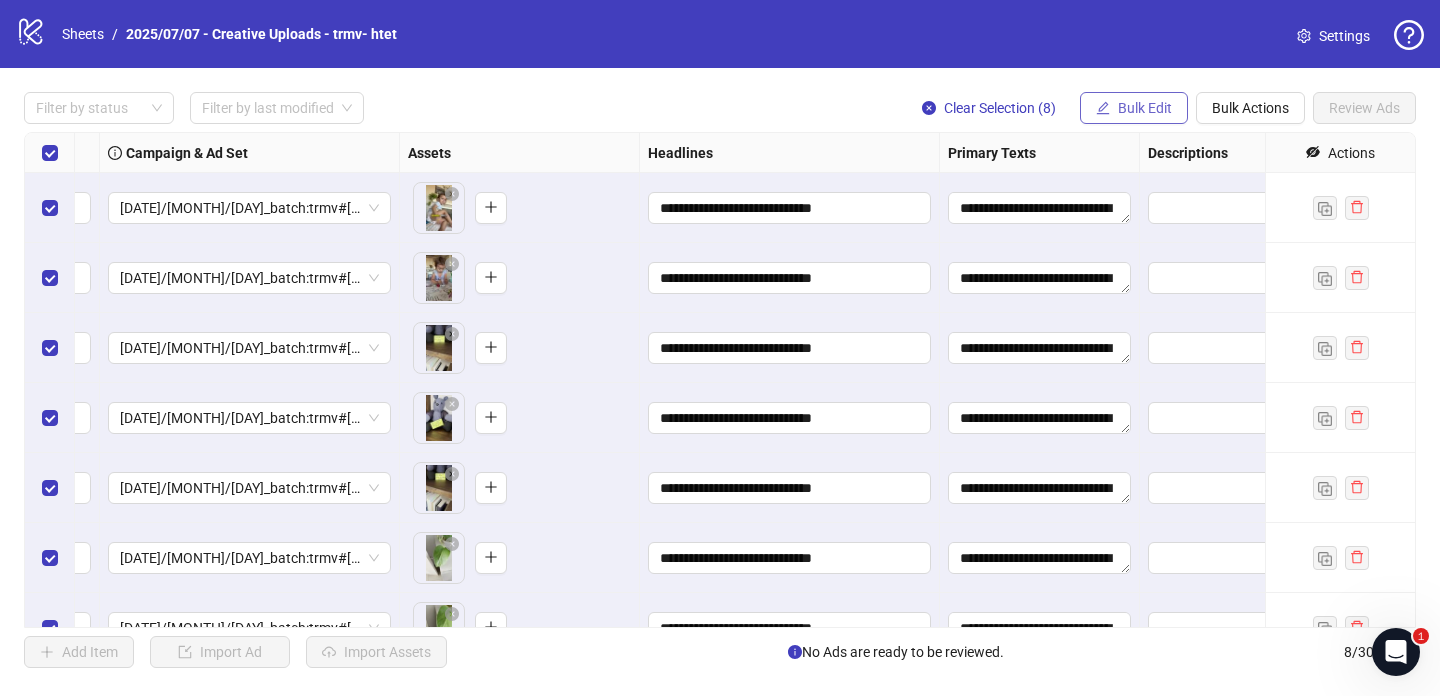 click on "Bulk Edit" at bounding box center [1145, 108] 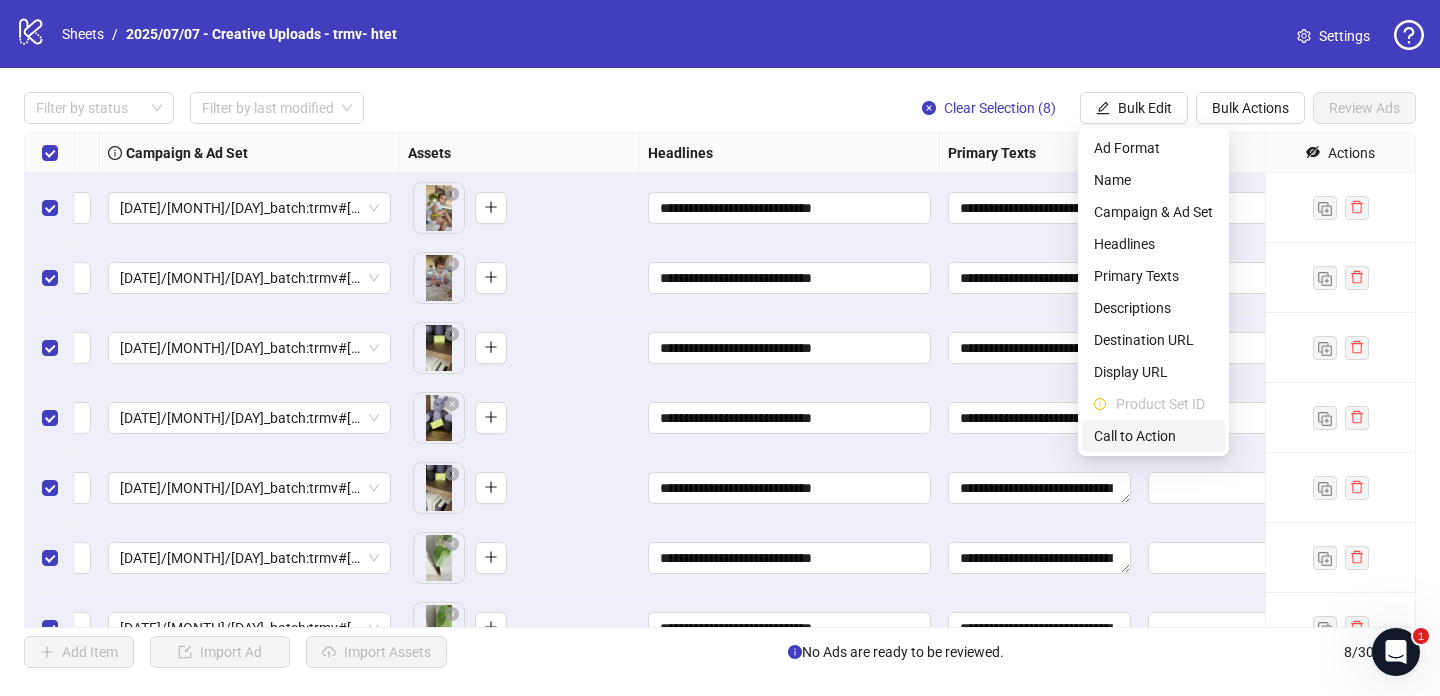 click on "Call to Action" at bounding box center (1153, 436) 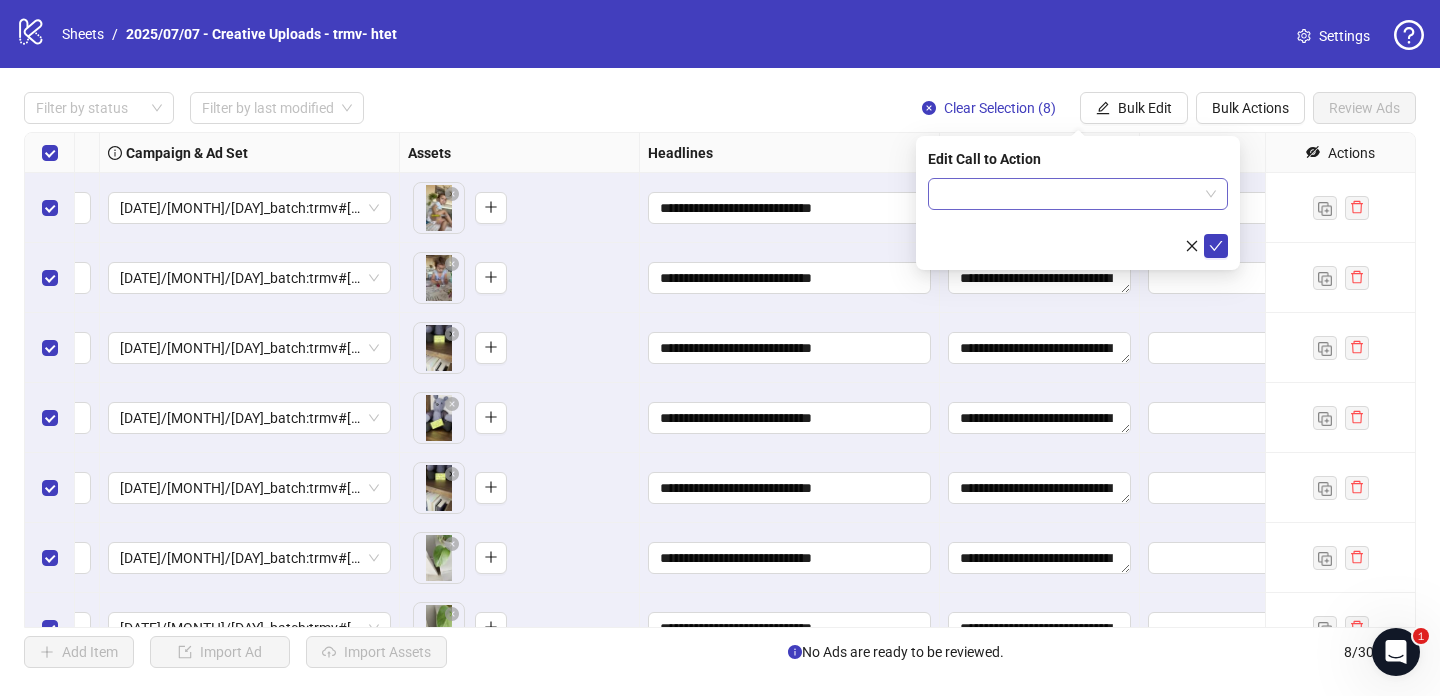 click at bounding box center [1069, 194] 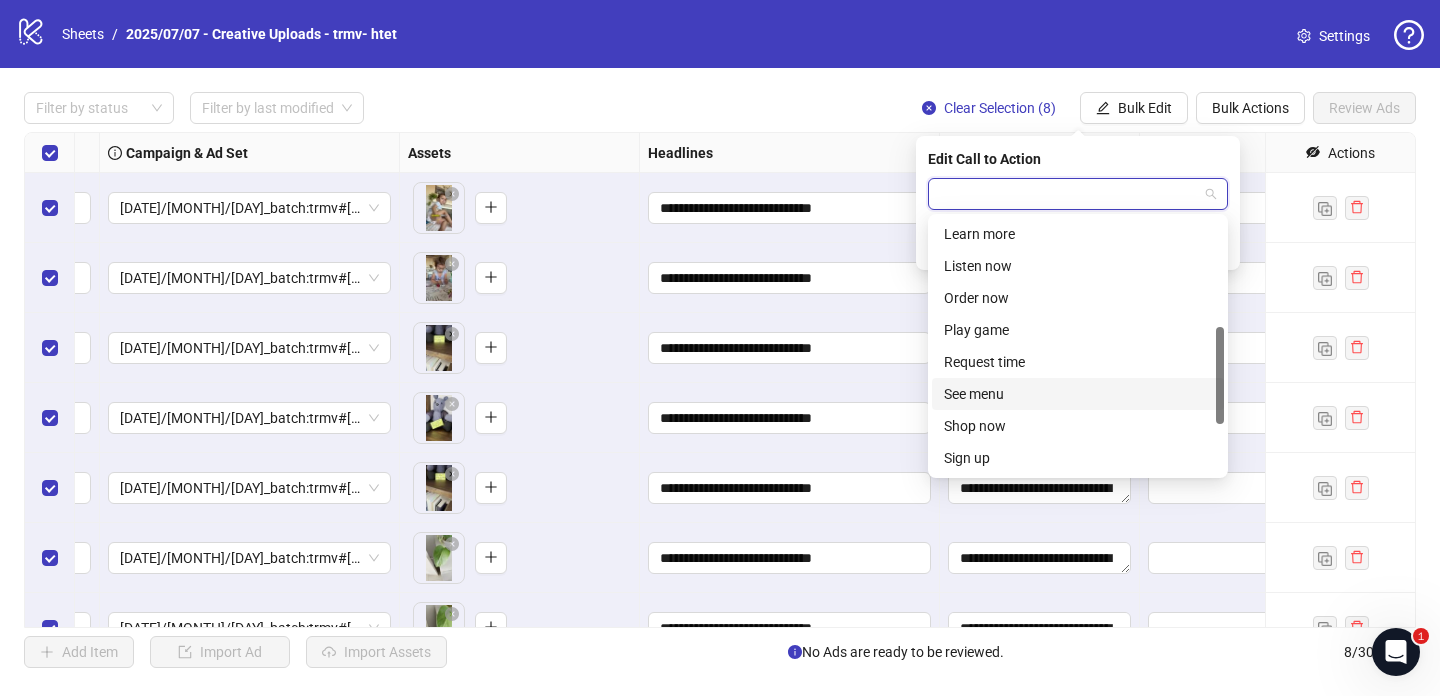 scroll, scrollTop: 283, scrollLeft: 0, axis: vertical 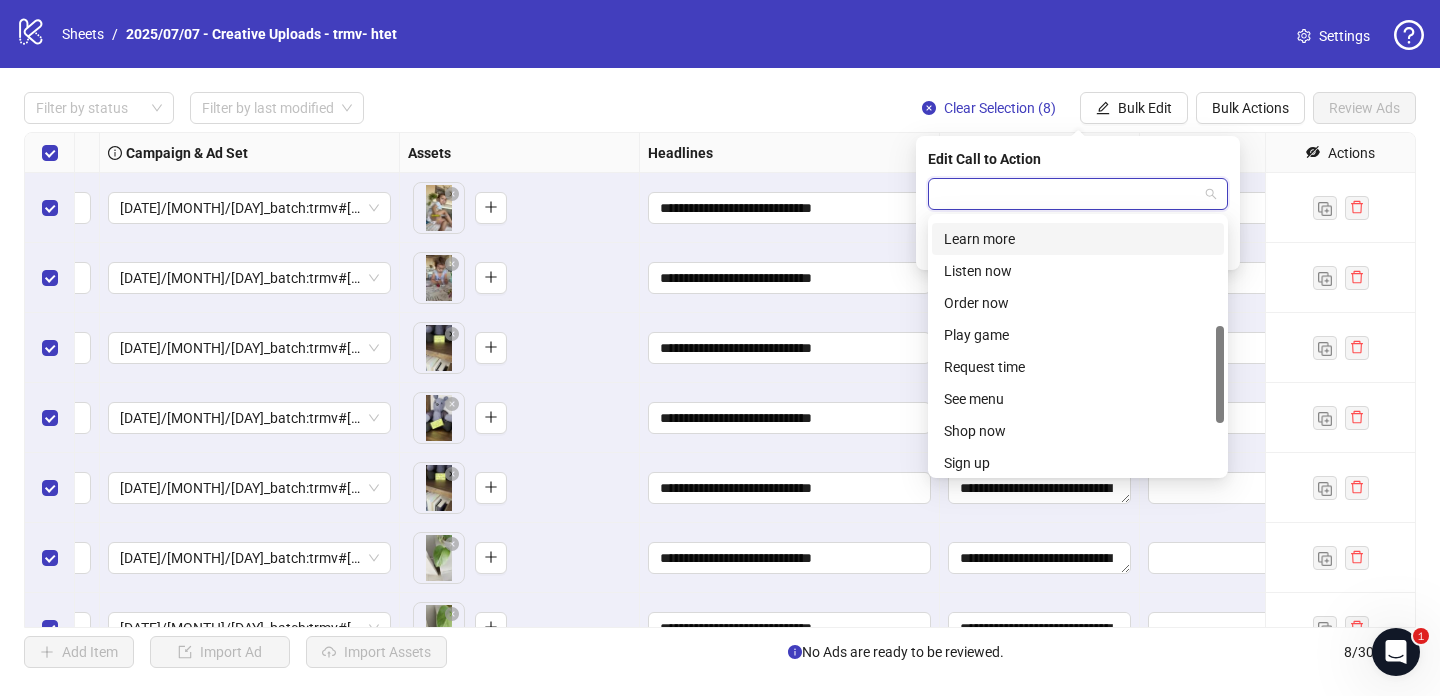 click on "Learn more" at bounding box center (1078, 239) 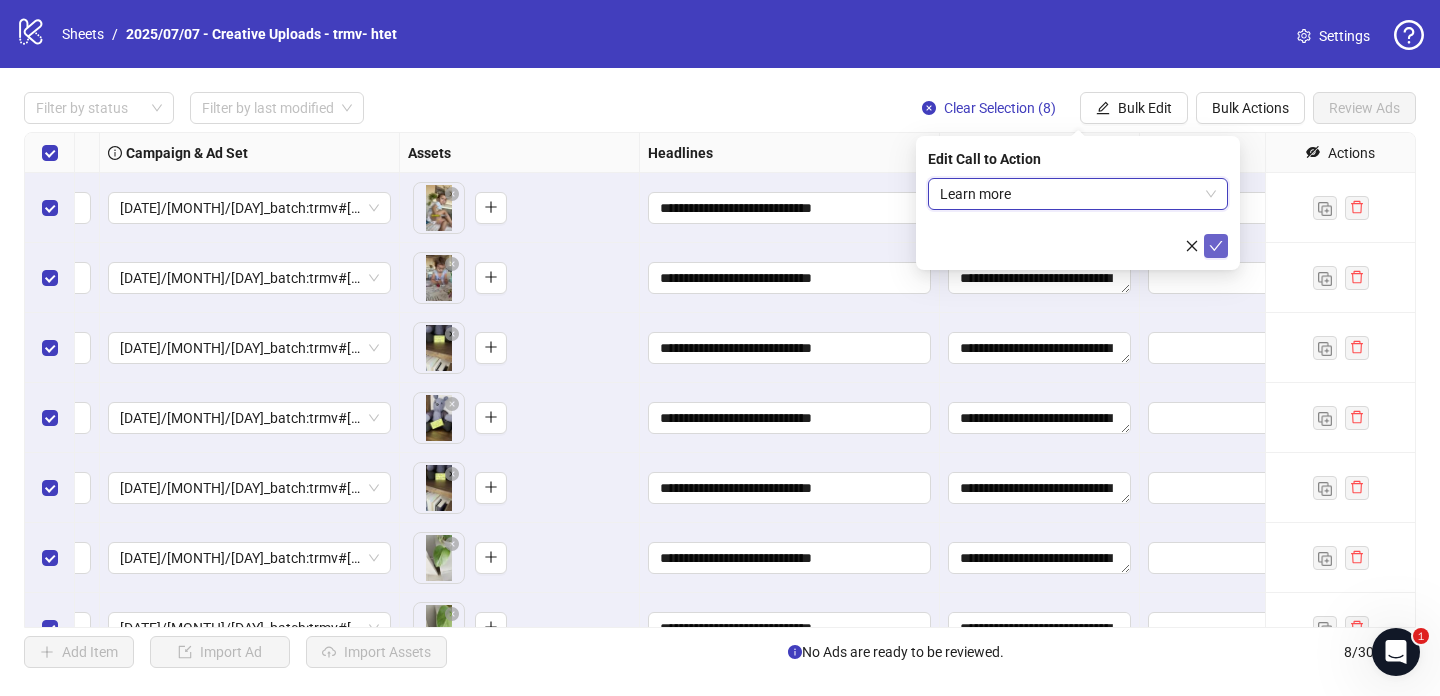 click at bounding box center (1216, 246) 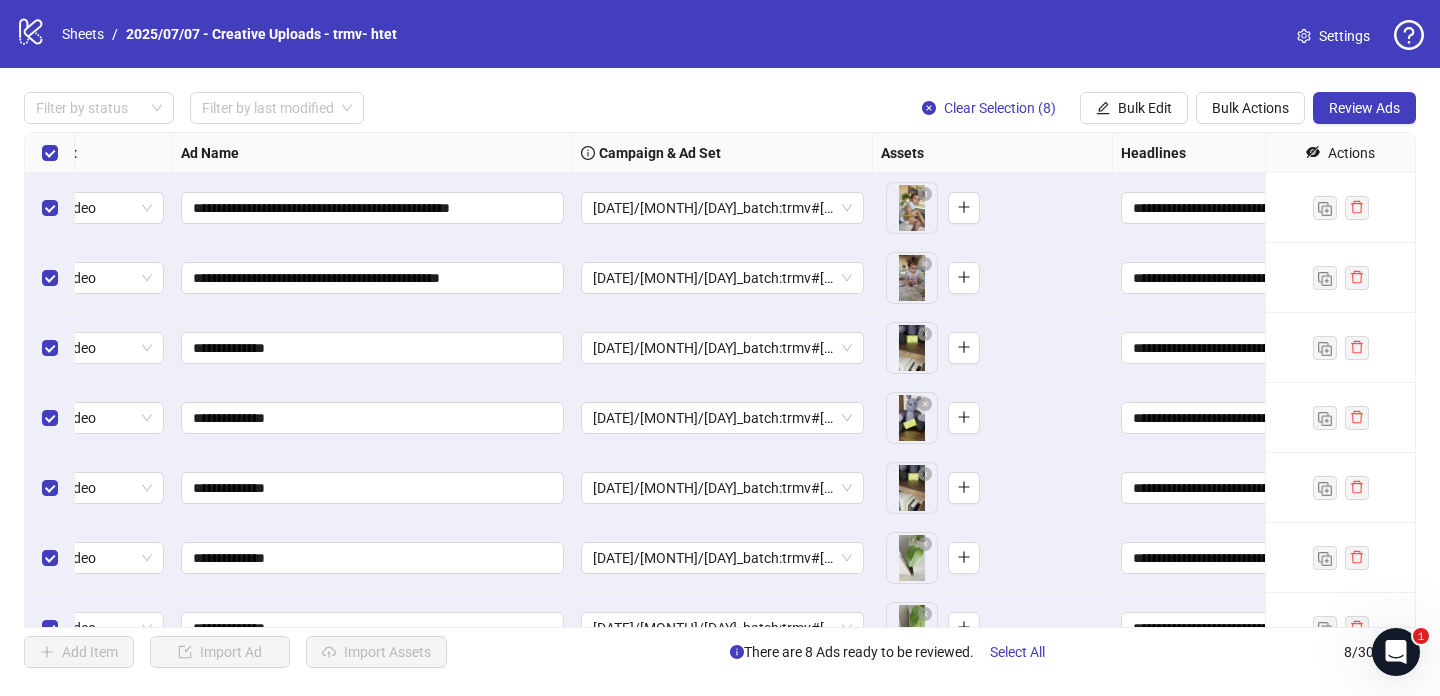 scroll, scrollTop: 0, scrollLeft: 0, axis: both 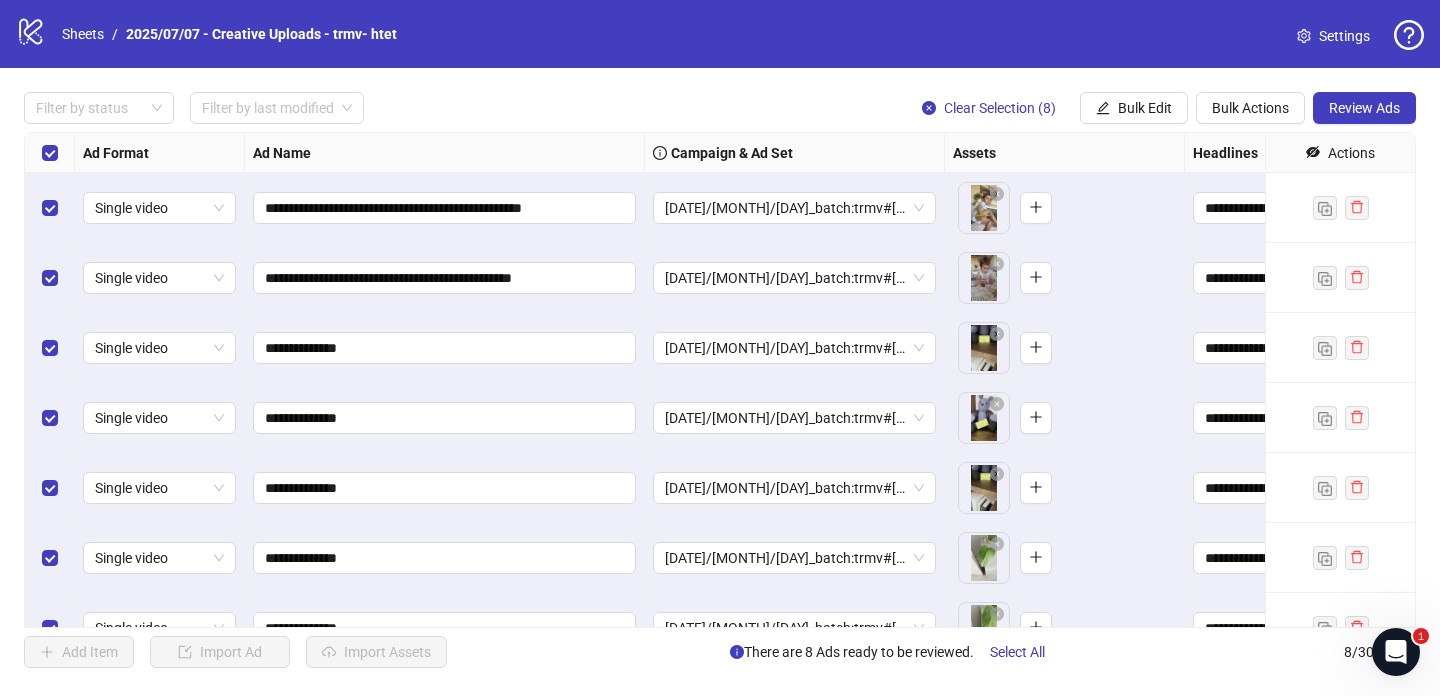 click on "Filter by status Filter by last modified Clear Selection (8) Bulk Edit Bulk Actions Review Ads" at bounding box center (720, 34) 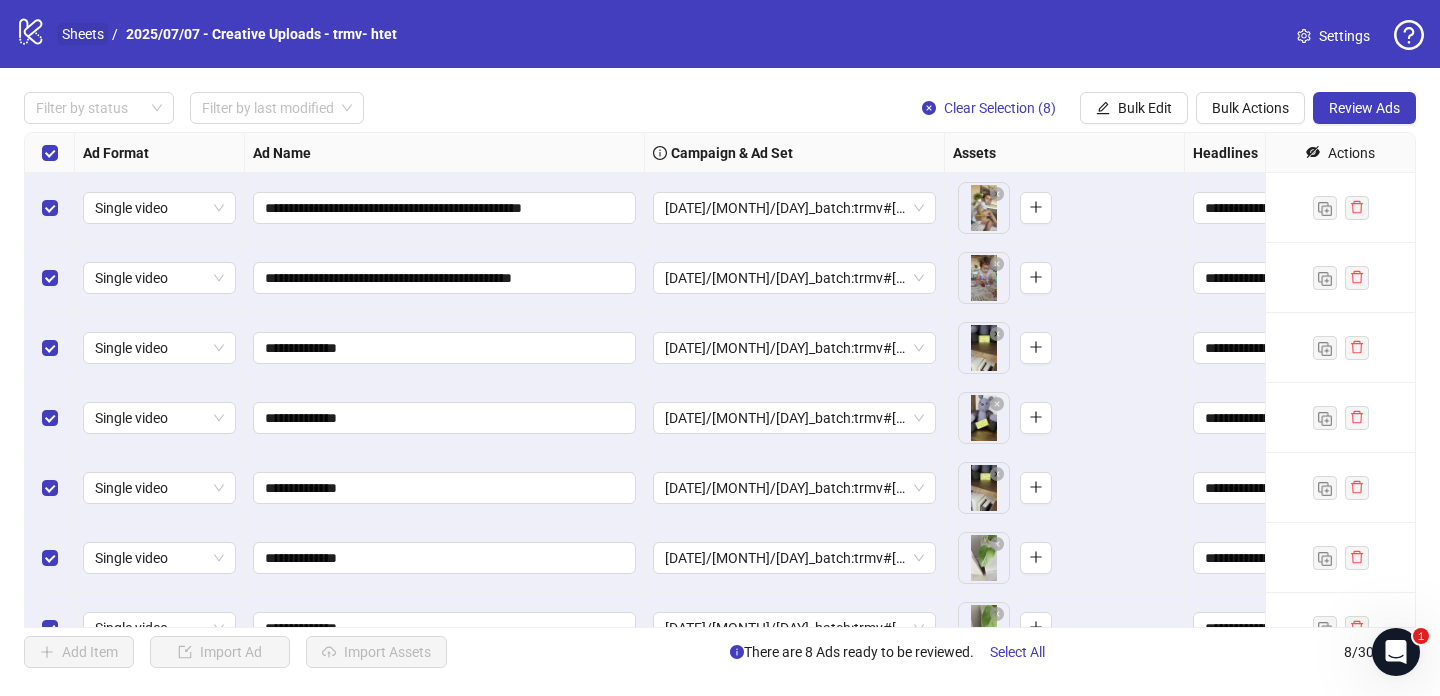 click on "Sheets" at bounding box center (83, 34) 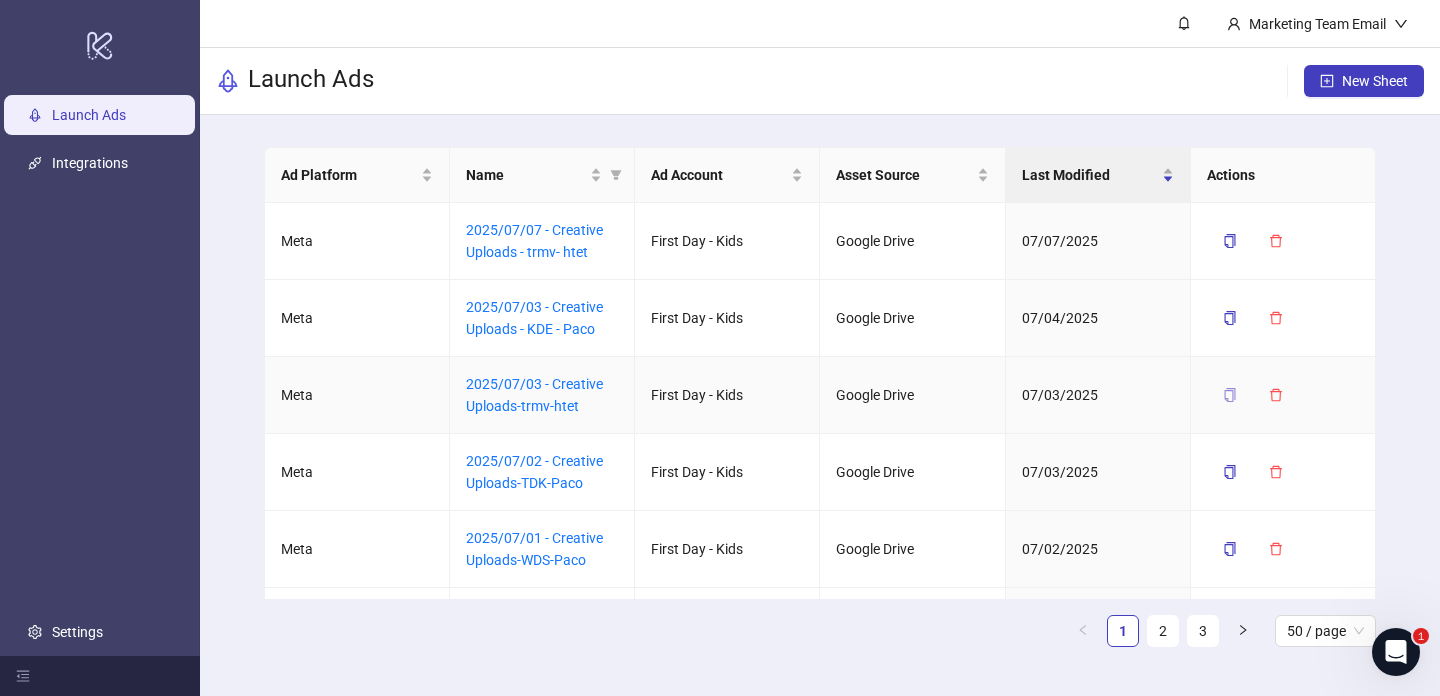click at bounding box center [1230, 395] 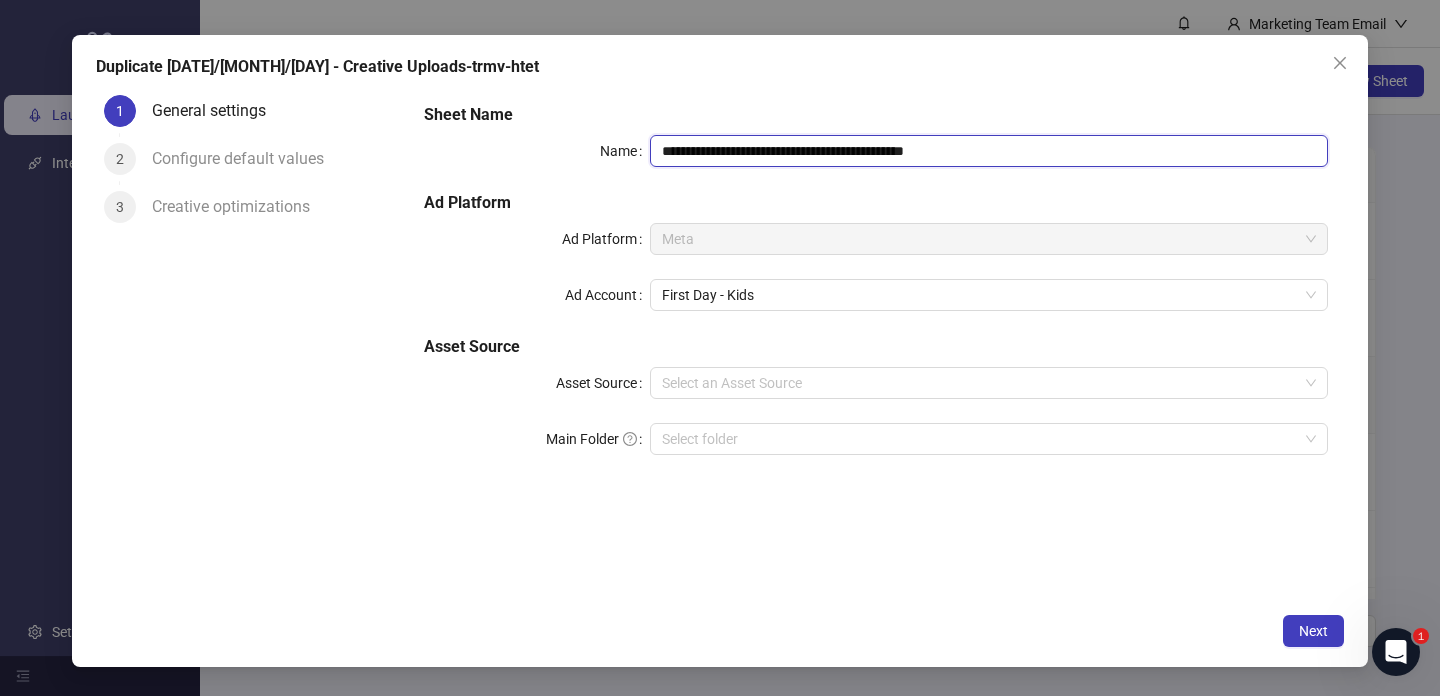 click on "**********" at bounding box center [989, 151] 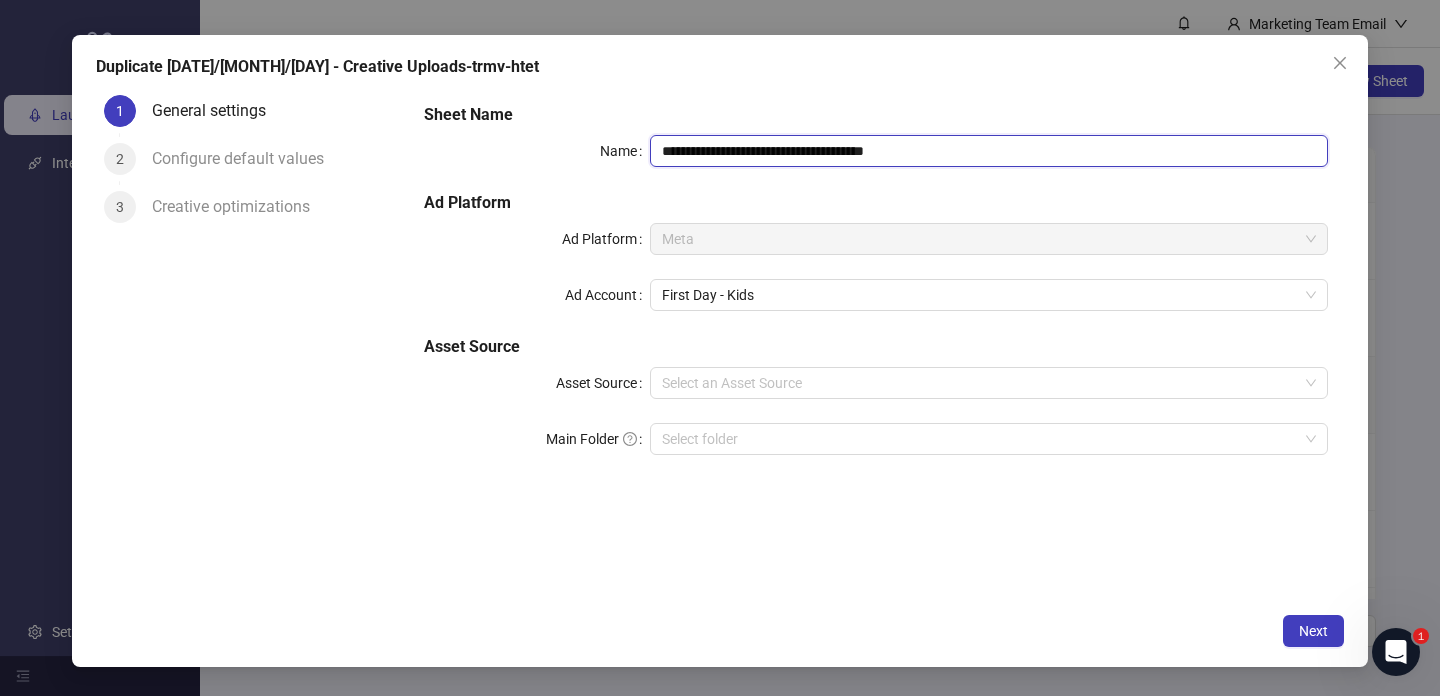 click on "**********" at bounding box center (989, 151) 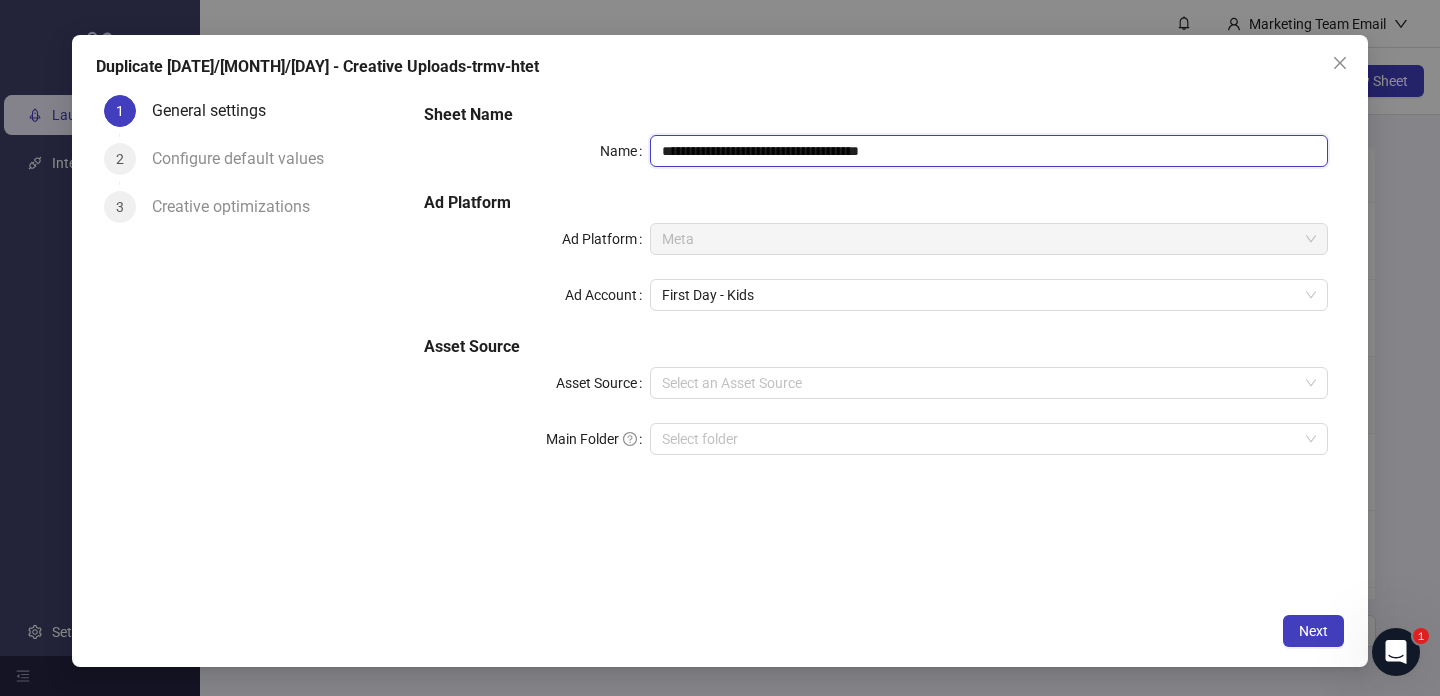 click on "**********" at bounding box center [989, 151] 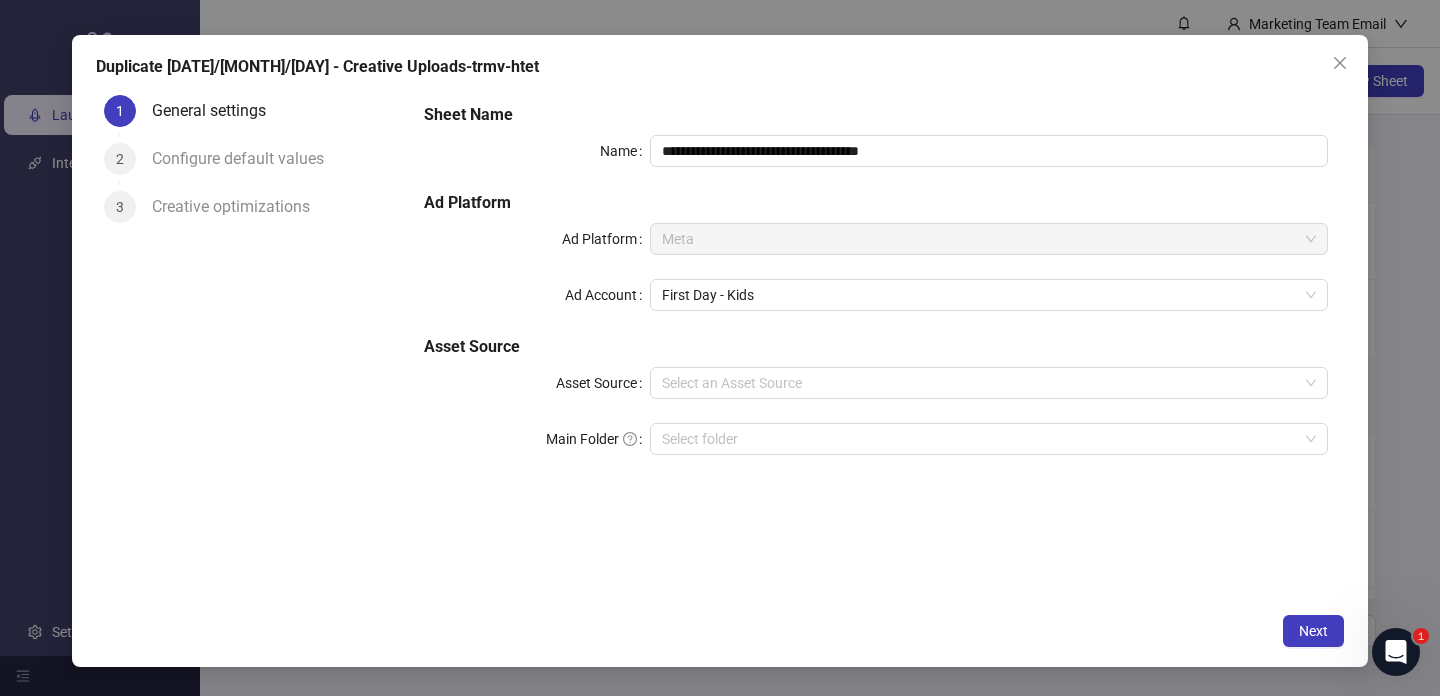 click on "**********" at bounding box center (876, 291) 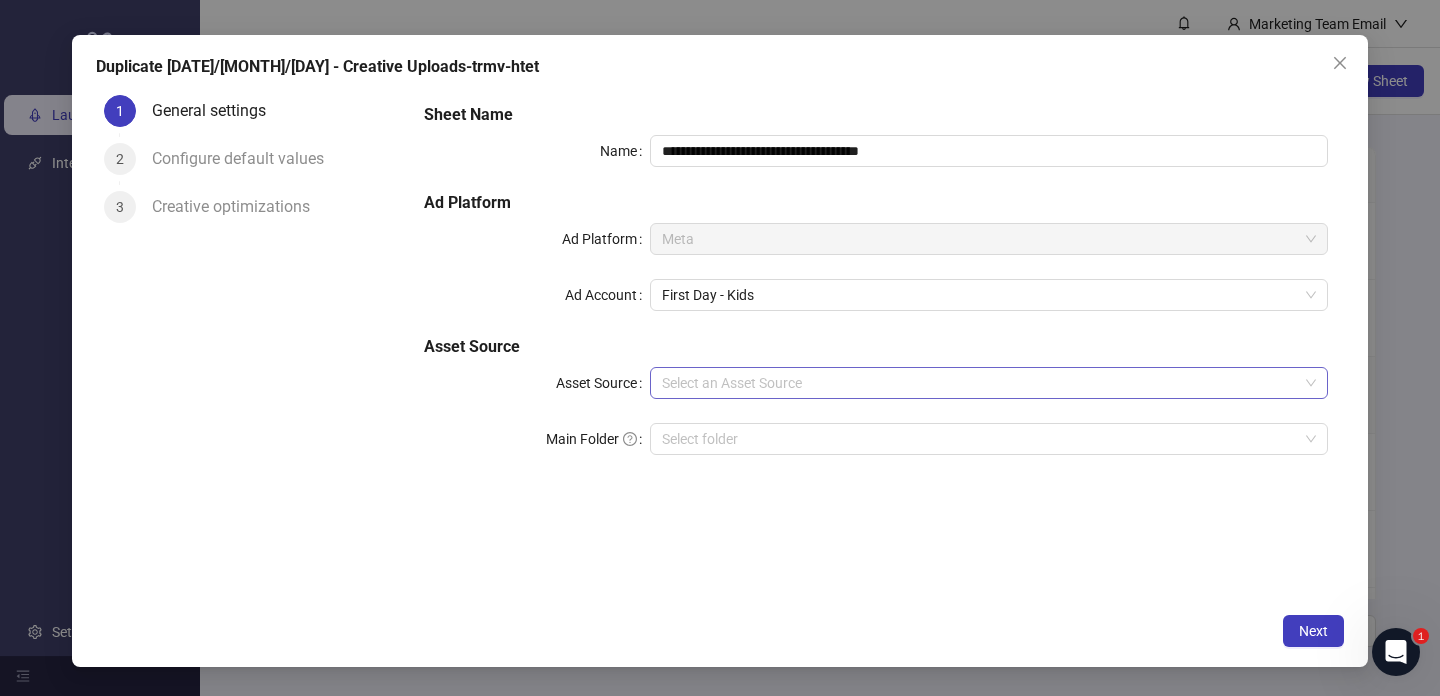 click on "Asset Source" at bounding box center (980, 383) 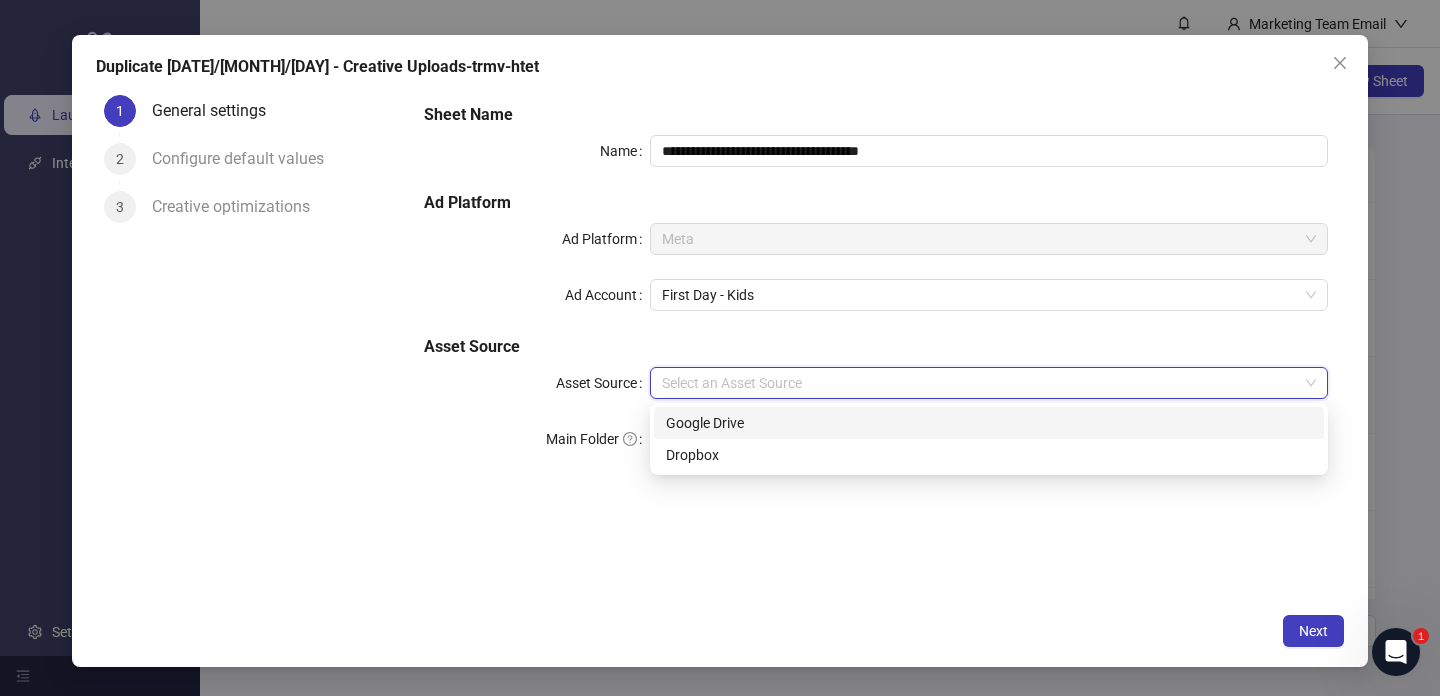 click on "Google Drive" at bounding box center (989, 423) 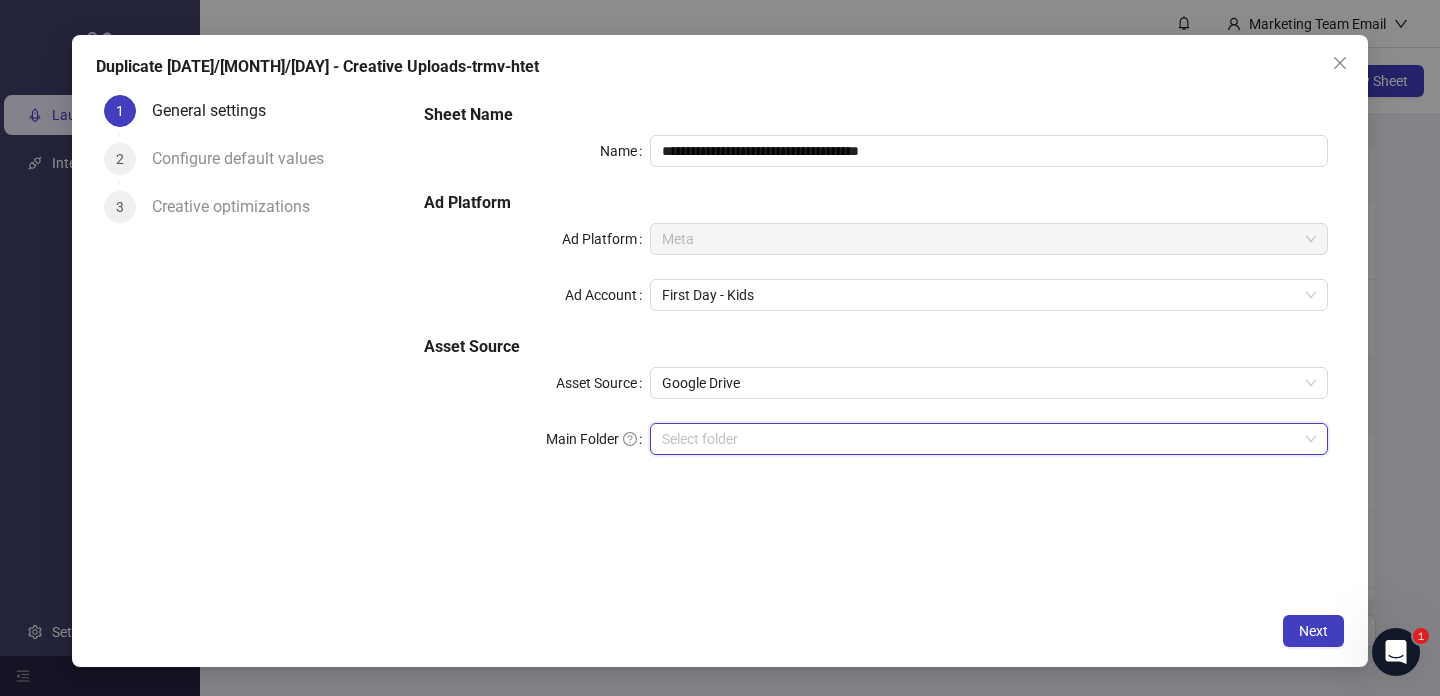 click on "Main Folder" at bounding box center (980, 439) 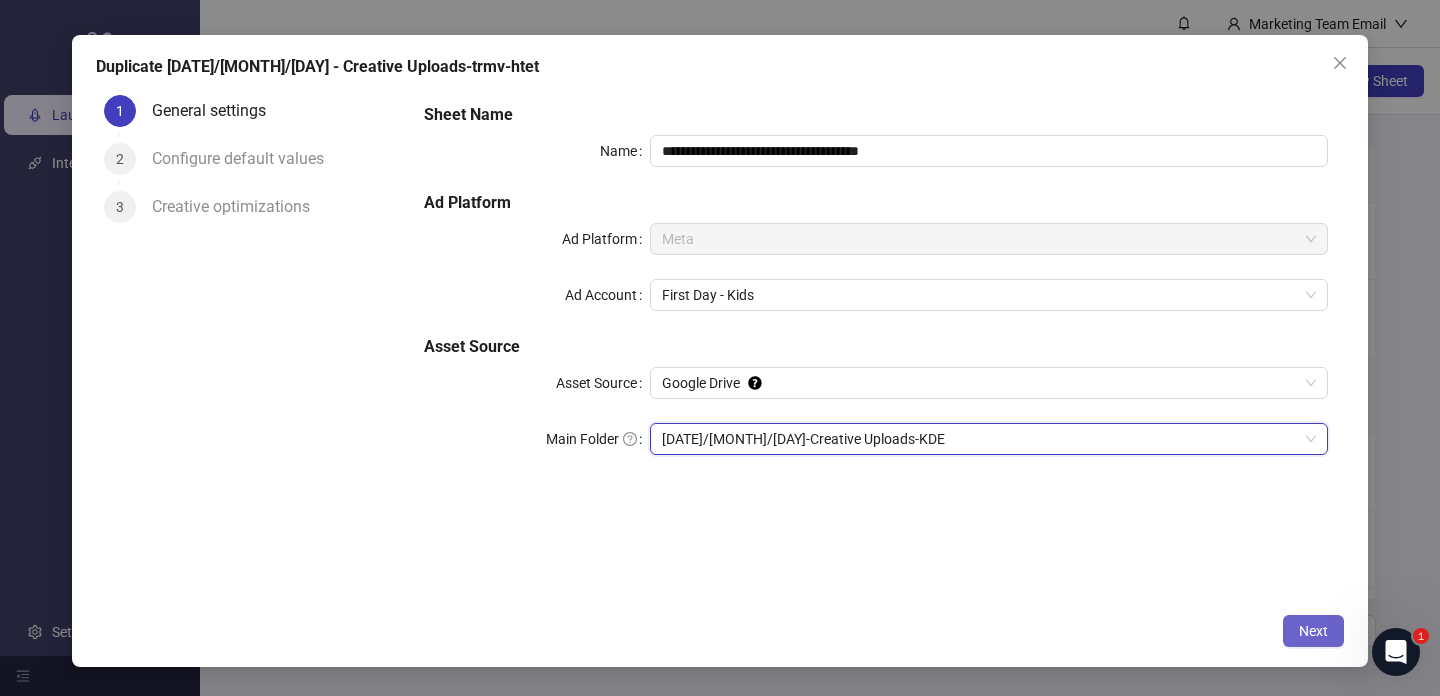 click on "Next" at bounding box center (1313, 631) 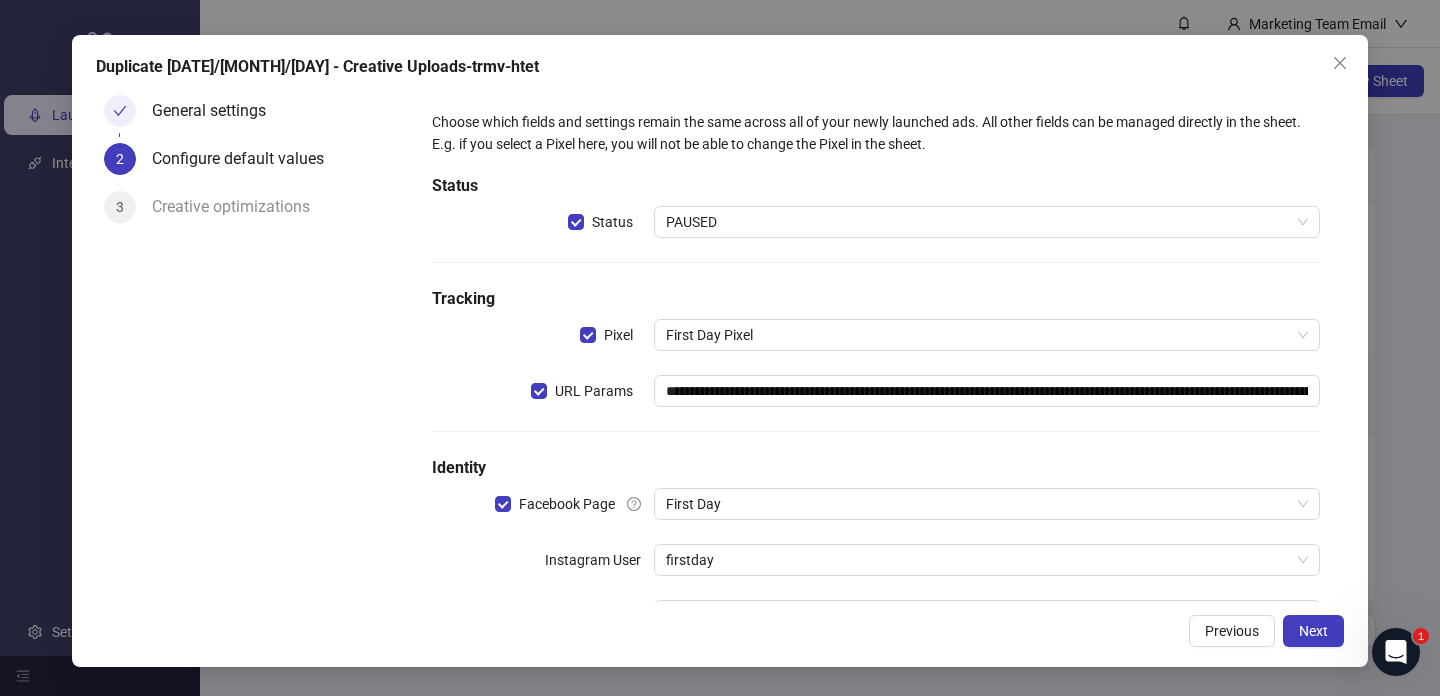 scroll, scrollTop: 77, scrollLeft: 0, axis: vertical 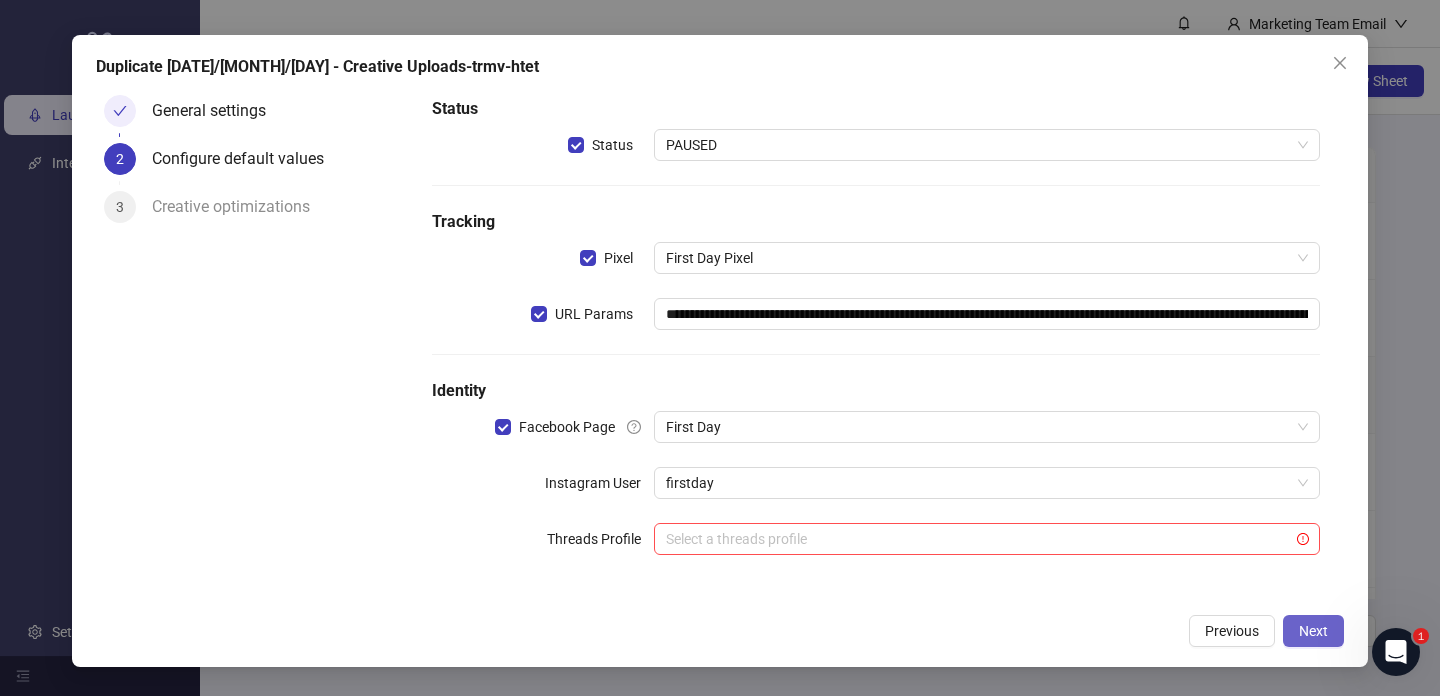 click on "Next" at bounding box center [1313, 631] 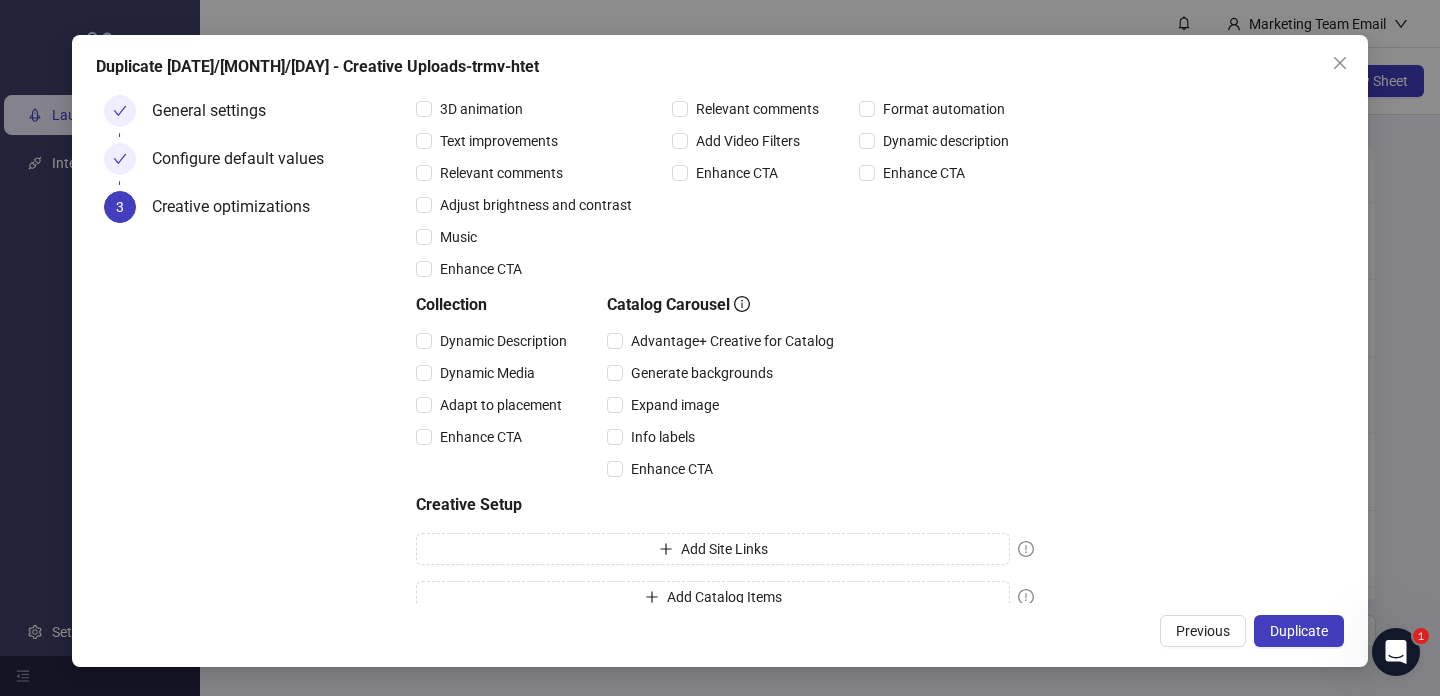 scroll, scrollTop: 312, scrollLeft: 0, axis: vertical 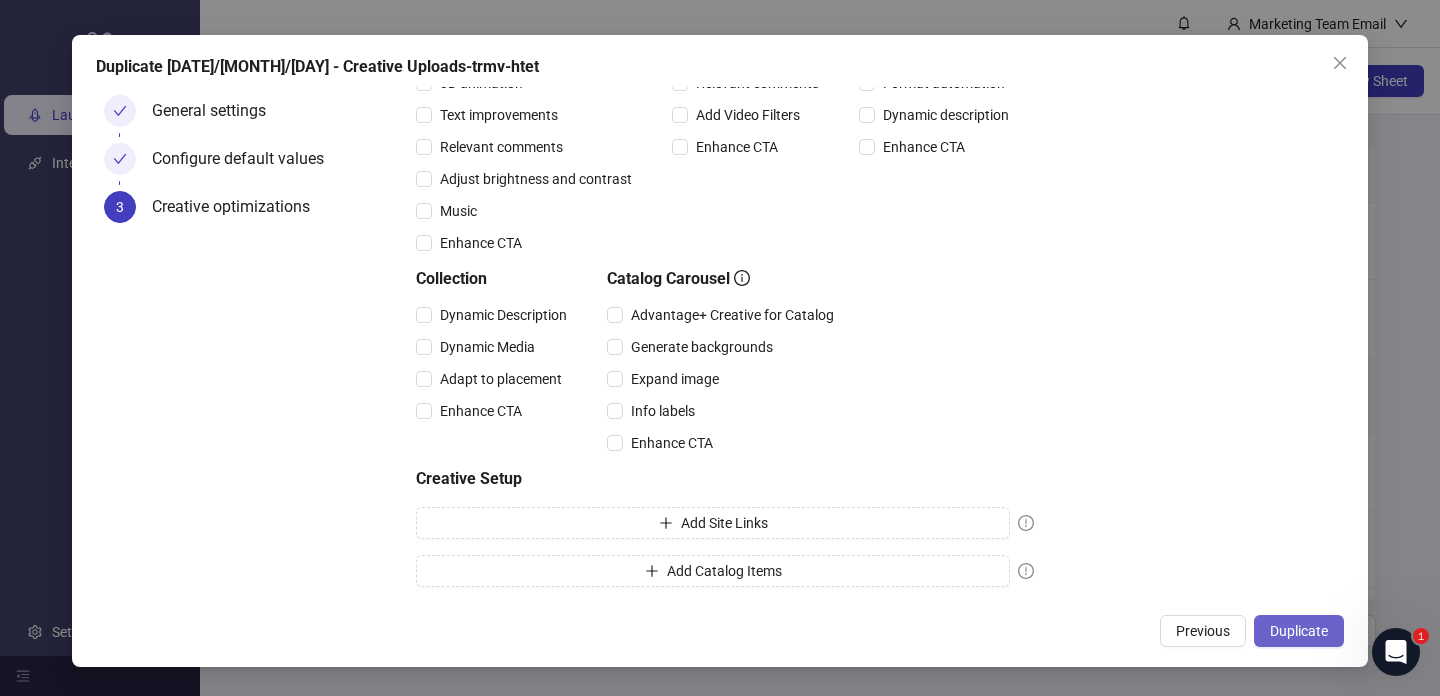 click on "Duplicate" at bounding box center [1299, 631] 